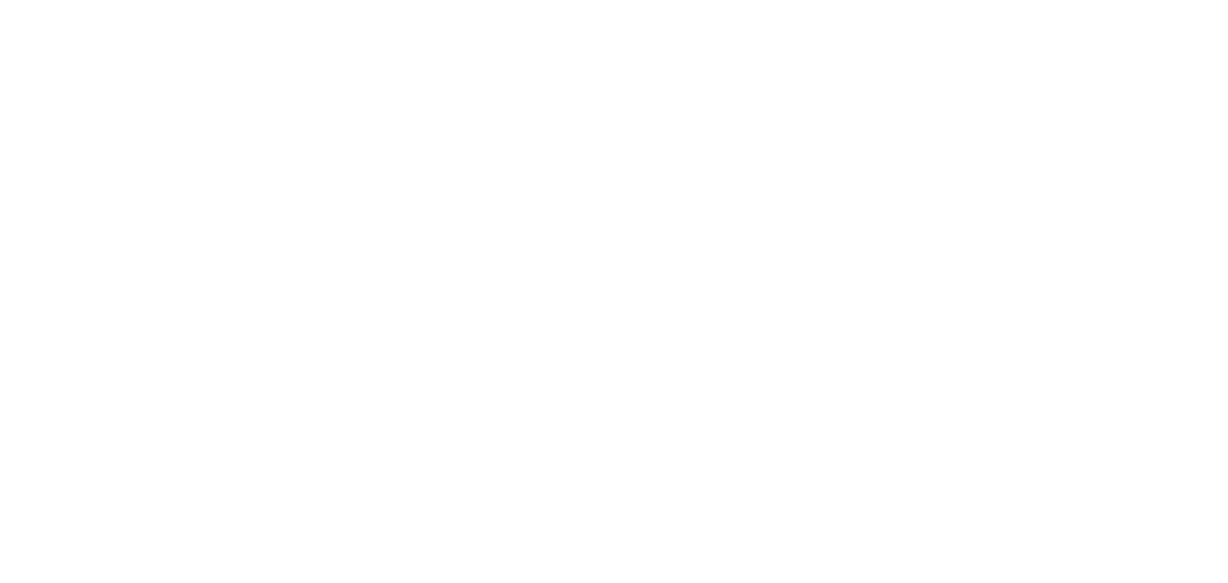 scroll, scrollTop: 0, scrollLeft: 0, axis: both 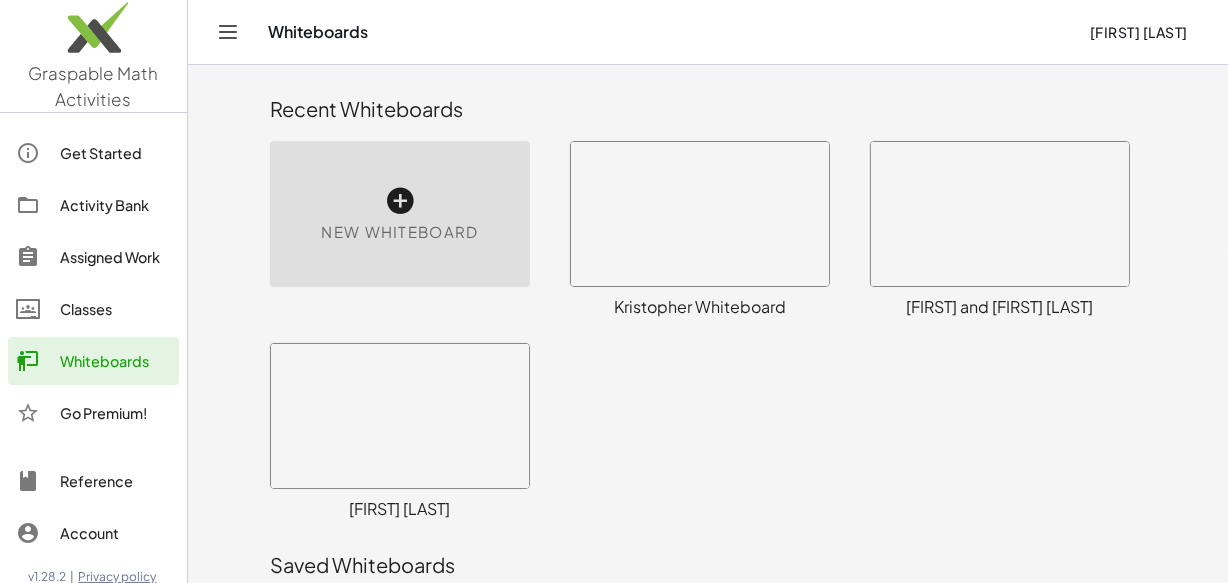 click at bounding box center [3796, 1942] 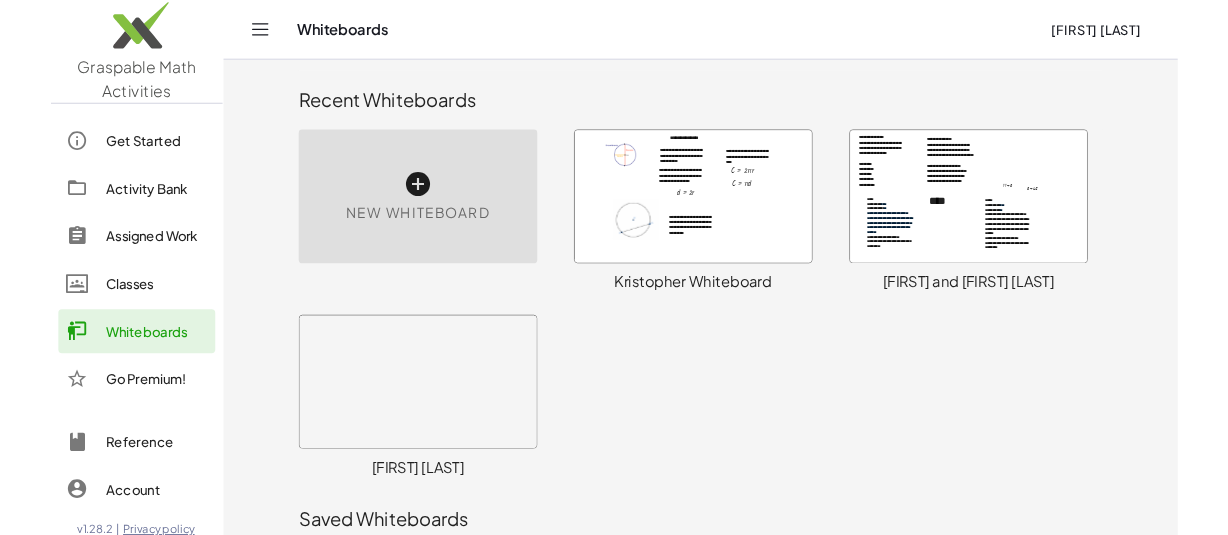 scroll, scrollTop: 26, scrollLeft: 0, axis: vertical 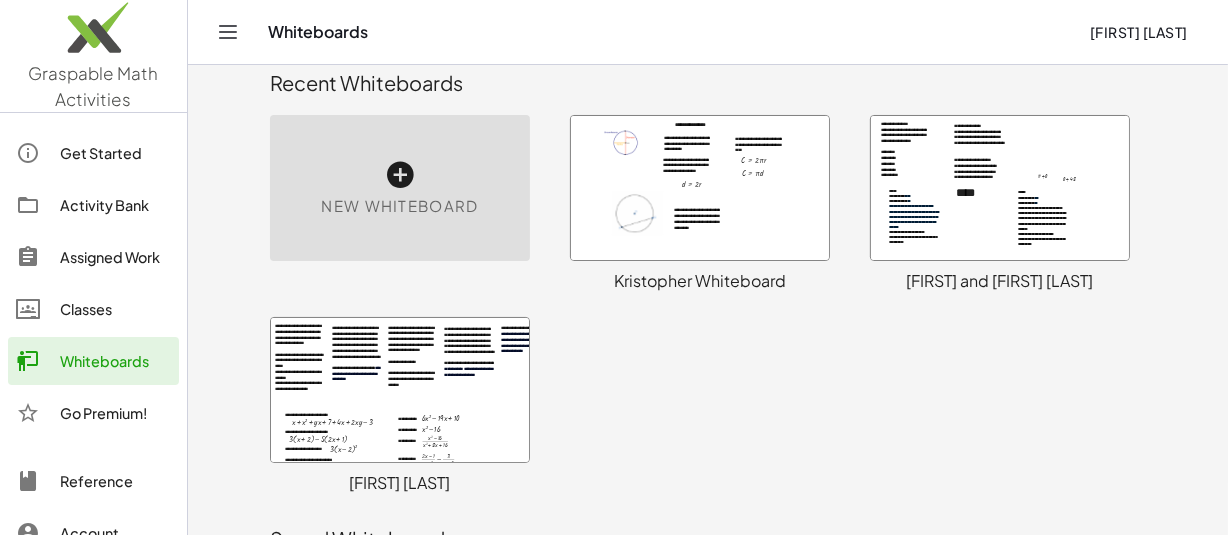 click at bounding box center [700, 188] 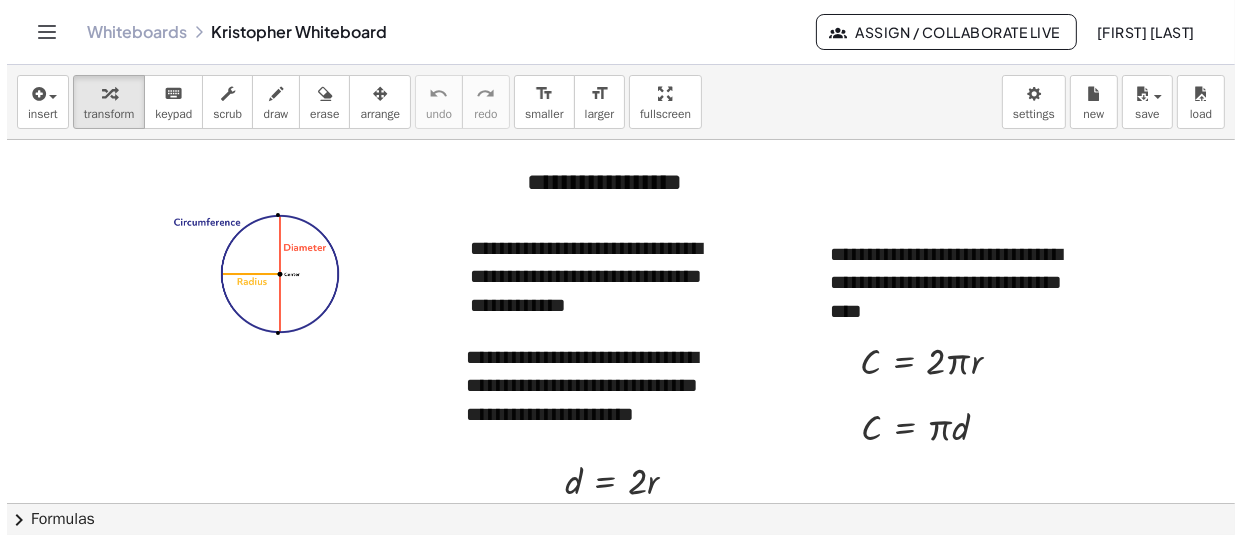 scroll, scrollTop: 0, scrollLeft: 0, axis: both 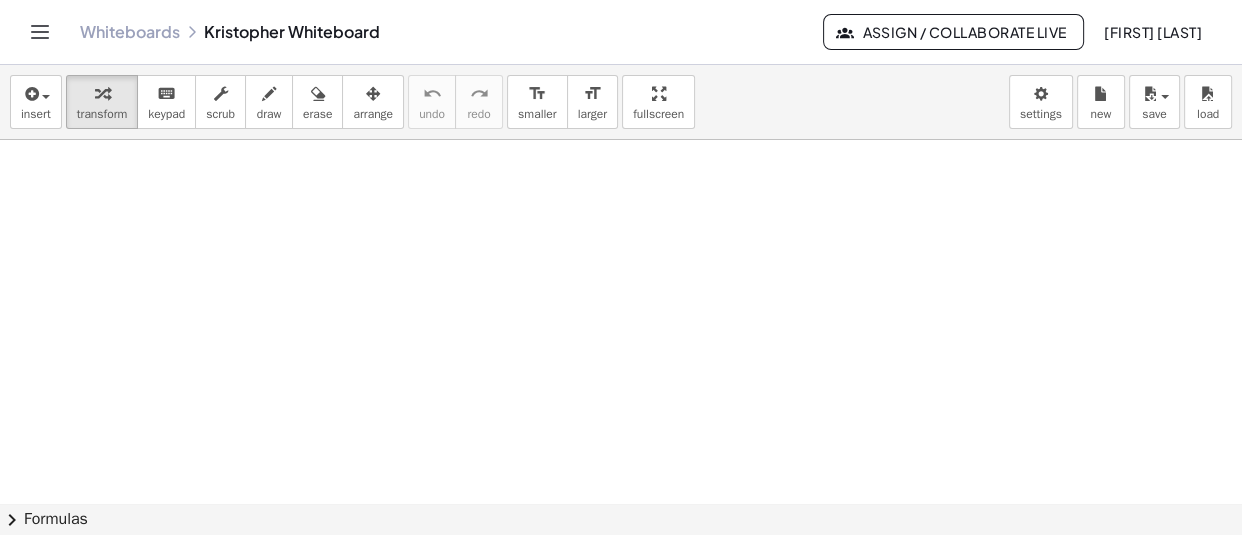 click at bounding box center (815, -16950) 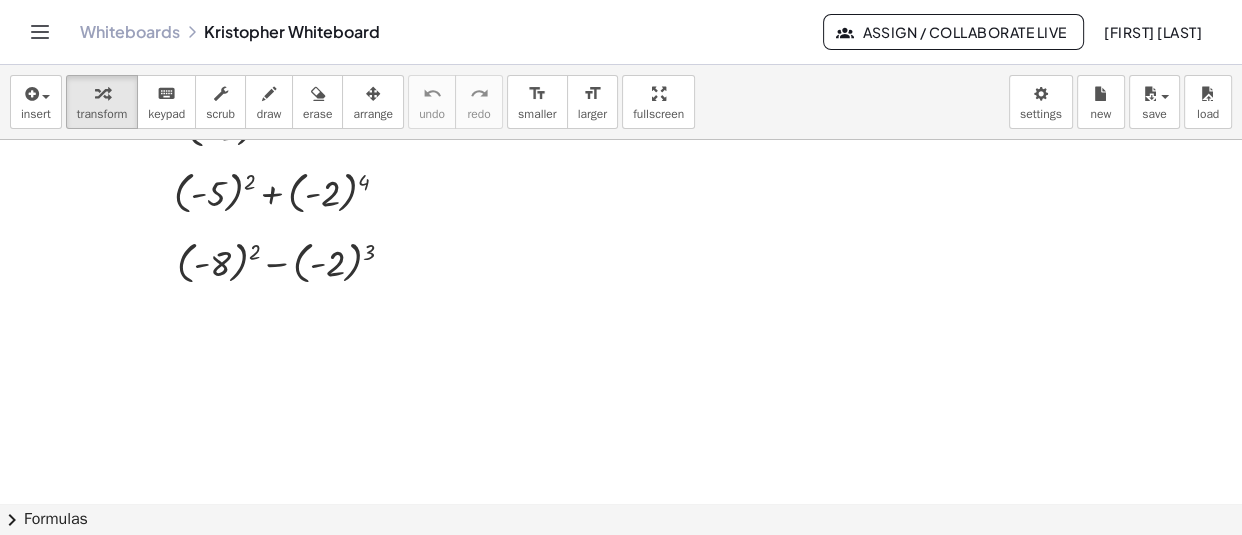 scroll, scrollTop: 34551, scrollLeft: 0, axis: vertical 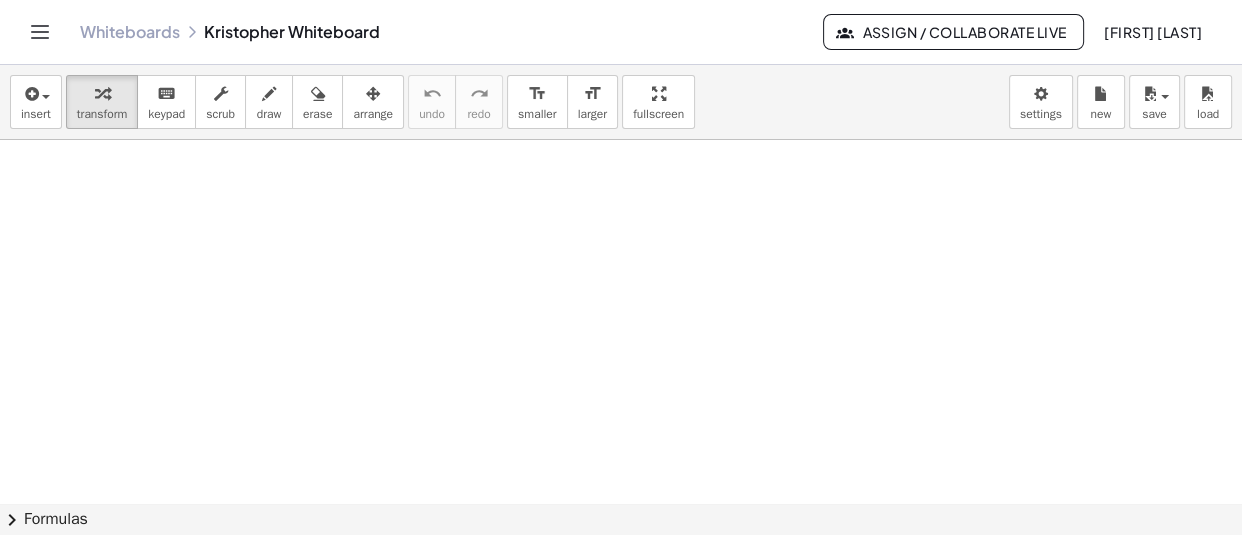 click at bounding box center [815, -16946] 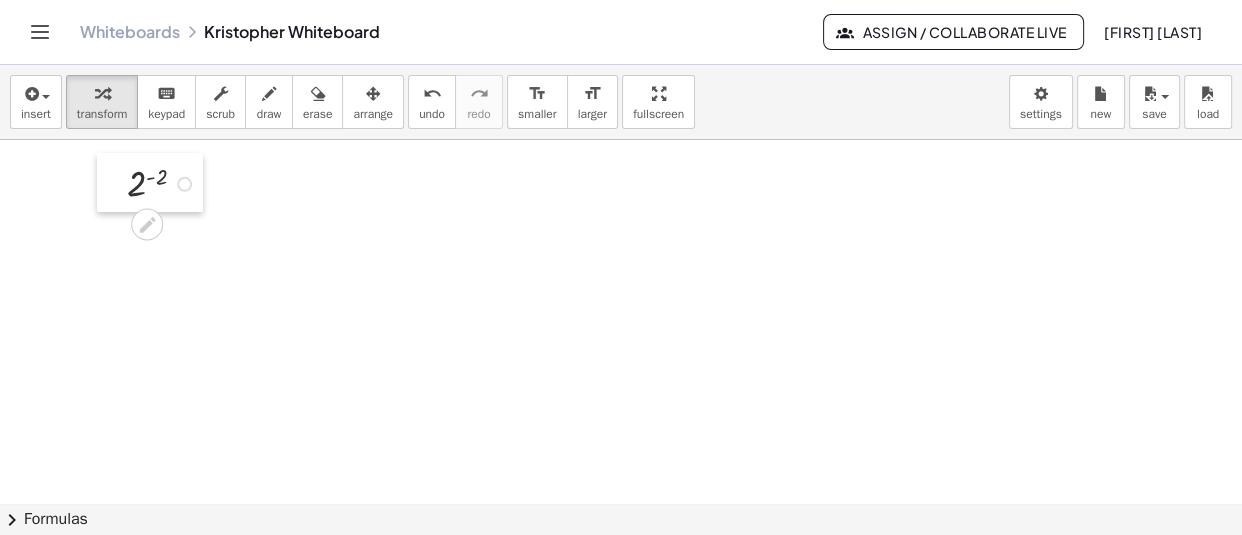 drag, startPoint x: 450, startPoint y: 348, endPoint x: 112, endPoint y: 196, distance: 370.60492 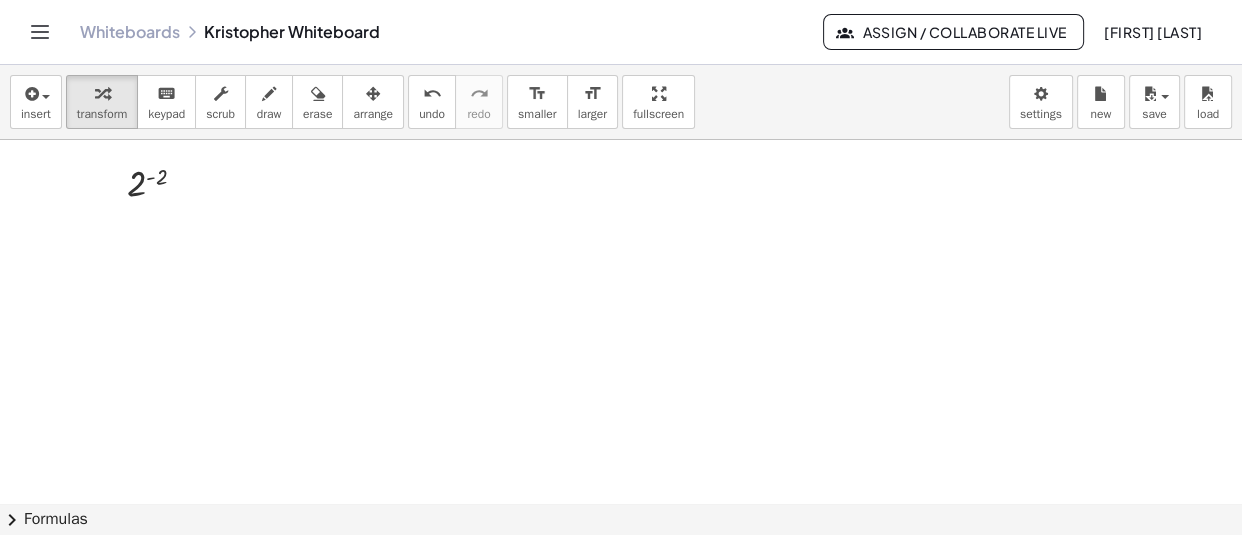 click at bounding box center (815, -16946) 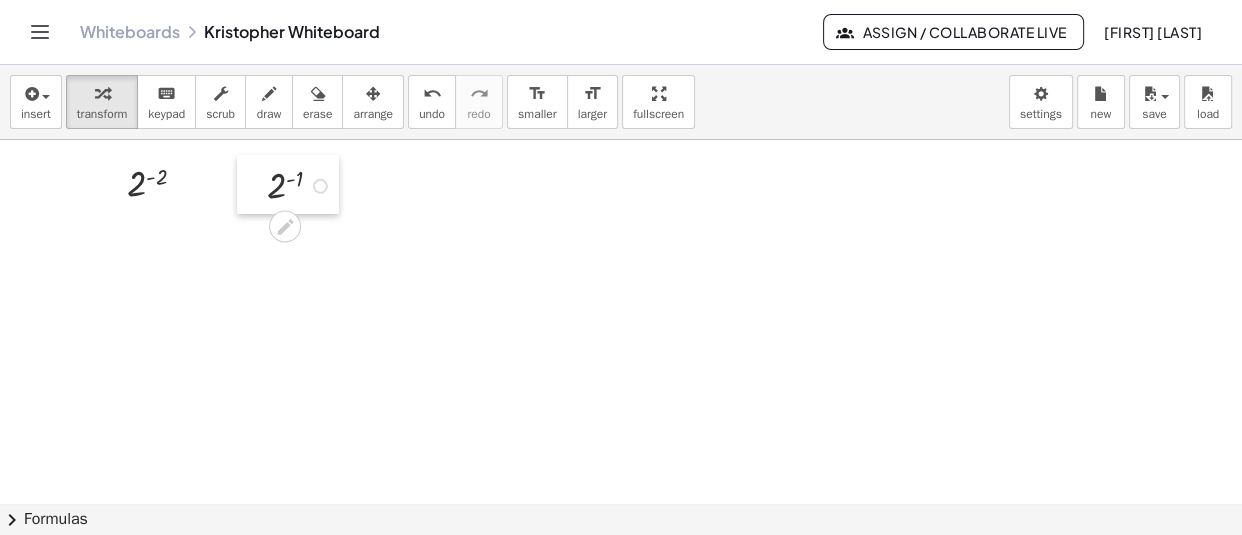 drag, startPoint x: 517, startPoint y: 447, endPoint x: 263, endPoint y: 197, distance: 356.39304 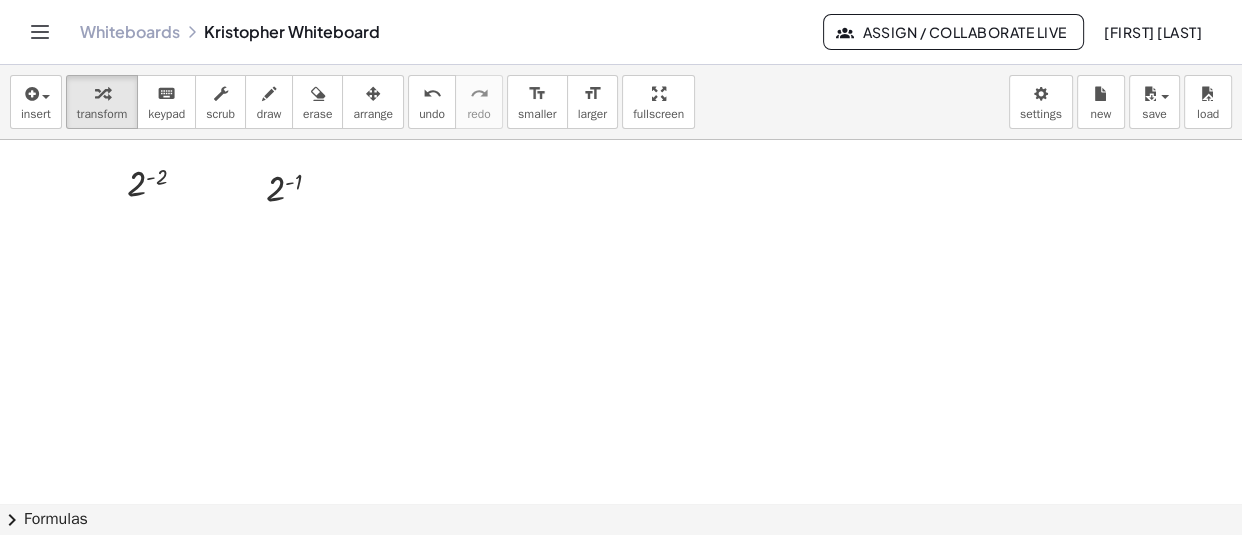 click at bounding box center [815, -16946] 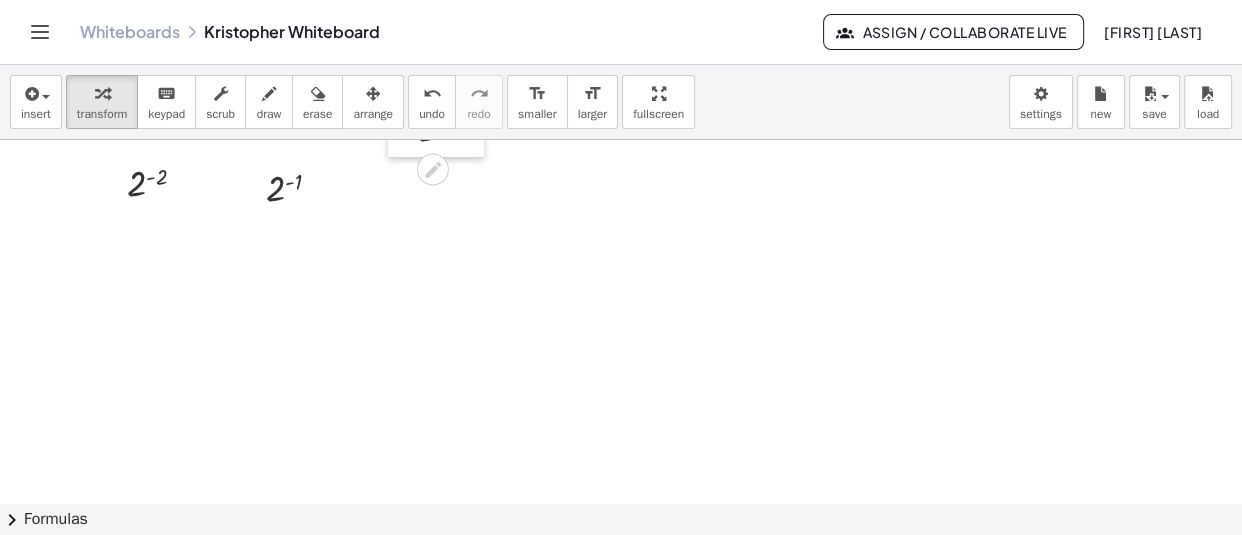 drag, startPoint x: 624, startPoint y: 355, endPoint x: 408, endPoint y: 216, distance: 256.8599 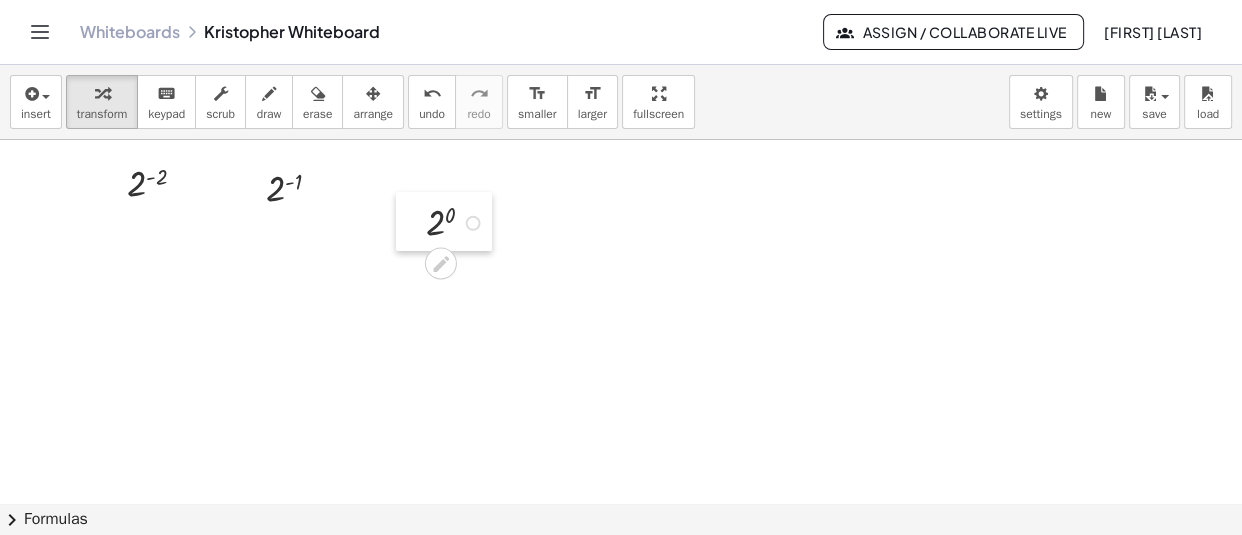 click at bounding box center (411, 221) 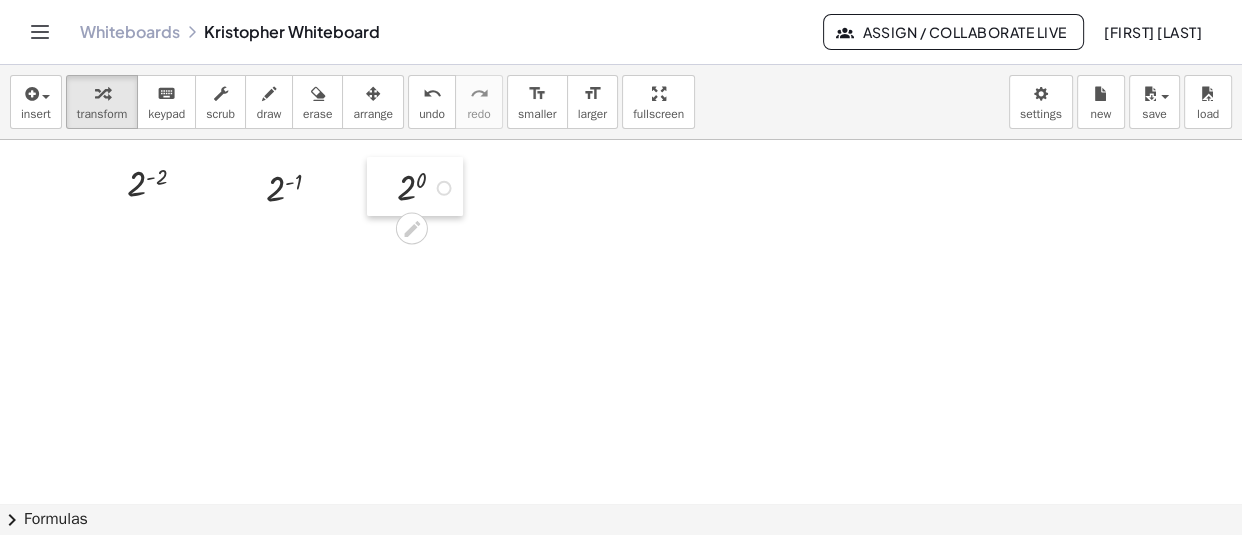 drag, startPoint x: 408, startPoint y: 216, endPoint x: 379, endPoint y: 181, distance: 45.453274 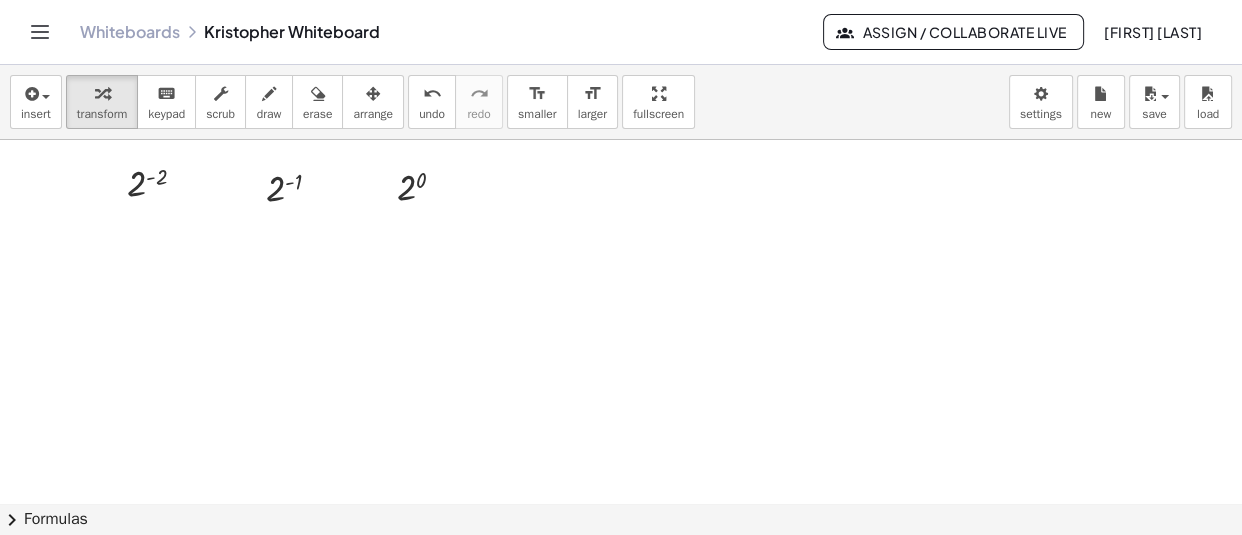 click at bounding box center (815, -16946) 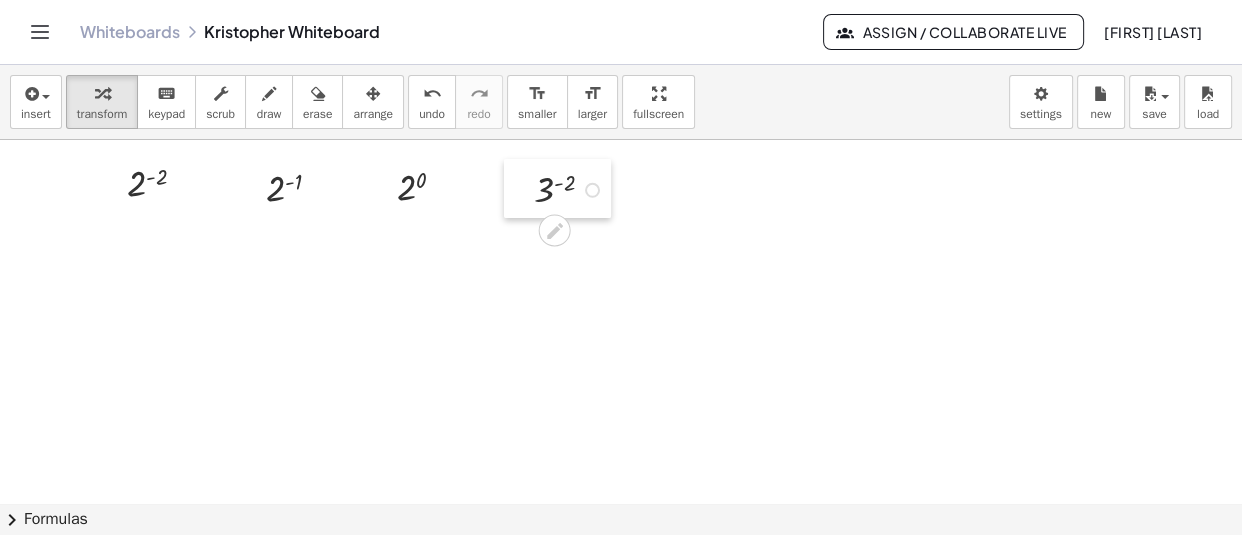 drag, startPoint x: 601, startPoint y: 321, endPoint x: 512, endPoint y: 187, distance: 160.8633 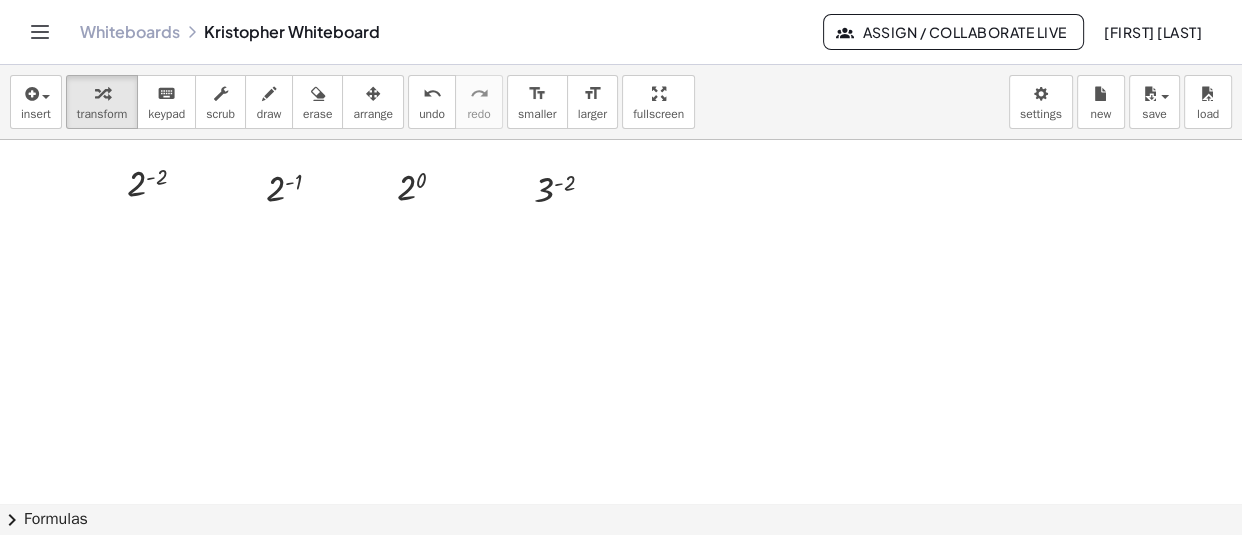 click at bounding box center [815, -16946] 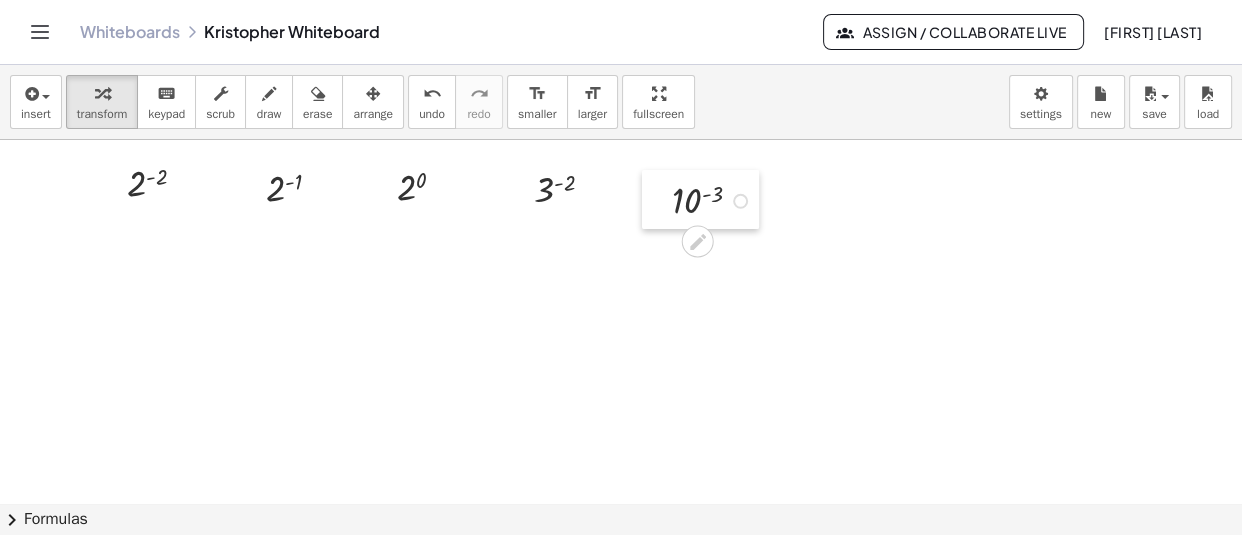 drag, startPoint x: 543, startPoint y: 442, endPoint x: 662, endPoint y: 191, distance: 277.7805 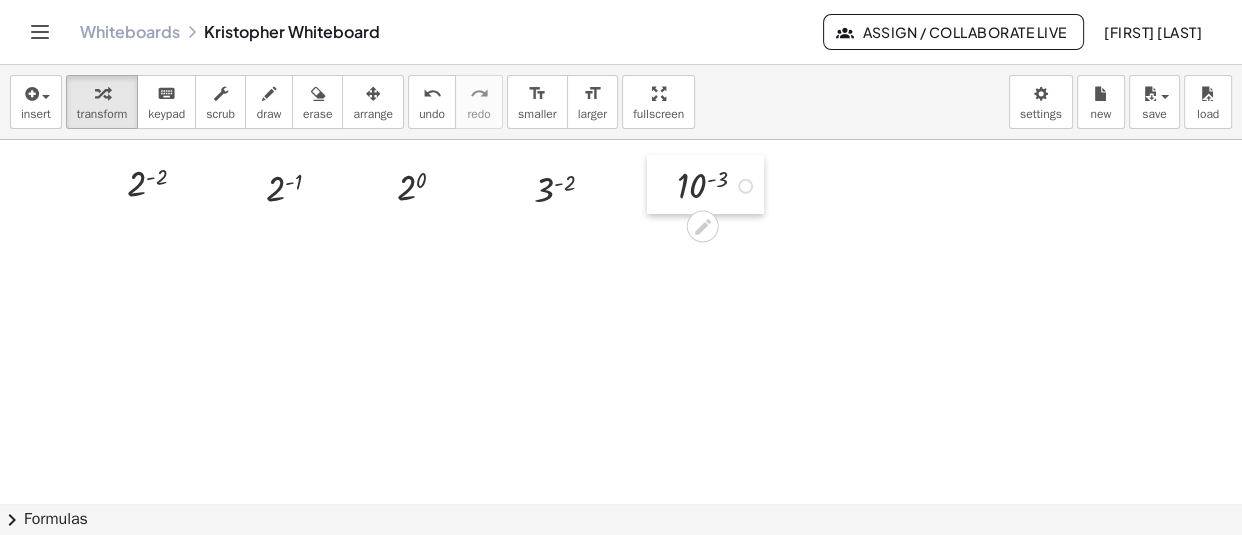 drag, startPoint x: 663, startPoint y: 213, endPoint x: 668, endPoint y: 198, distance: 15.811388 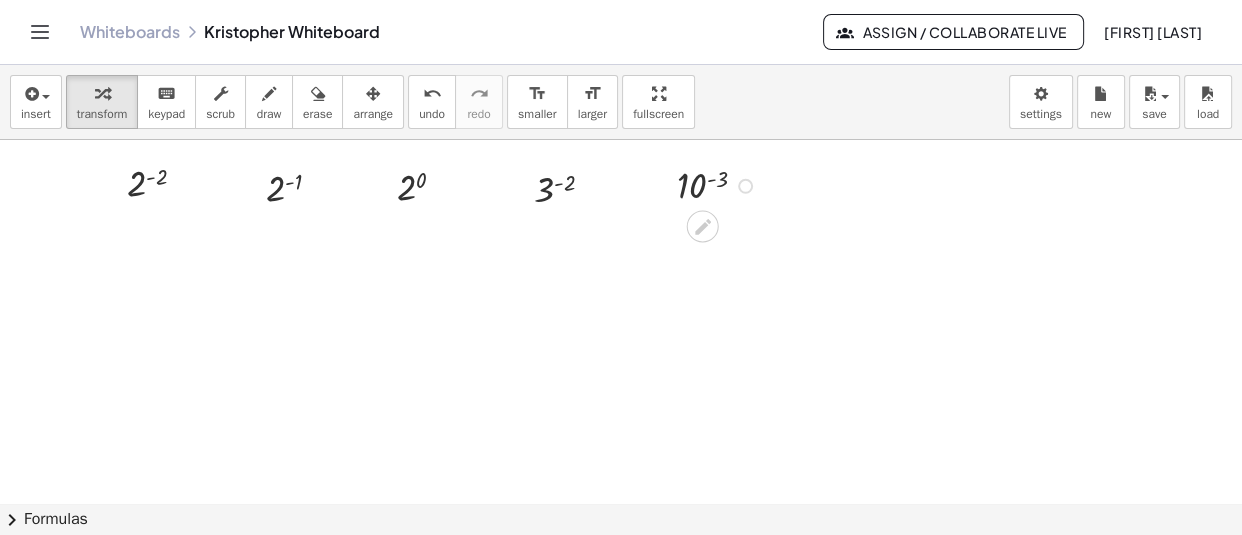 click at bounding box center (815, -16946) 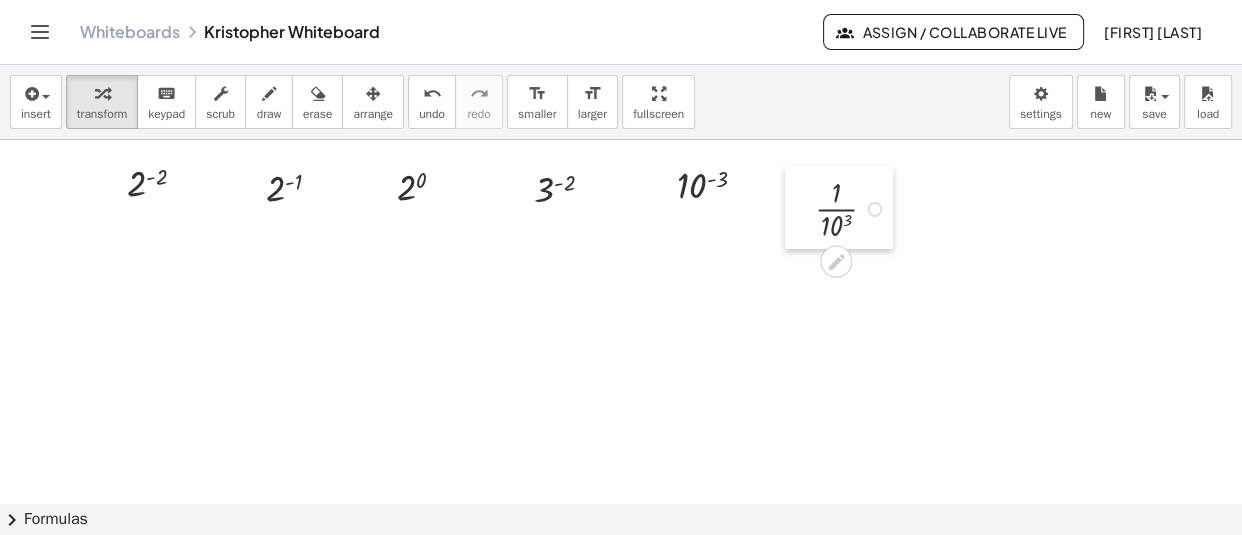 drag, startPoint x: 741, startPoint y: 356, endPoint x: 799, endPoint y: 212, distance: 155.24174 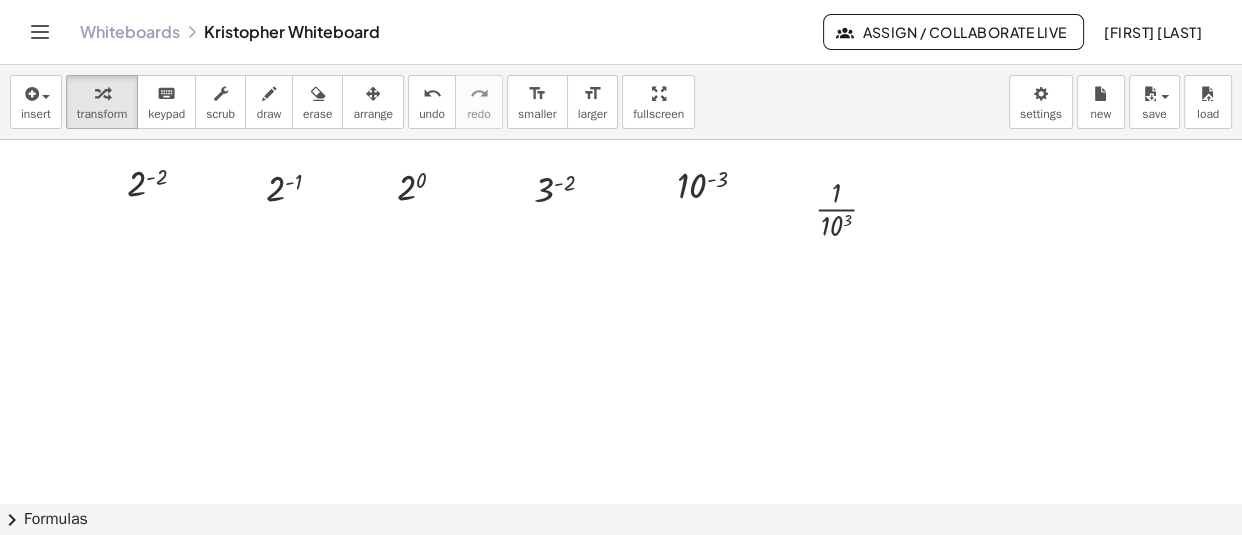 click at bounding box center [815, -16946] 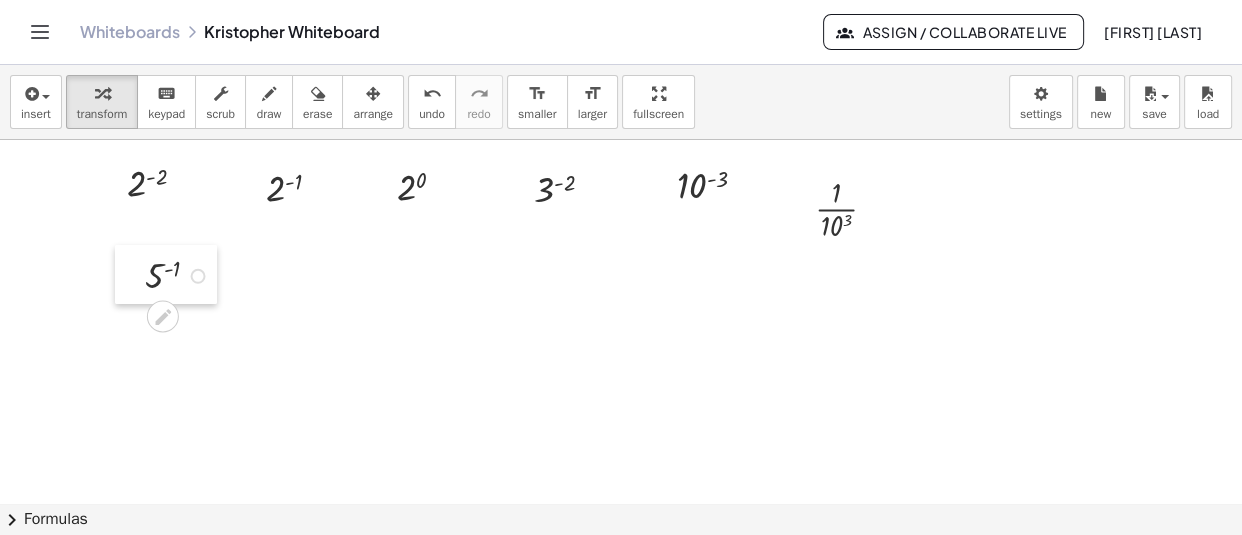 drag, startPoint x: 472, startPoint y: 340, endPoint x: 122, endPoint y: 264, distance: 358.1564 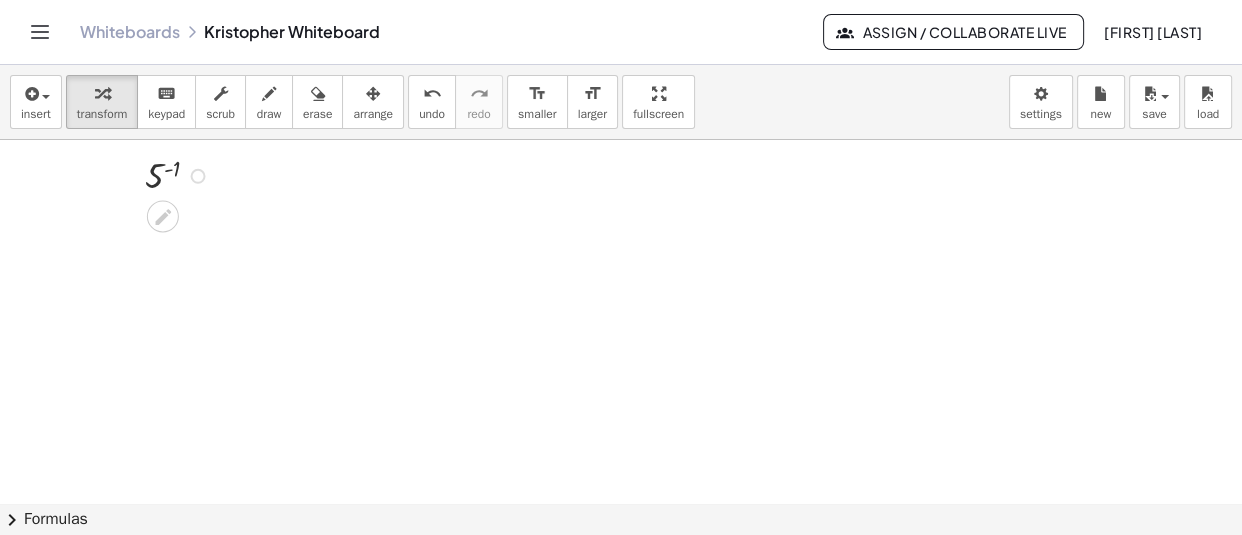 scroll, scrollTop: 34652, scrollLeft: 0, axis: vertical 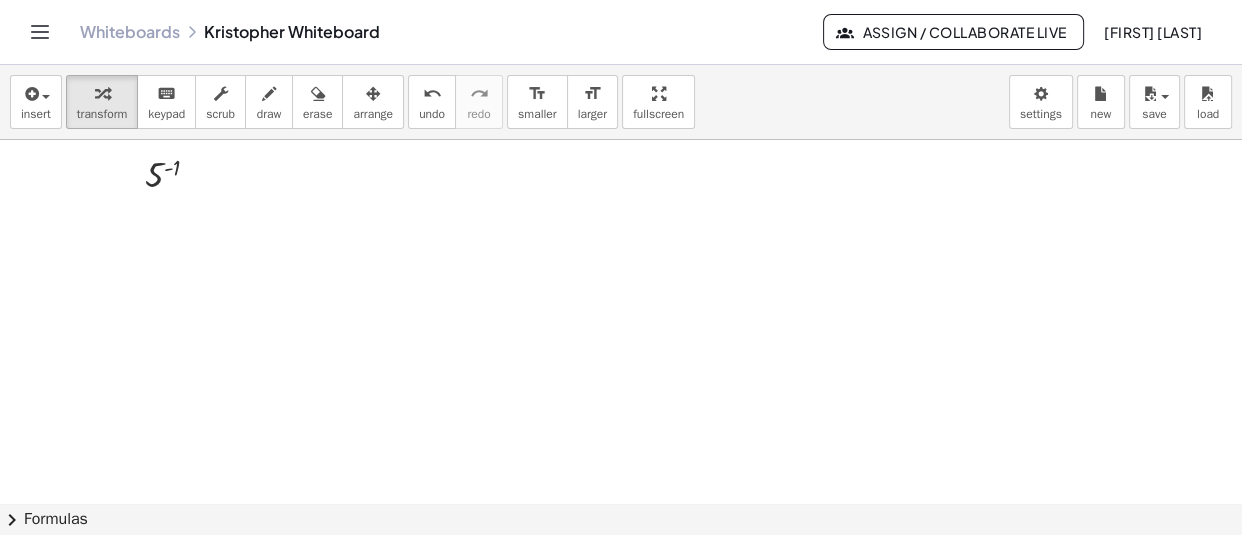 click at bounding box center (815, -16865) 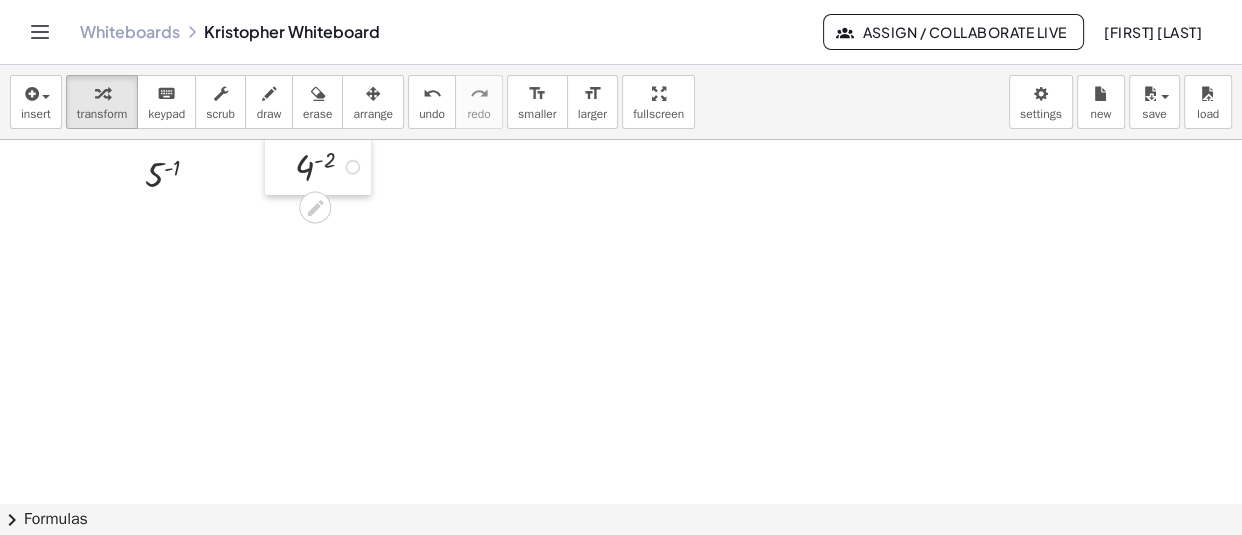 drag, startPoint x: 564, startPoint y: 347, endPoint x: 272, endPoint y: 163, distance: 345.13766 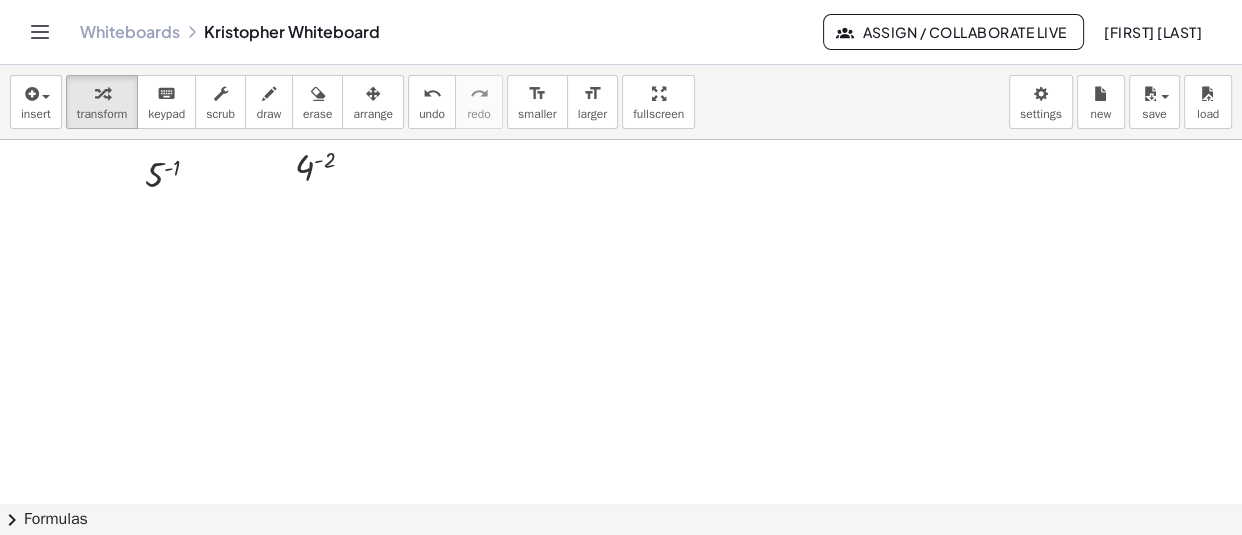 click at bounding box center (815, -16865) 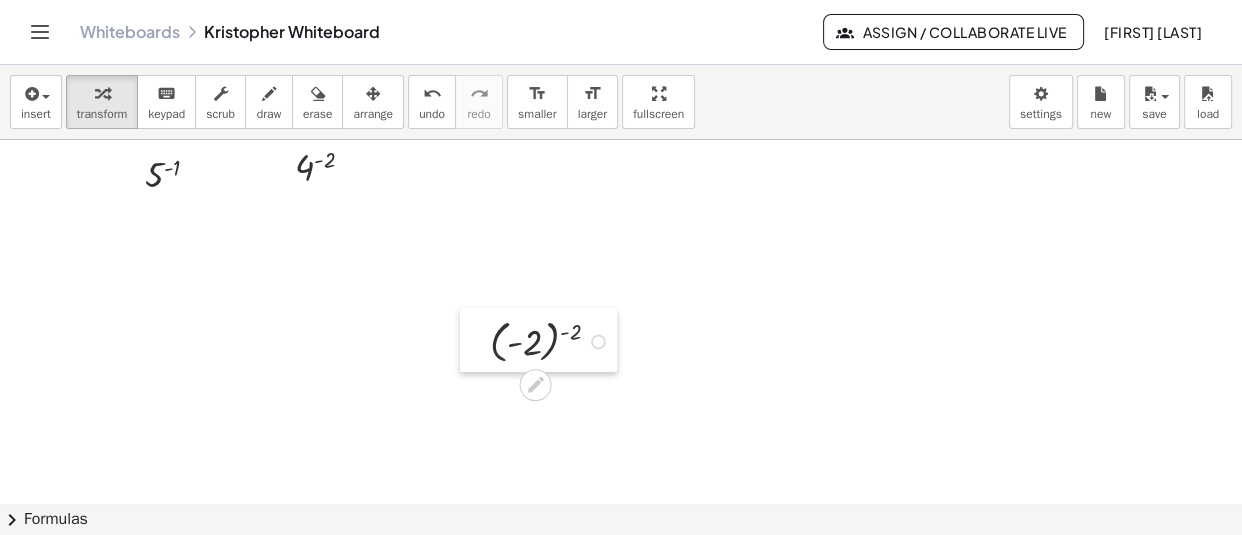 click at bounding box center [475, 340] 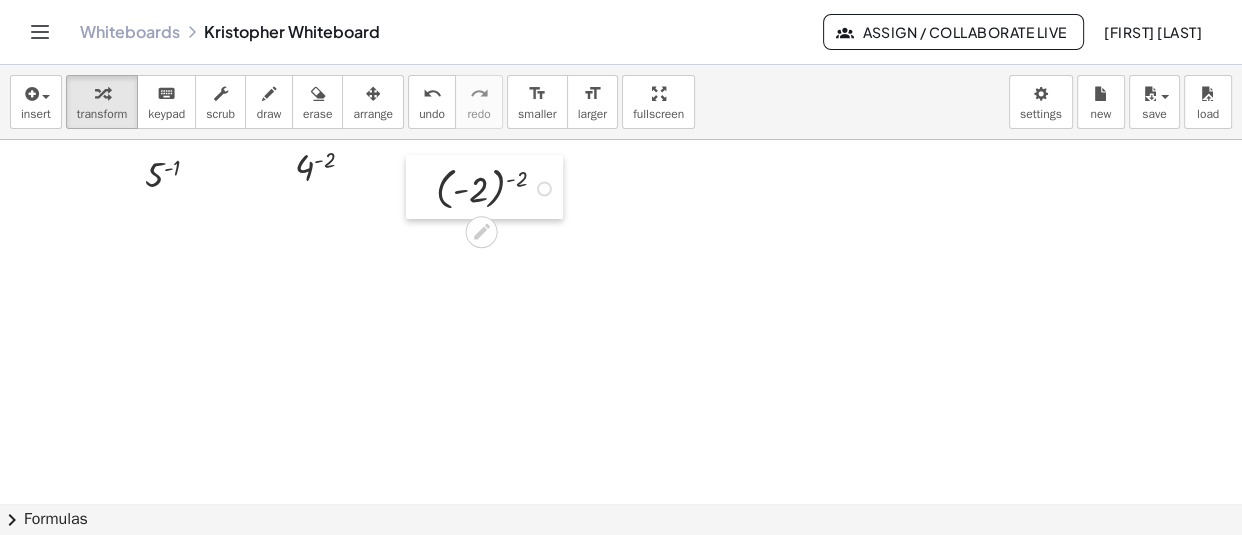 drag, startPoint x: 463, startPoint y: 345, endPoint x: 409, endPoint y: 192, distance: 162.2498 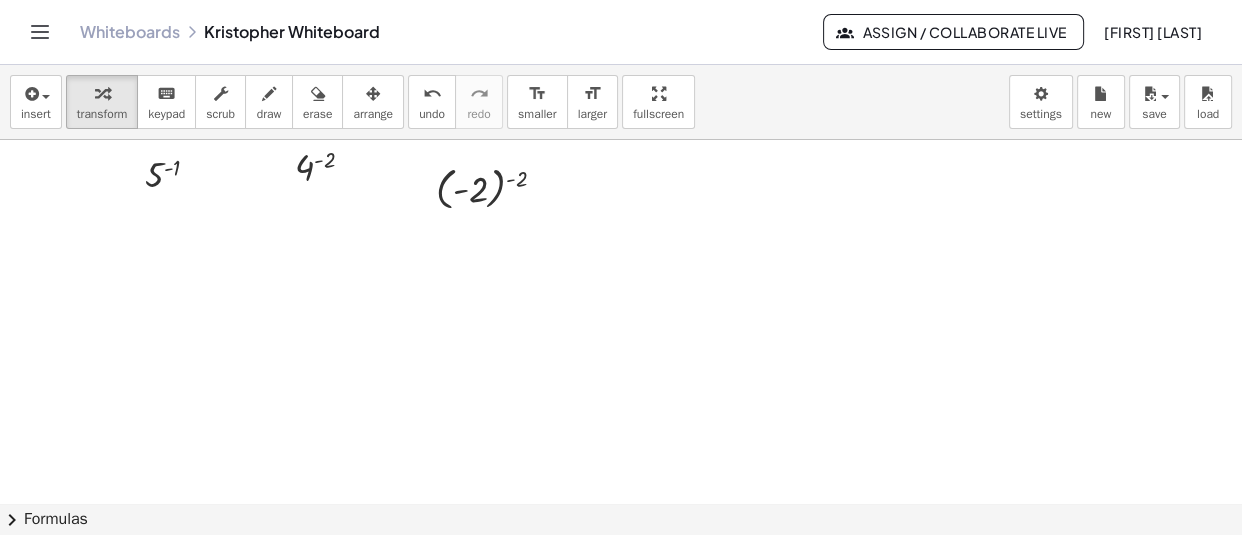 click at bounding box center [815, -16865] 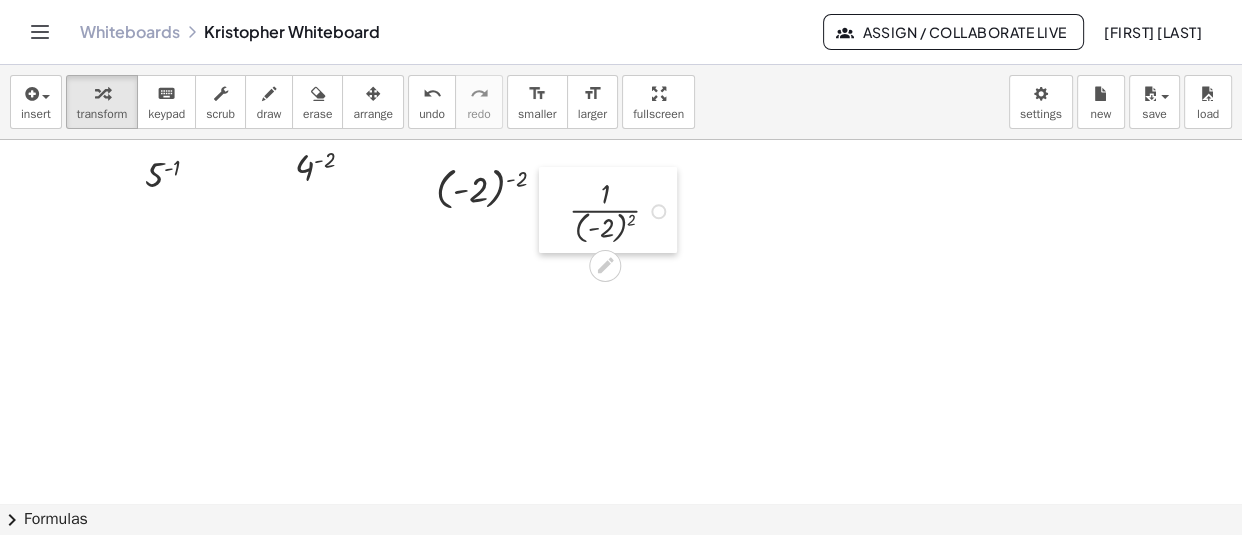 drag, startPoint x: 546, startPoint y: 372, endPoint x: 607, endPoint y: 221, distance: 162.85576 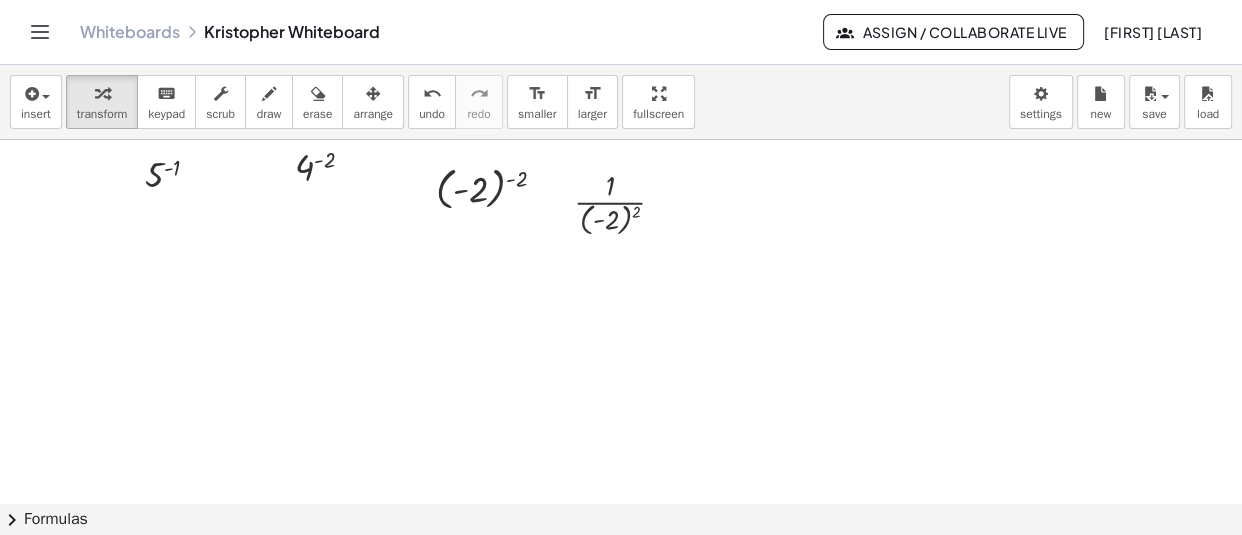 click at bounding box center (815, -16865) 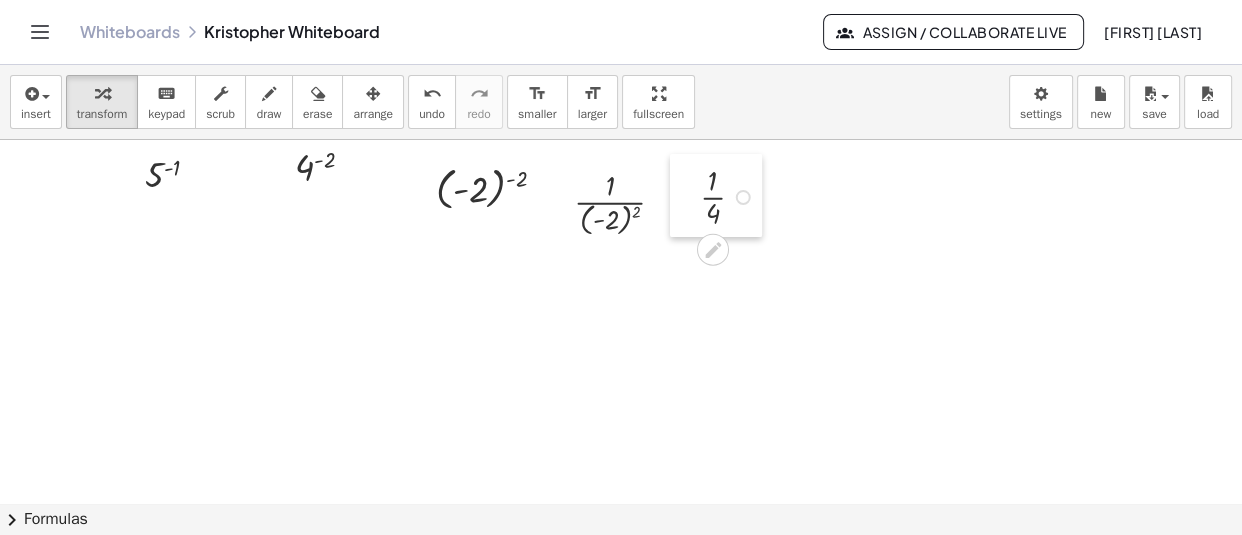 drag, startPoint x: 616, startPoint y: 400, endPoint x: 697, endPoint y: 204, distance: 212.07782 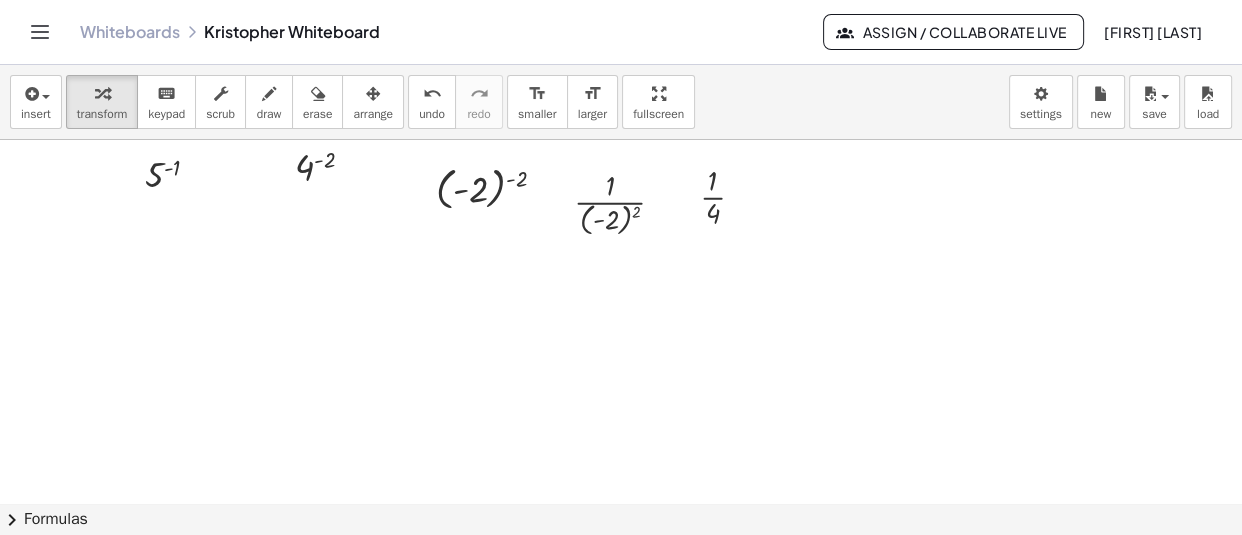 click at bounding box center (815, -16865) 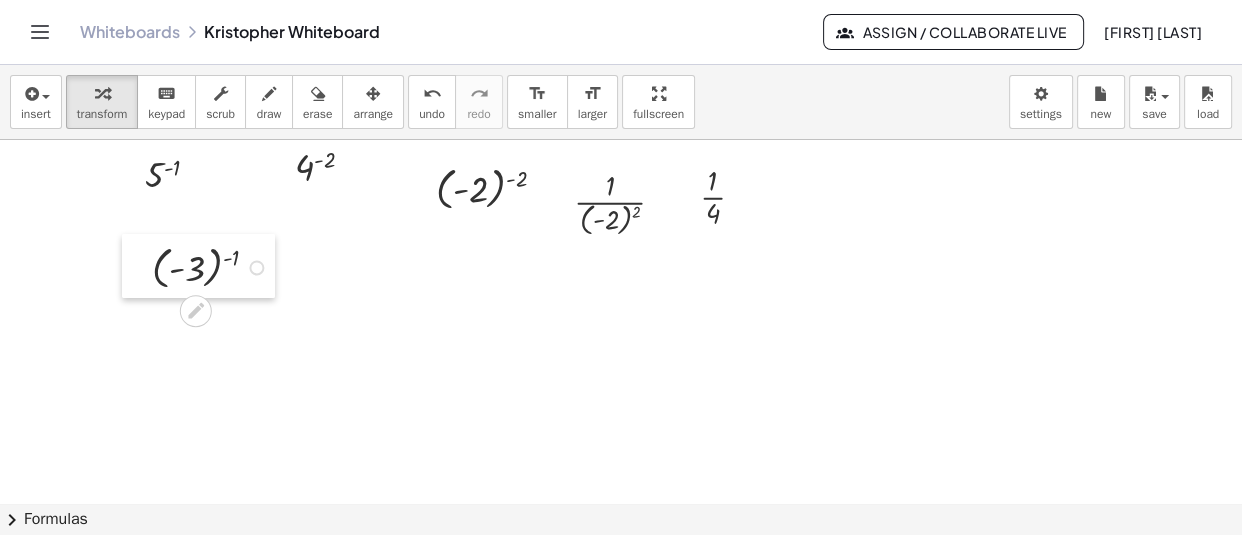 drag, startPoint x: 342, startPoint y: 306, endPoint x: 139, endPoint y: 271, distance: 205.99515 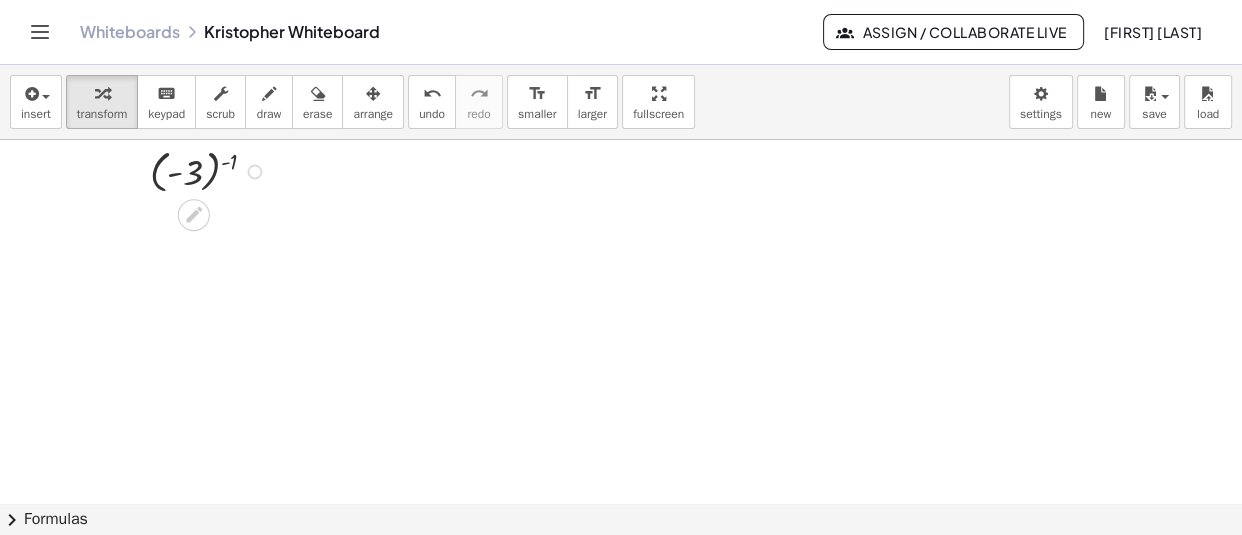 scroll, scrollTop: 34748, scrollLeft: 0, axis: vertical 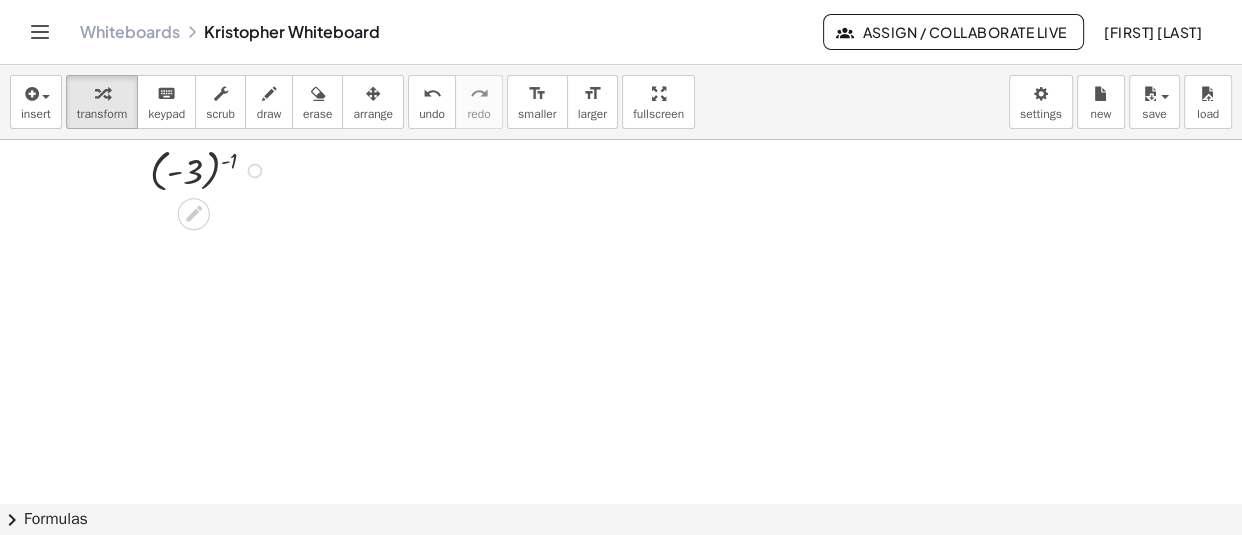 click at bounding box center [815, -16961] 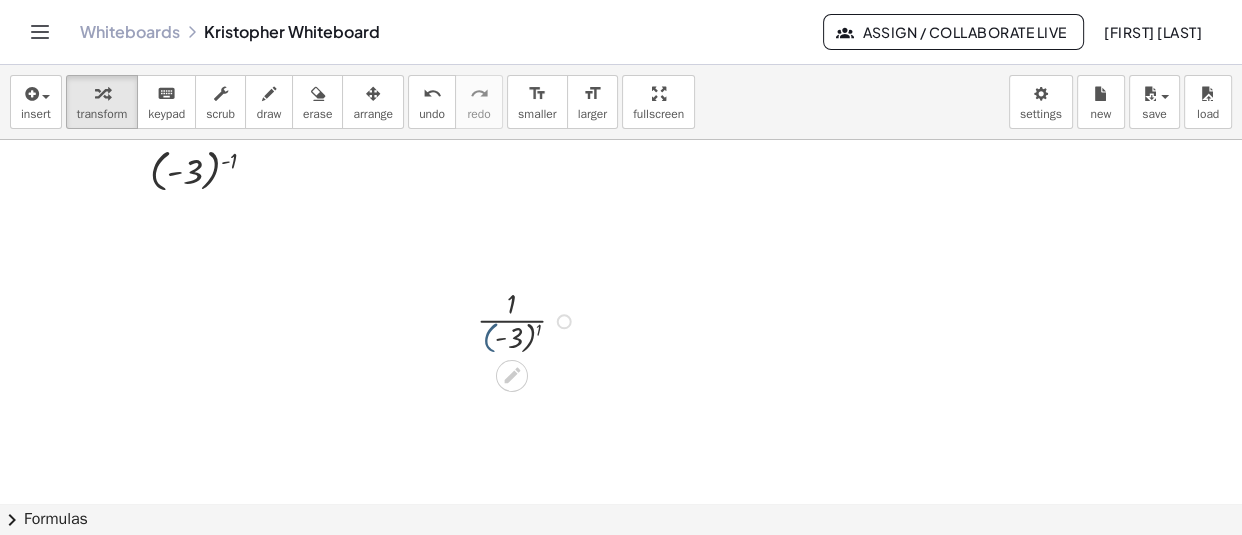 click on "· 1 · ( - 3 ) 1" at bounding box center (515, 320) 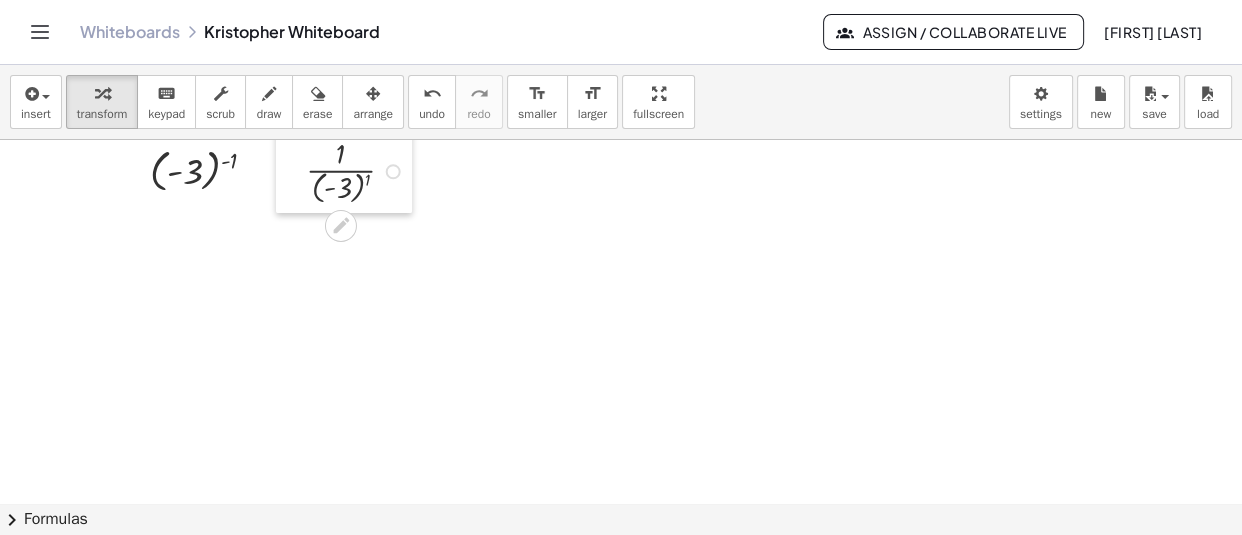drag, startPoint x: 468, startPoint y: 323, endPoint x: 297, endPoint y: 173, distance: 227.46648 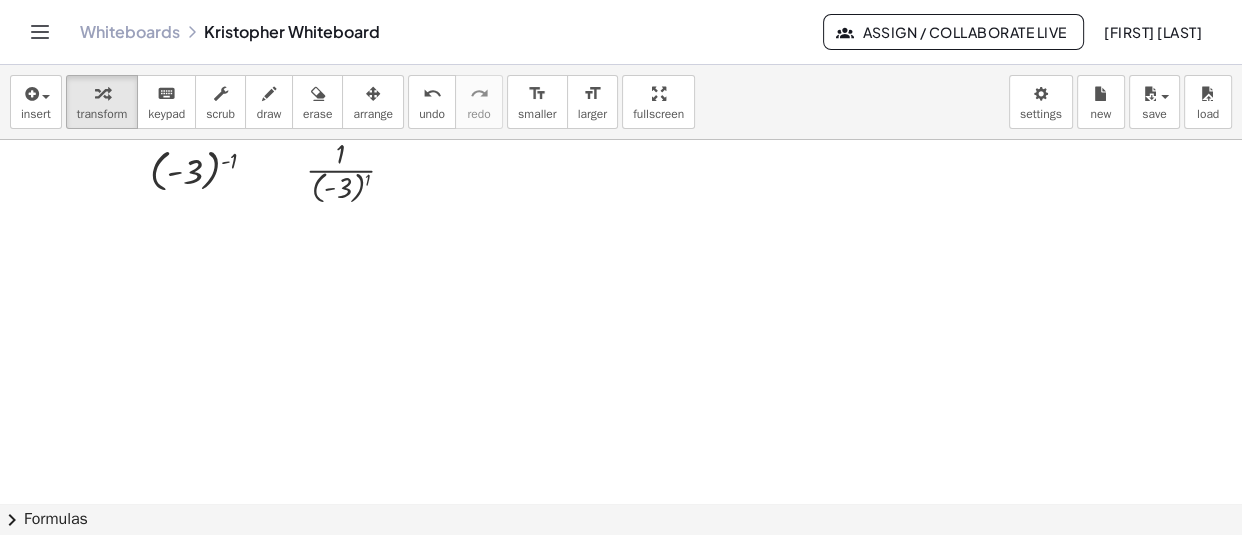 click at bounding box center [815, -16961] 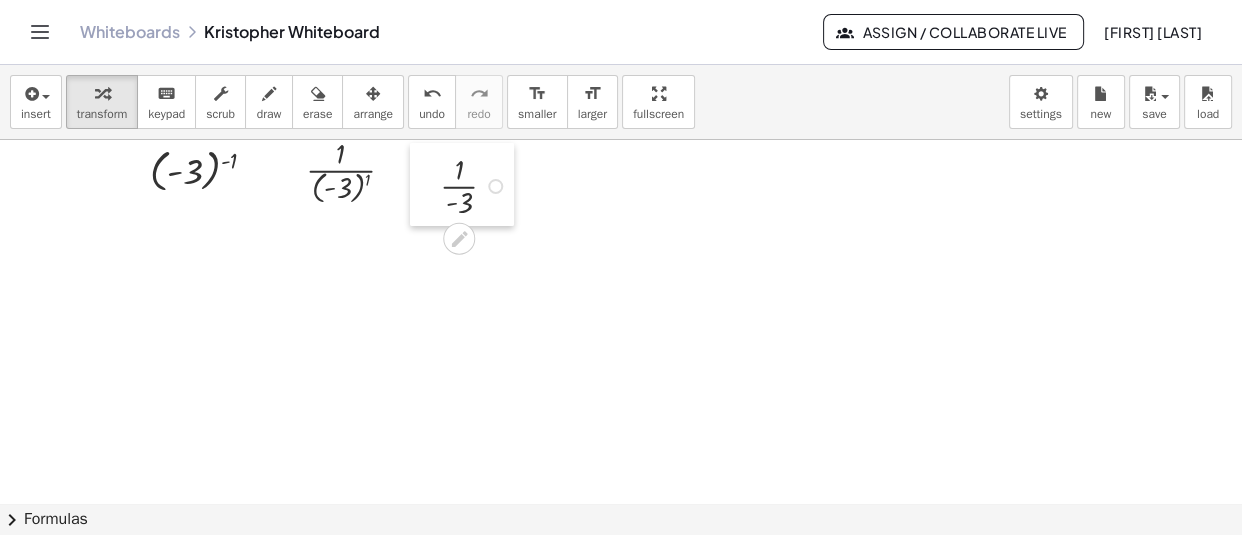 drag, startPoint x: 594, startPoint y: 479, endPoint x: 430, endPoint y: 182, distance: 339.27127 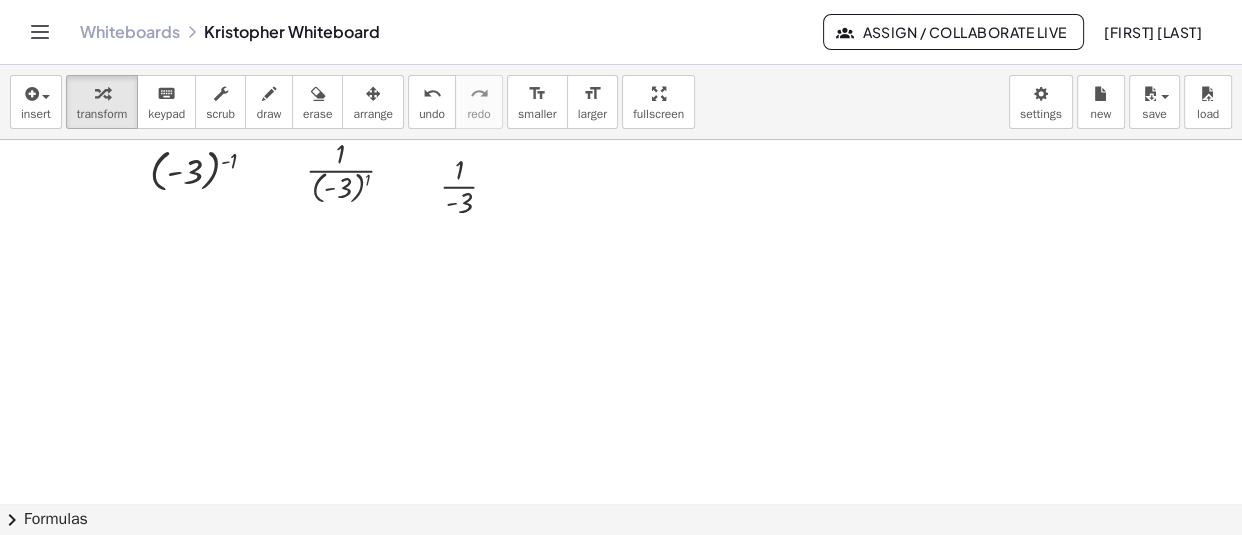 click at bounding box center (815, -16961) 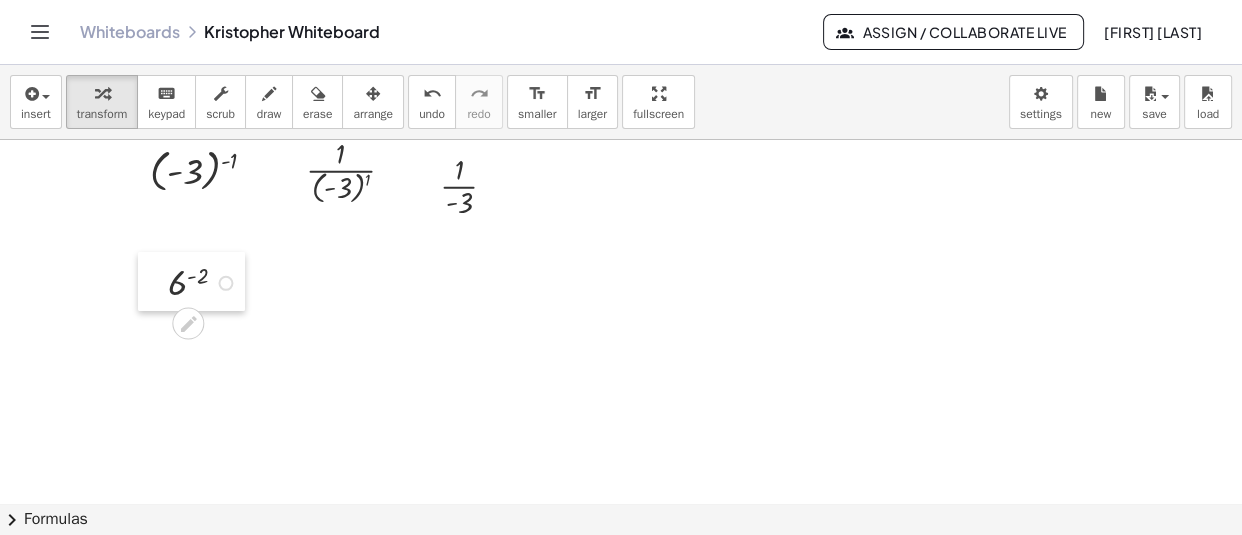 drag, startPoint x: 314, startPoint y: 465, endPoint x: 159, endPoint y: 284, distance: 238.29813 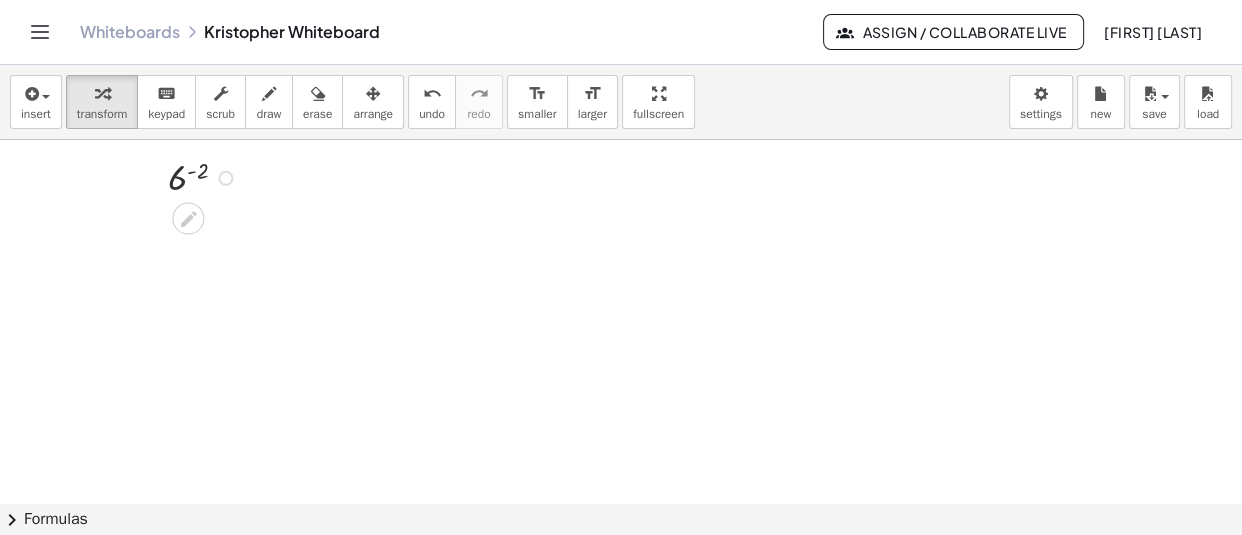 scroll, scrollTop: 34839, scrollLeft: 0, axis: vertical 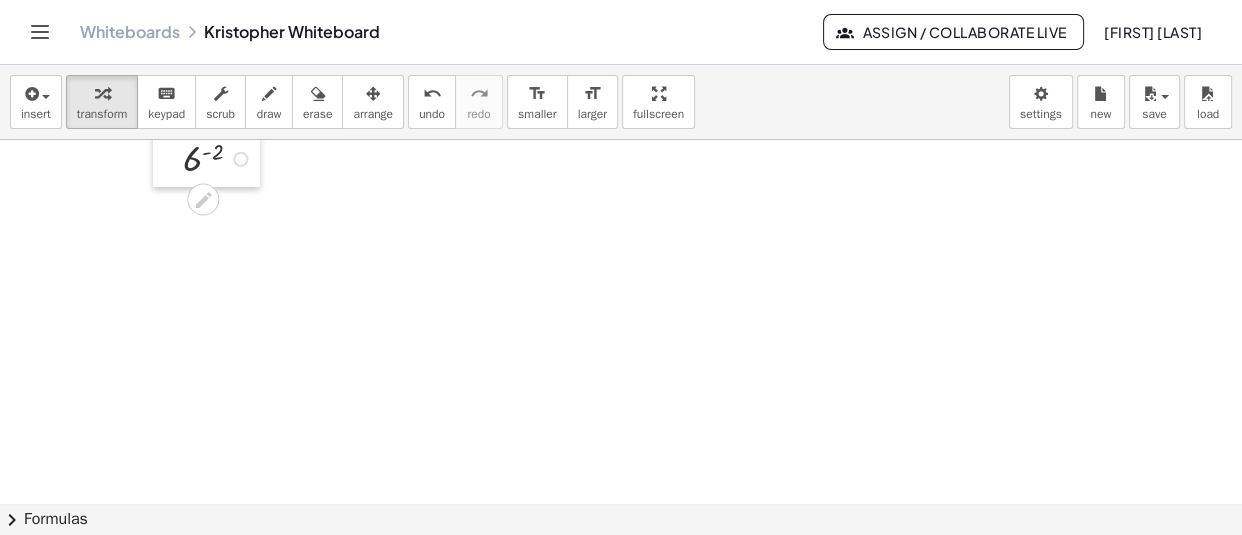 drag, startPoint x: 161, startPoint y: 180, endPoint x: 176, endPoint y: 150, distance: 33.54102 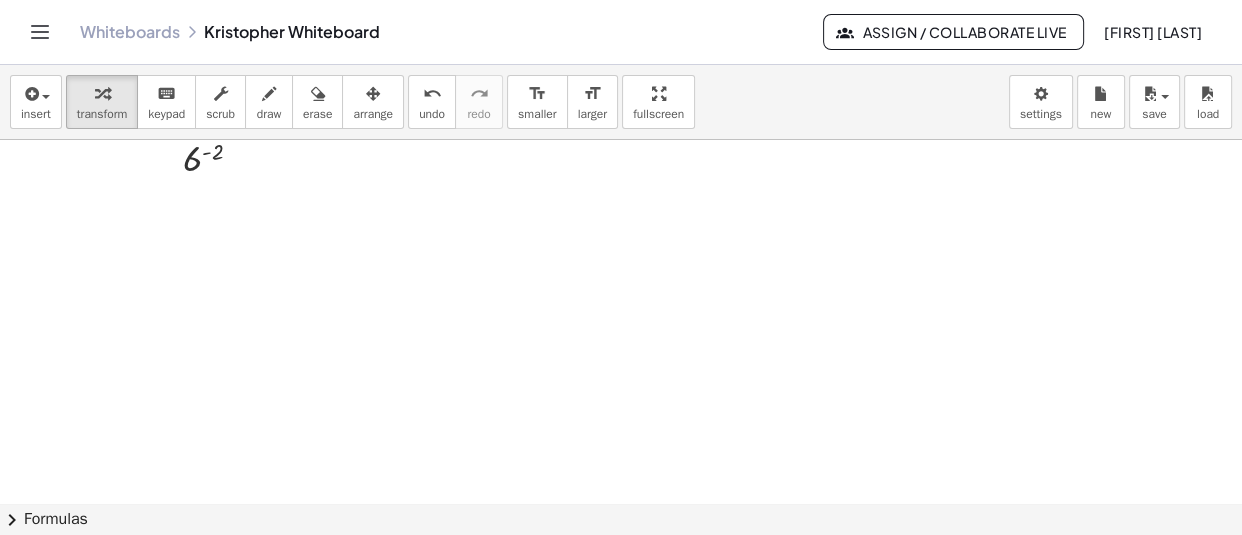 click at bounding box center (815, -17052) 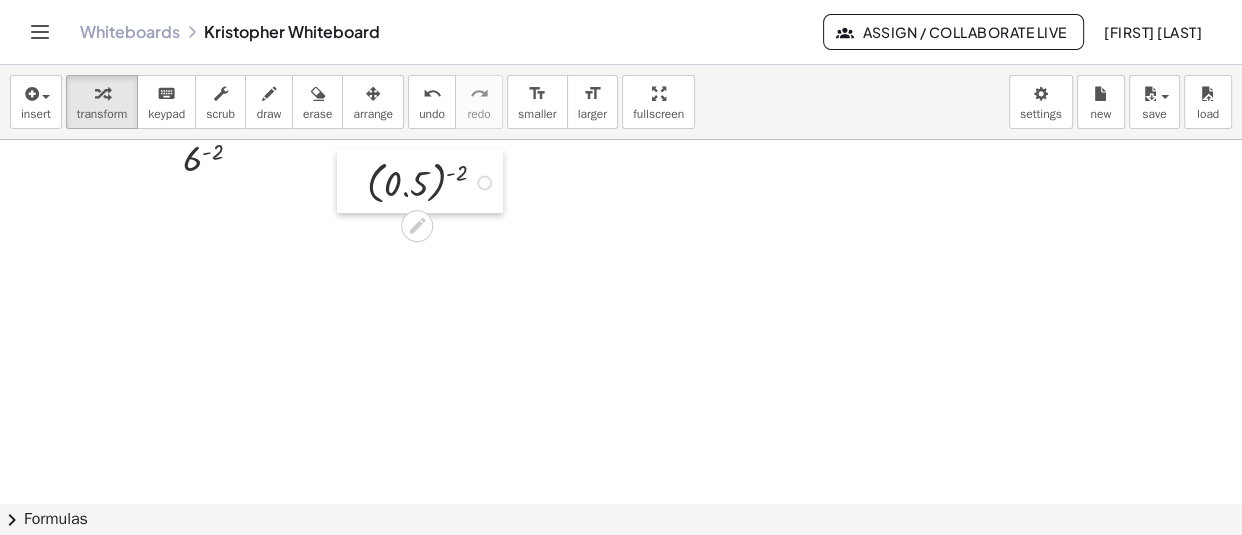 drag, startPoint x: 410, startPoint y: 331, endPoint x: 357, endPoint y: 201, distance: 140.38875 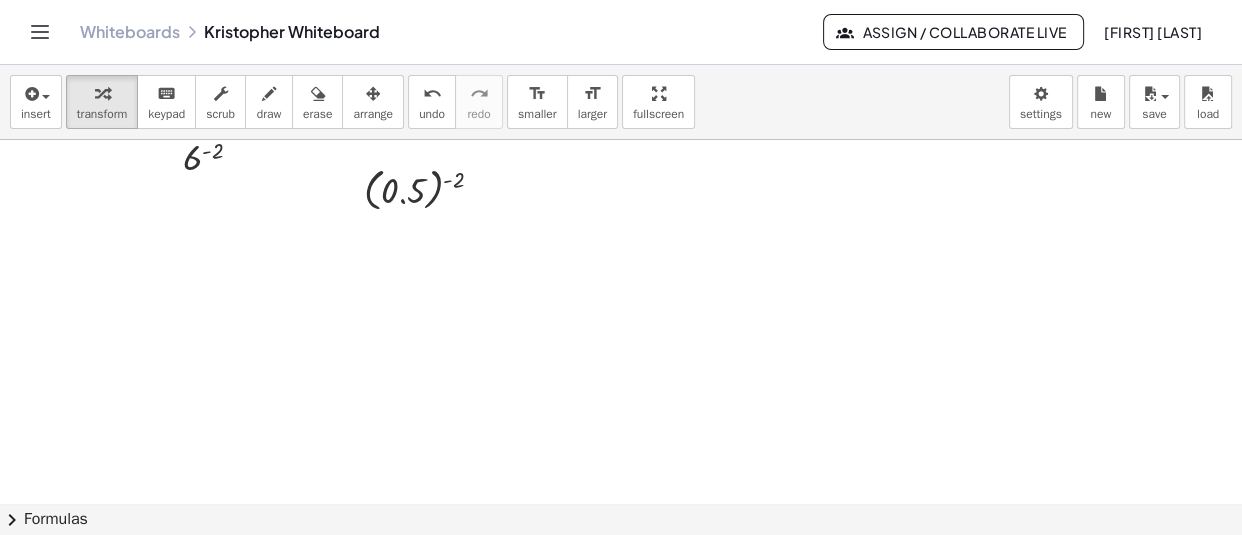 scroll, scrollTop: 34841, scrollLeft: 0, axis: vertical 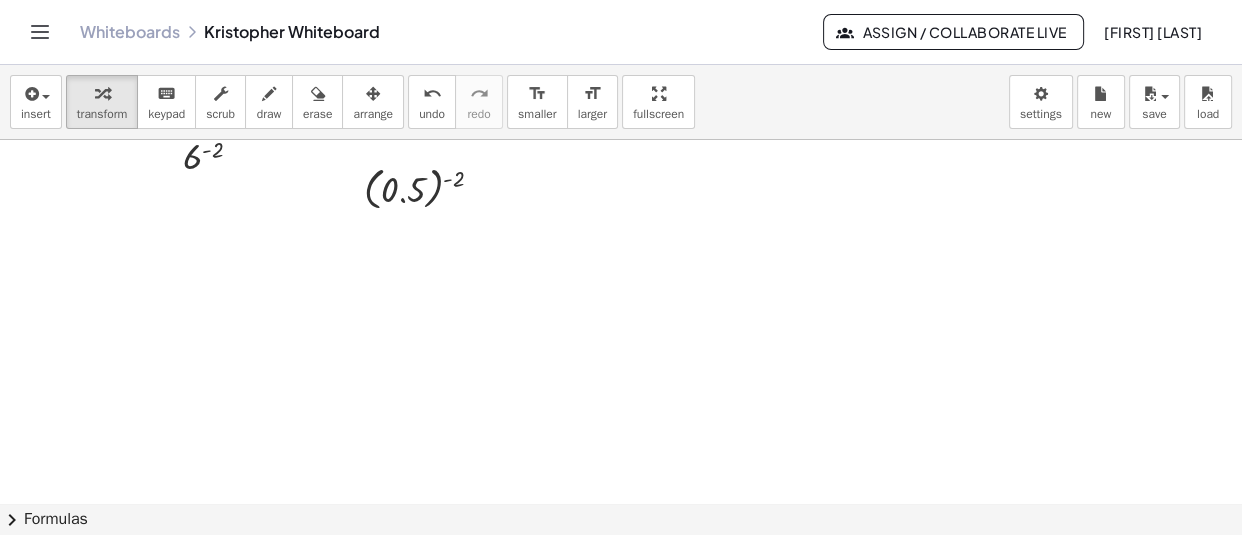click at bounding box center [815, -17054] 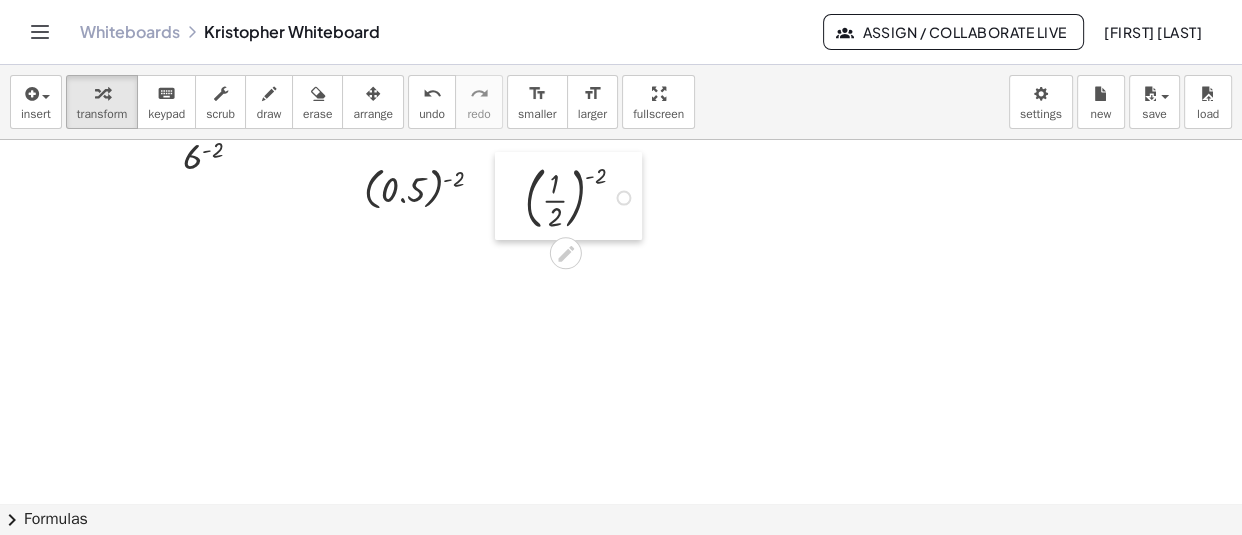 drag, startPoint x: 499, startPoint y: 368, endPoint x: 518, endPoint y: 214, distance: 155.16765 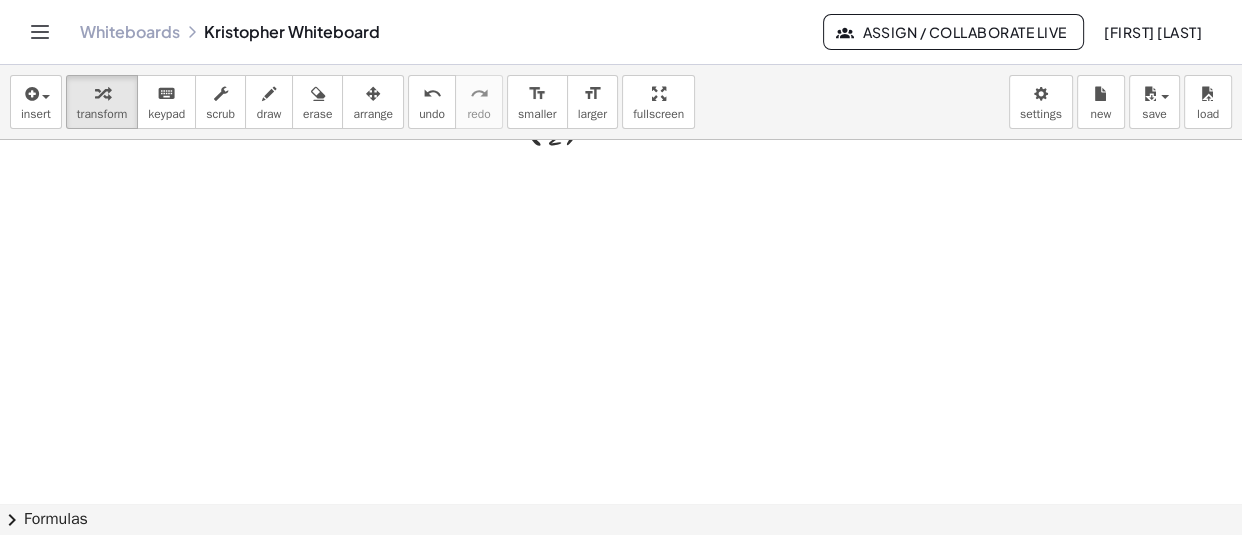scroll, scrollTop: 34923, scrollLeft: 0, axis: vertical 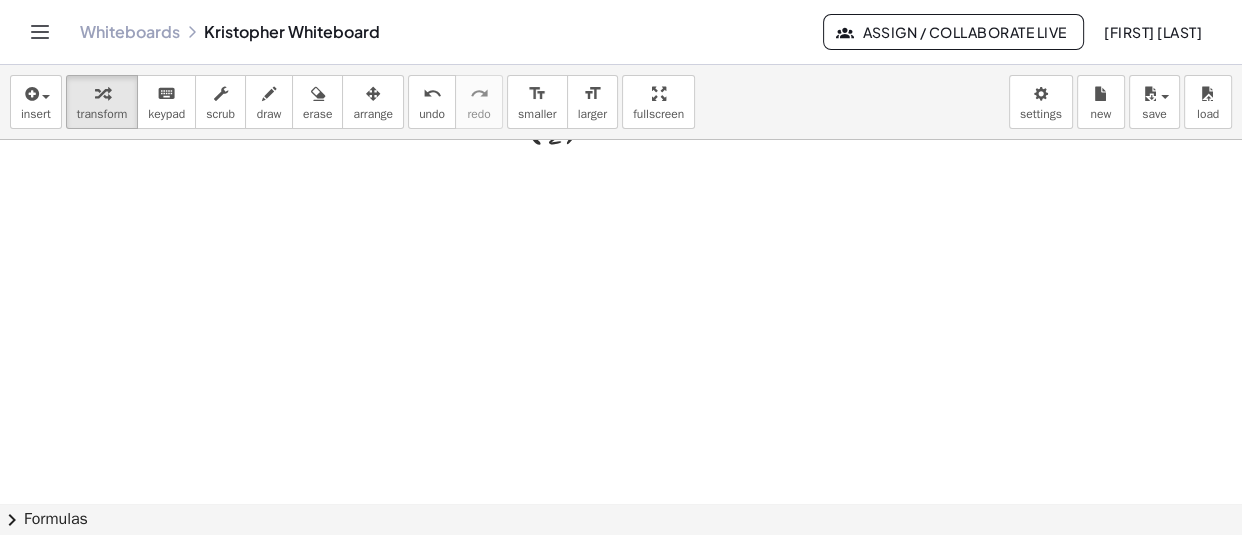 click at bounding box center [815, -17136] 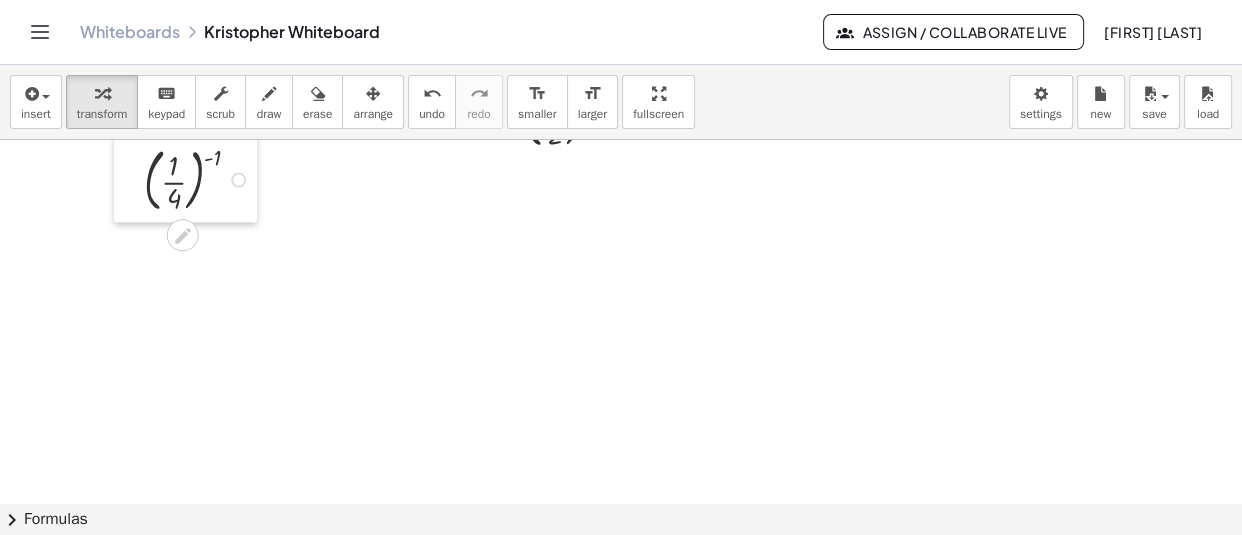 drag, startPoint x: 280, startPoint y: 350, endPoint x: 118, endPoint y: 182, distance: 233.3838 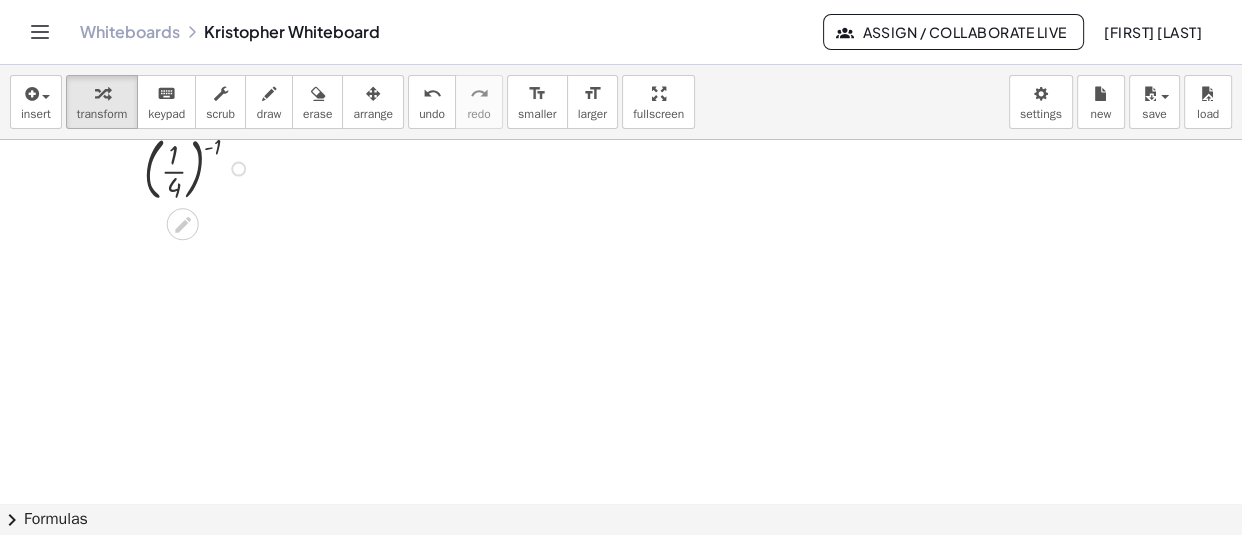 scroll, scrollTop: 34923, scrollLeft: 0, axis: vertical 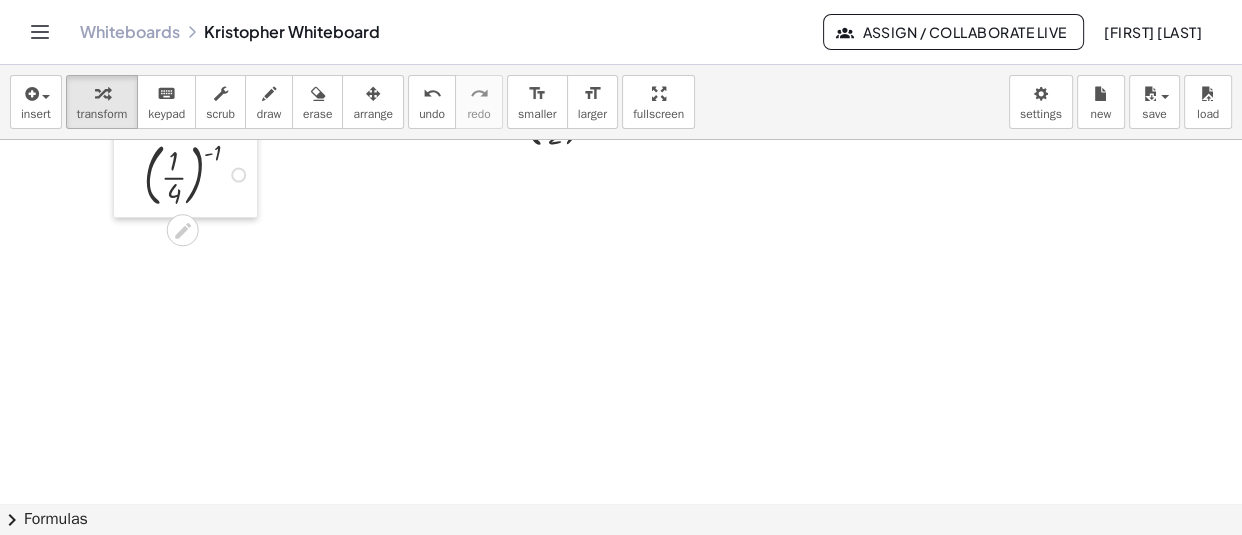 drag, startPoint x: 123, startPoint y: 177, endPoint x: 128, endPoint y: 205, distance: 28.442924 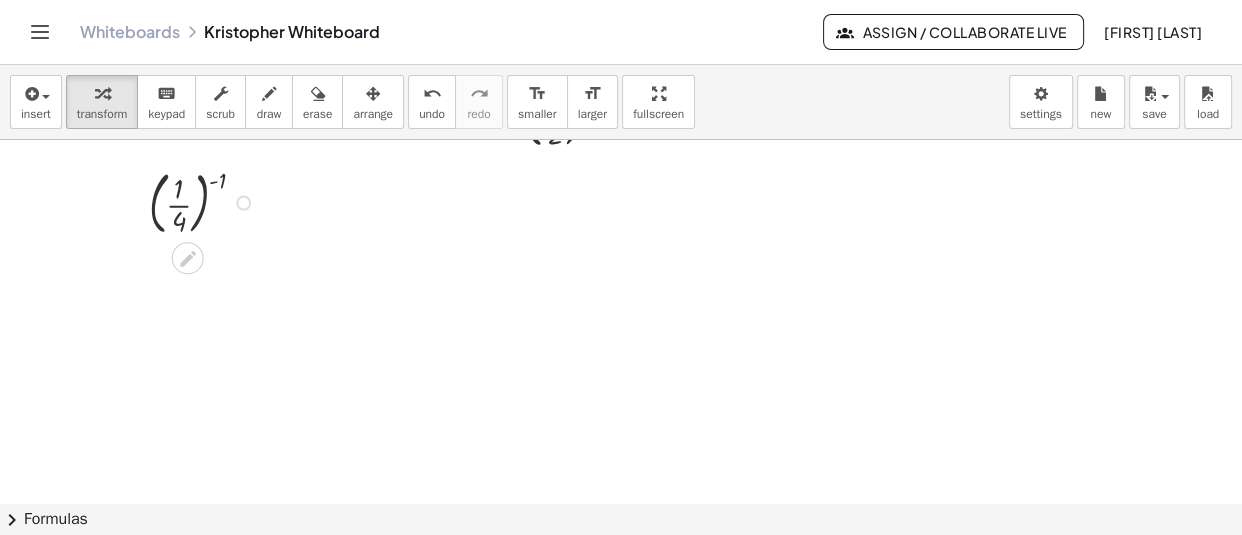 scroll, scrollTop: 34953, scrollLeft: 0, axis: vertical 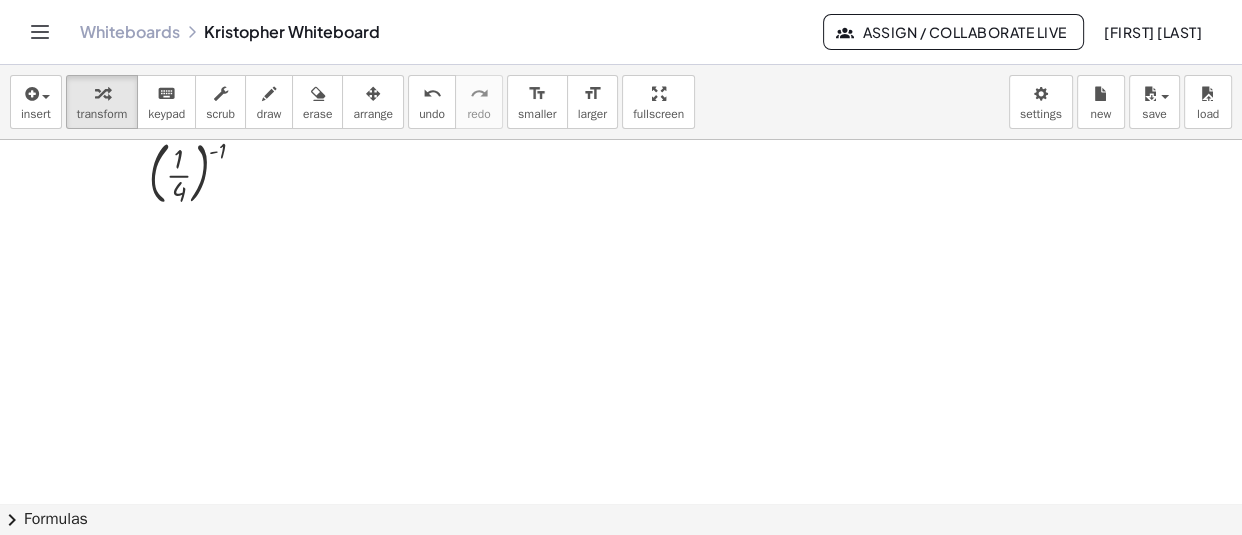 click at bounding box center [815, -16984] 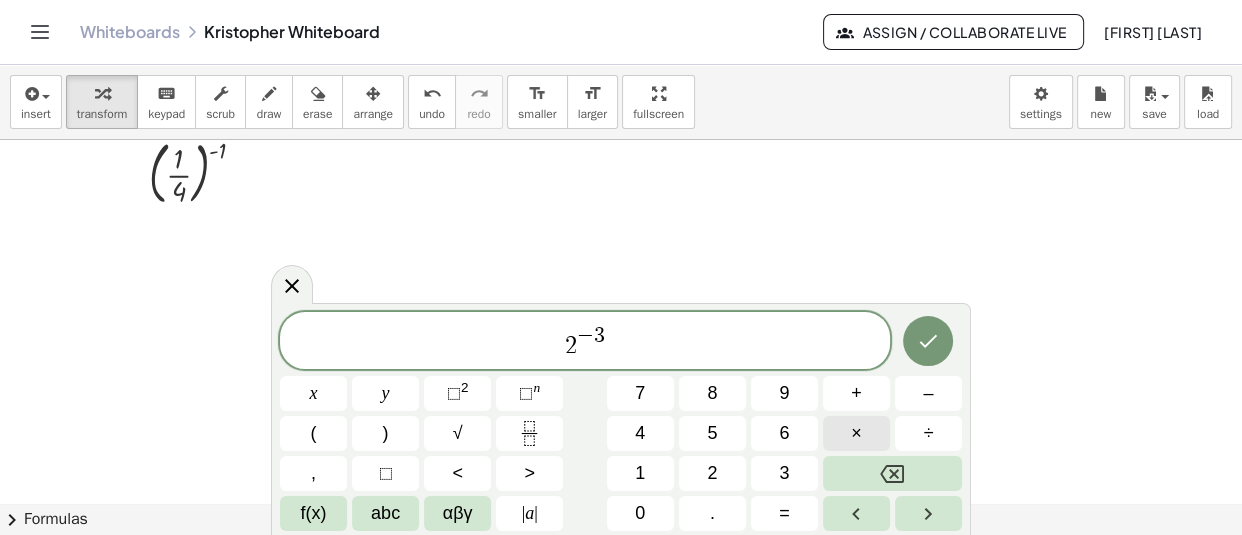 click on "×" at bounding box center (856, 433) 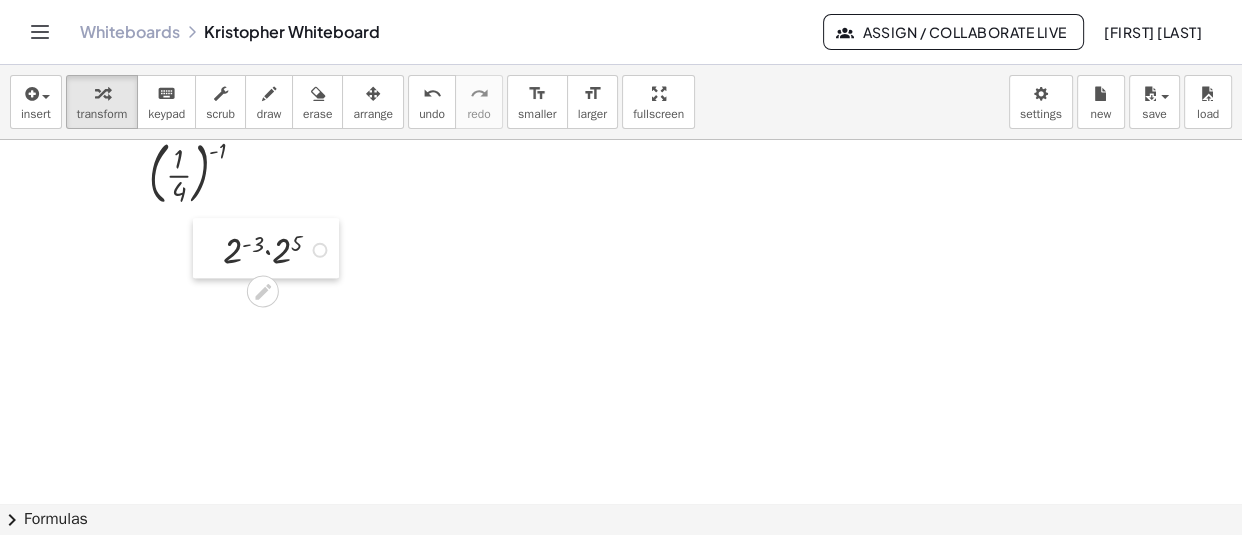 drag, startPoint x: 476, startPoint y: 412, endPoint x: 218, endPoint y: 258, distance: 300.4663 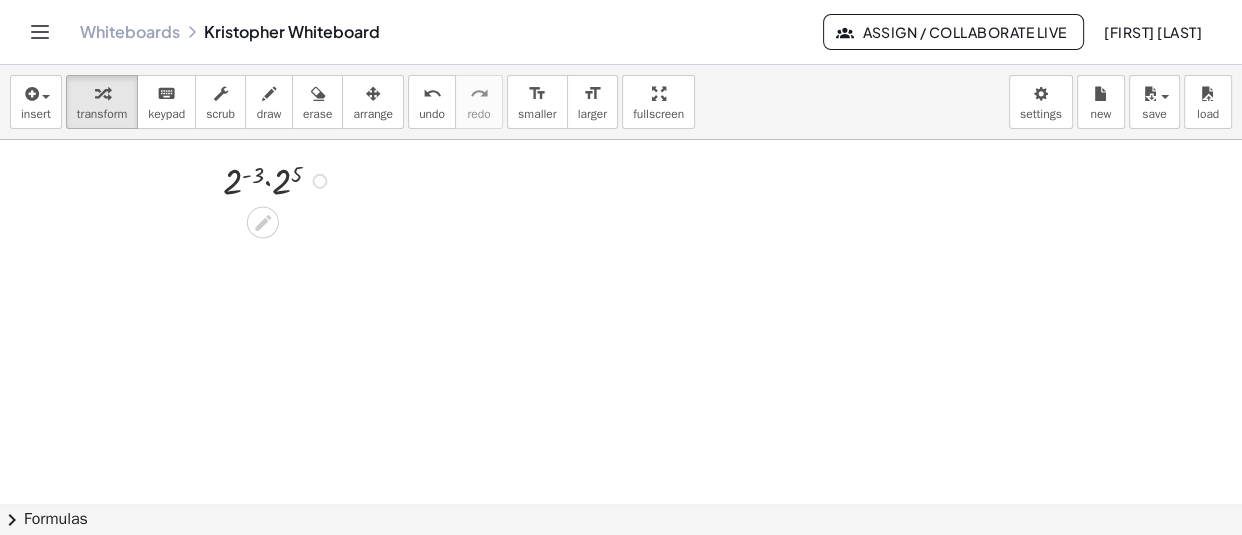 scroll, scrollTop: 35026, scrollLeft: 0, axis: vertical 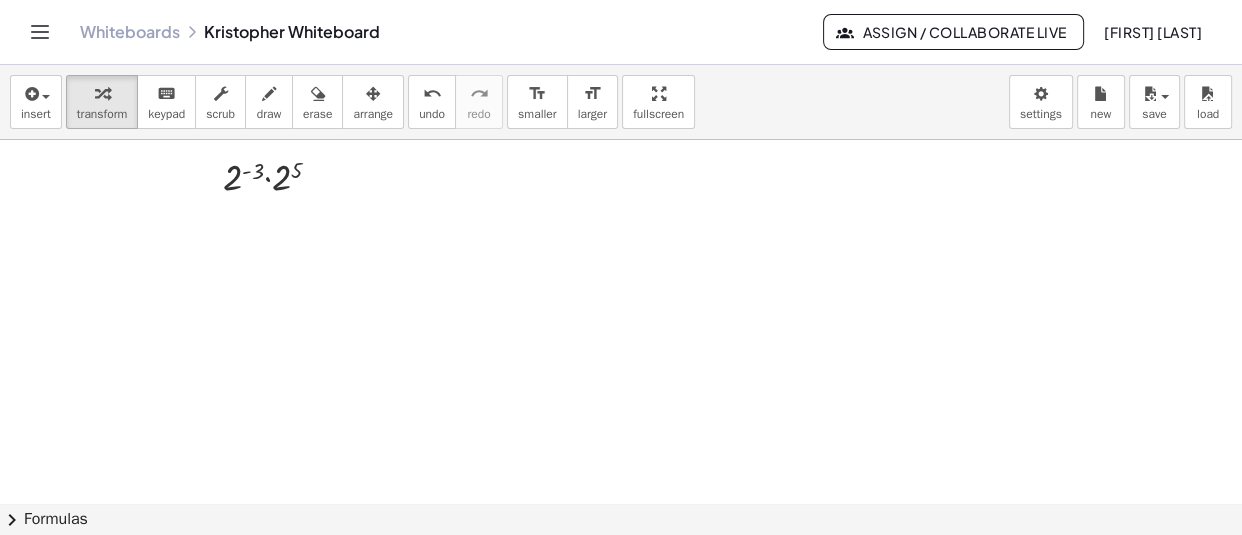 click at bounding box center (815, -17057) 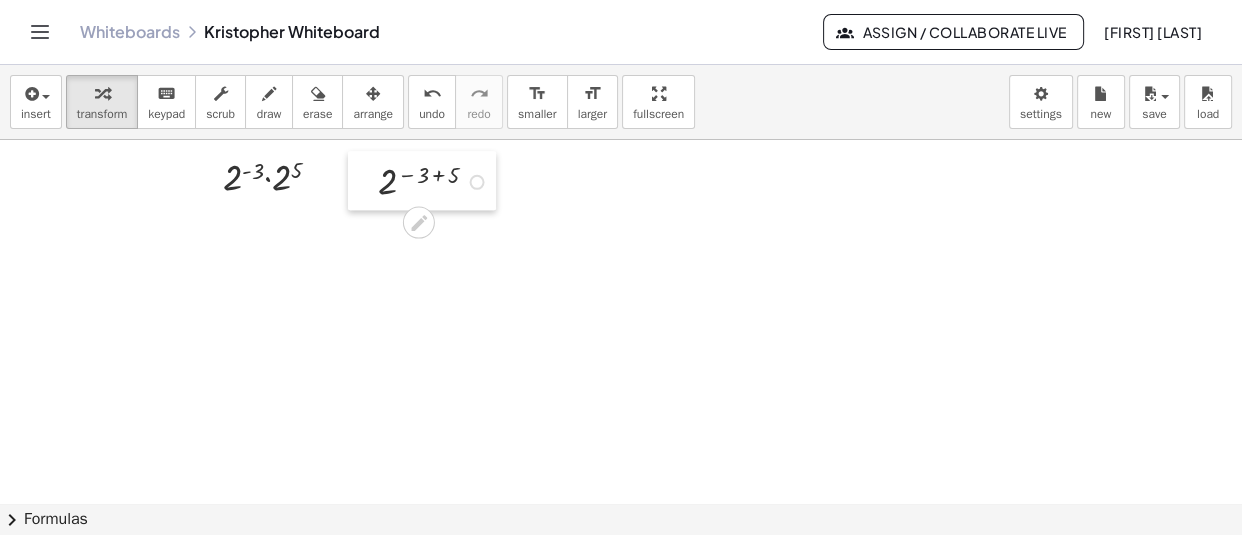 drag, startPoint x: 439, startPoint y: 382, endPoint x: 363, endPoint y: 196, distance: 200.92784 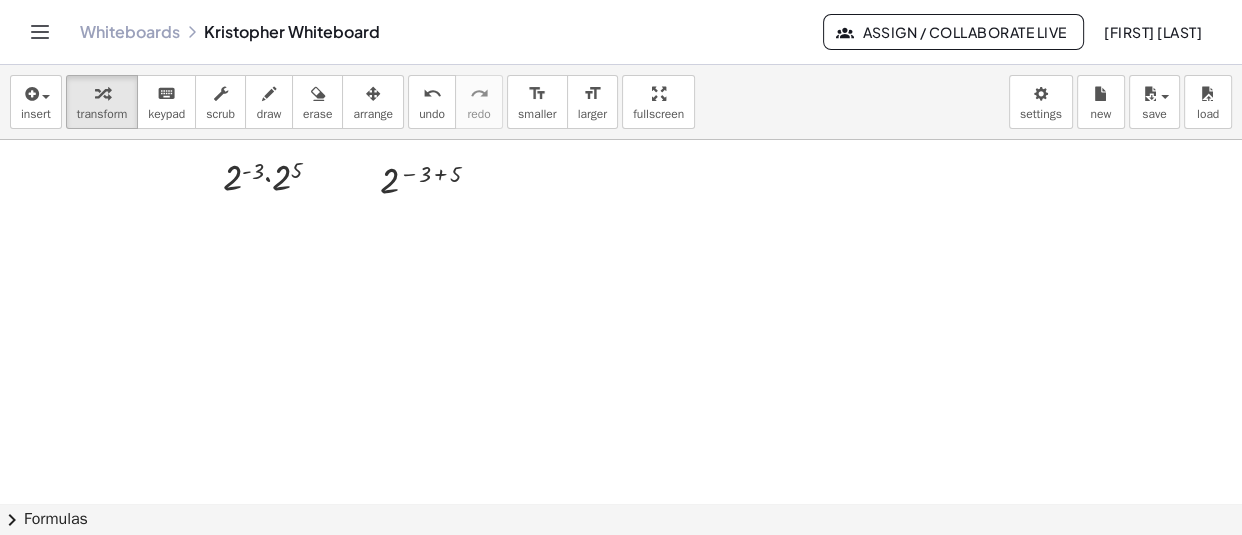 click at bounding box center (815, -17057) 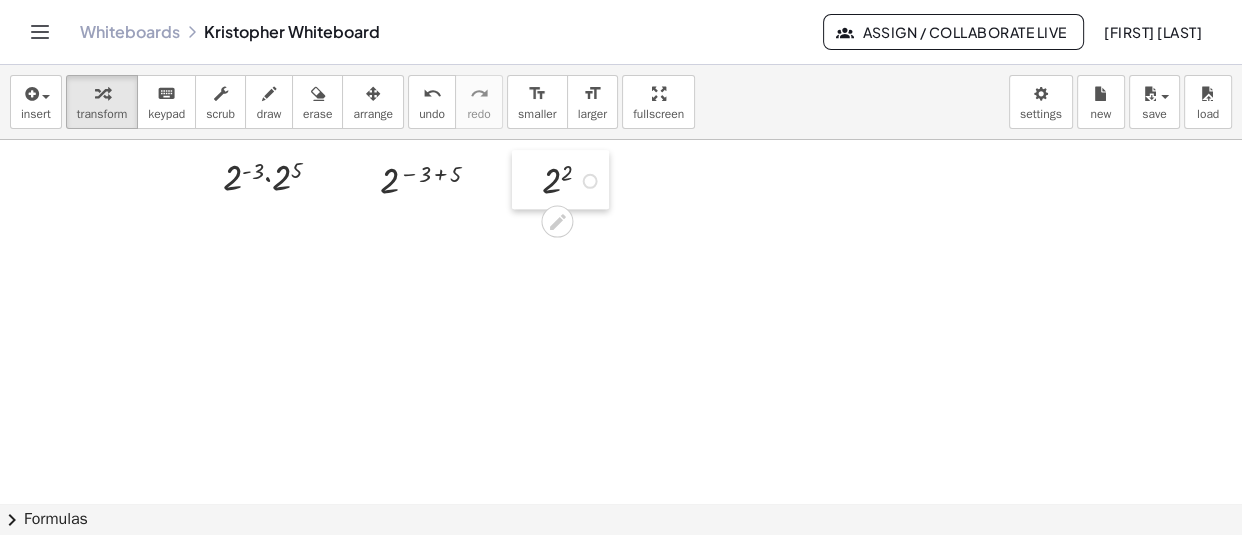 drag, startPoint x: 486, startPoint y: 407, endPoint x: 520, endPoint y: 181, distance: 228.54321 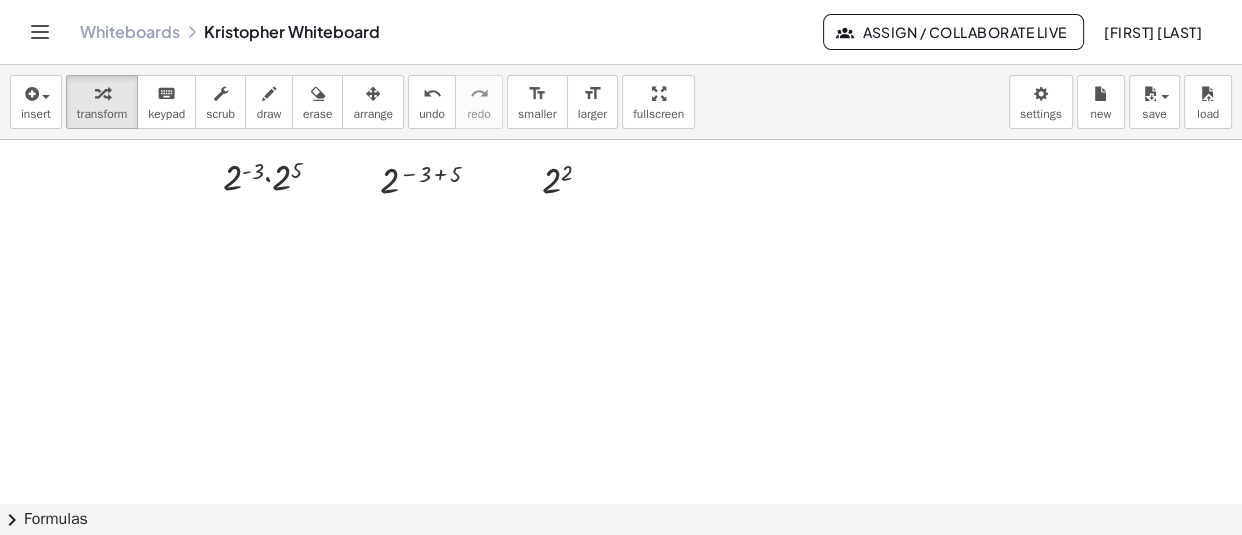 click at bounding box center [815, -17057] 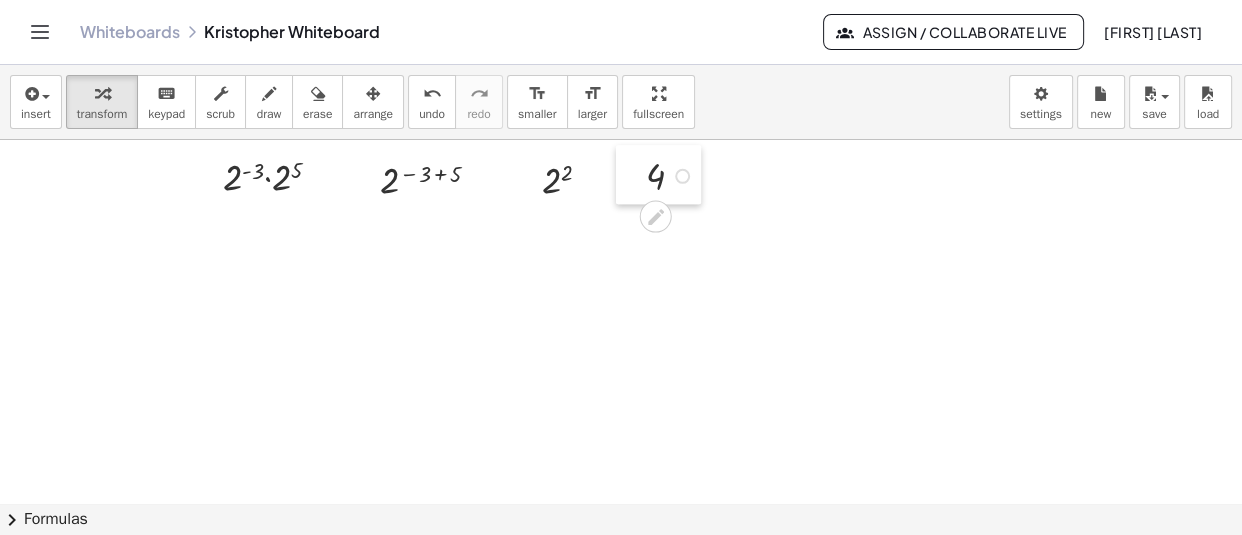 drag, startPoint x: 665, startPoint y: 420, endPoint x: 646, endPoint y: 187, distance: 233.77339 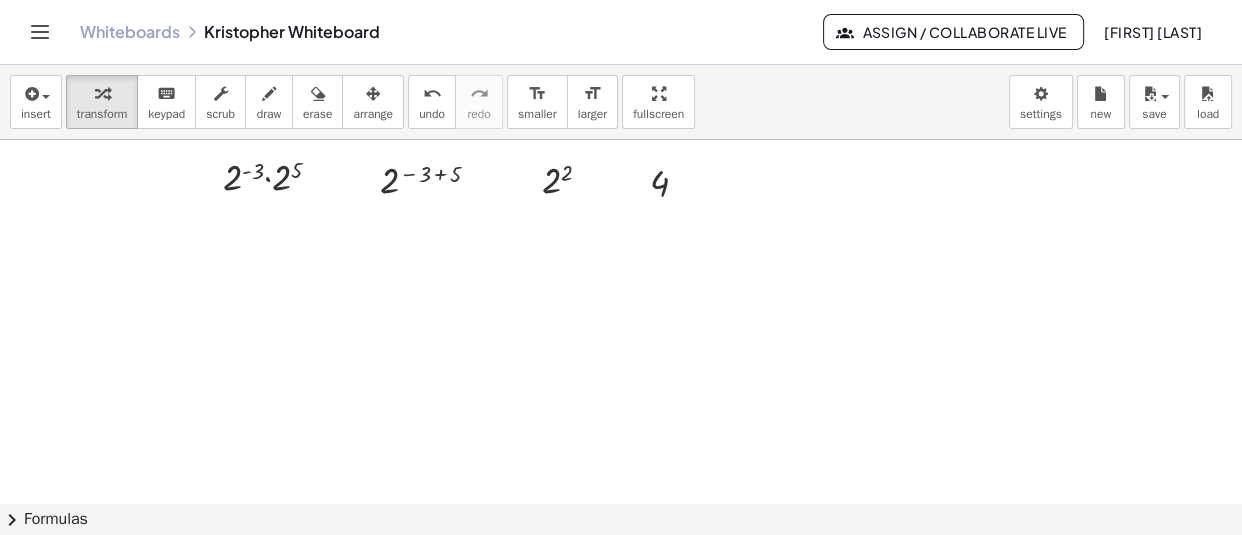 click at bounding box center (815, -17057) 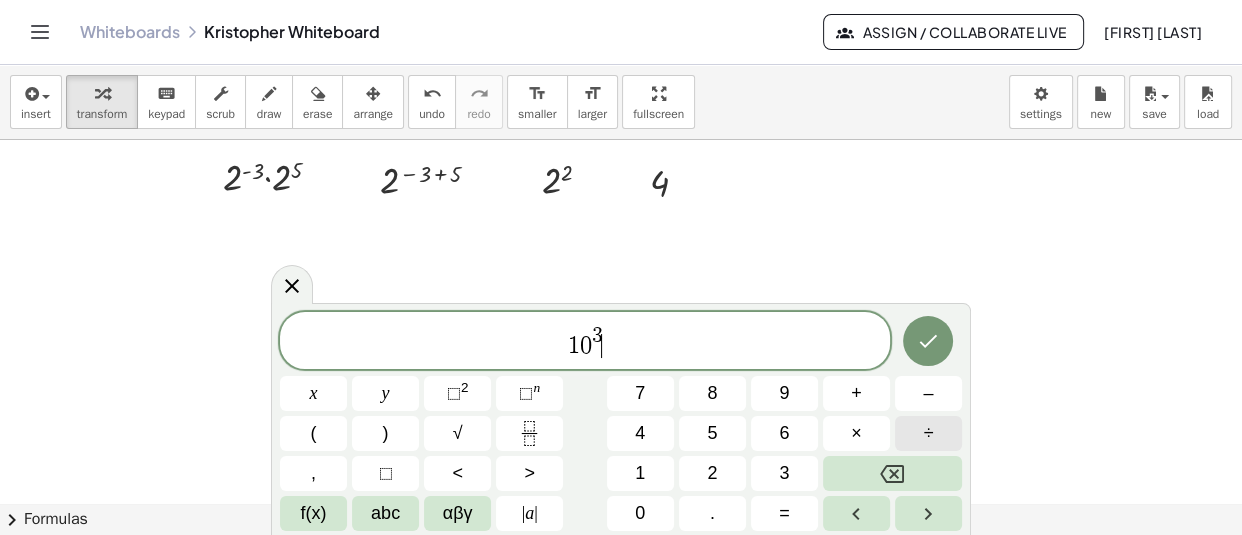 click on "÷" at bounding box center [928, 433] 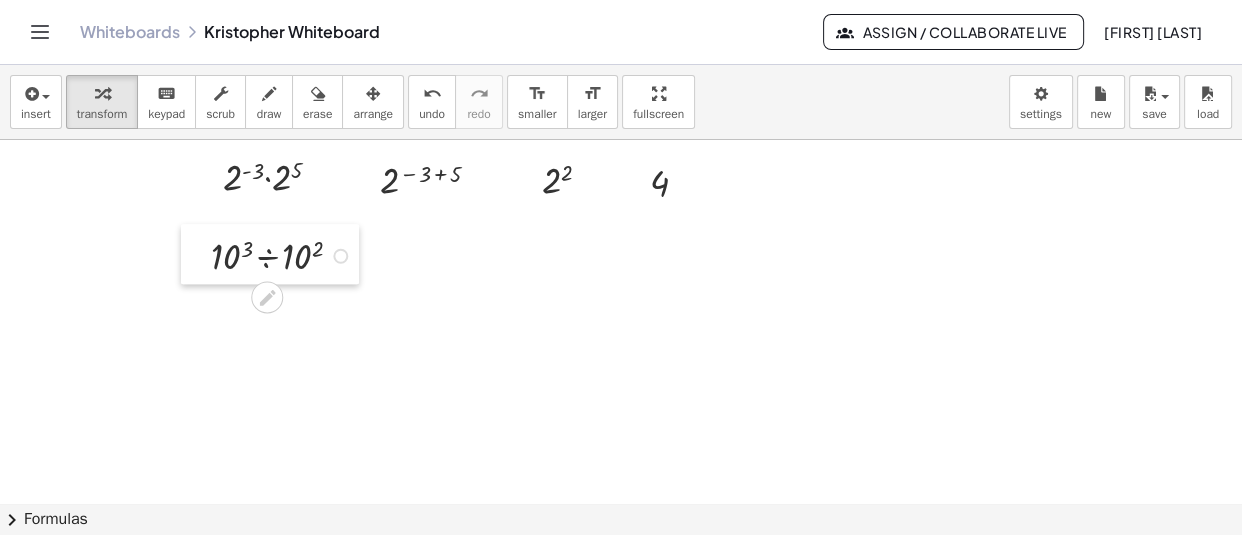 drag, startPoint x: 371, startPoint y: 342, endPoint x: 190, endPoint y: 275, distance: 193.0026 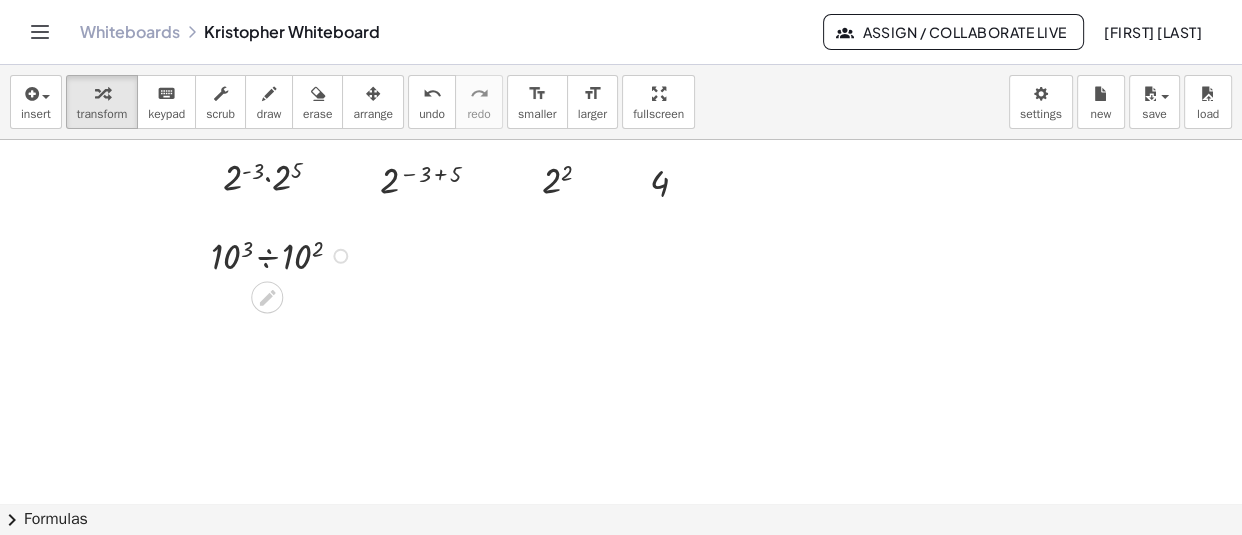 scroll, scrollTop: 35086, scrollLeft: 0, axis: vertical 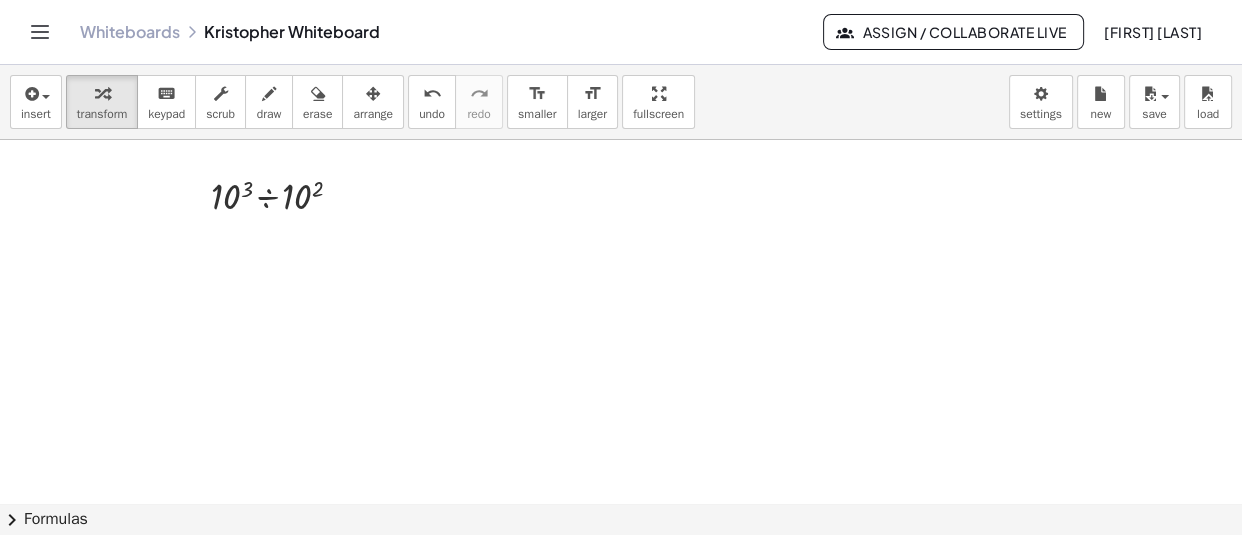 click at bounding box center (815, -17117) 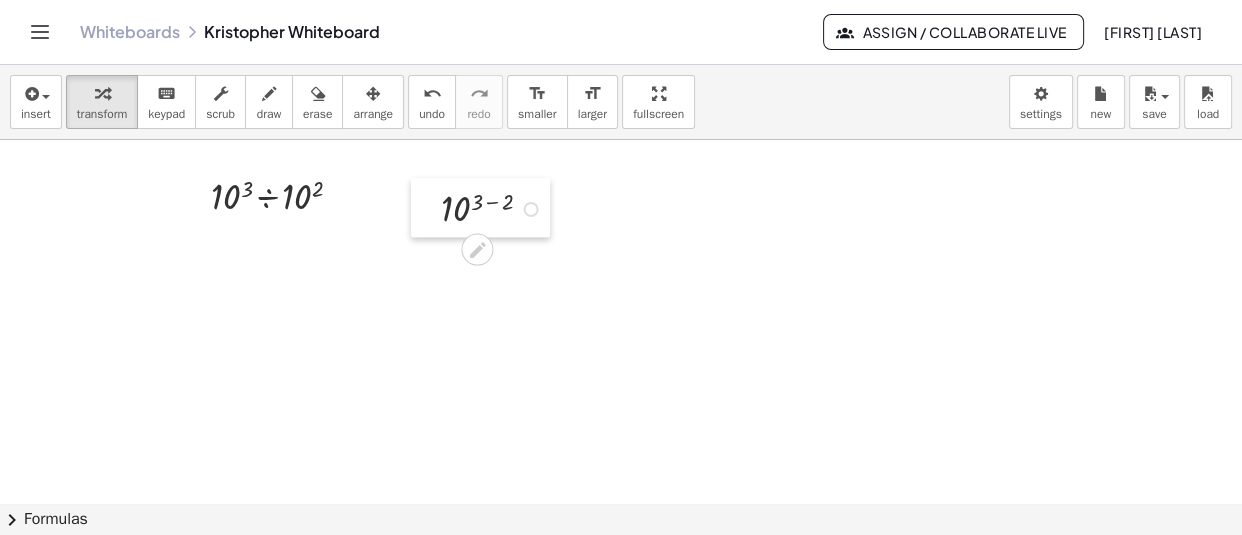 drag, startPoint x: 579, startPoint y: 399, endPoint x: 437, endPoint y: 218, distance: 230.05434 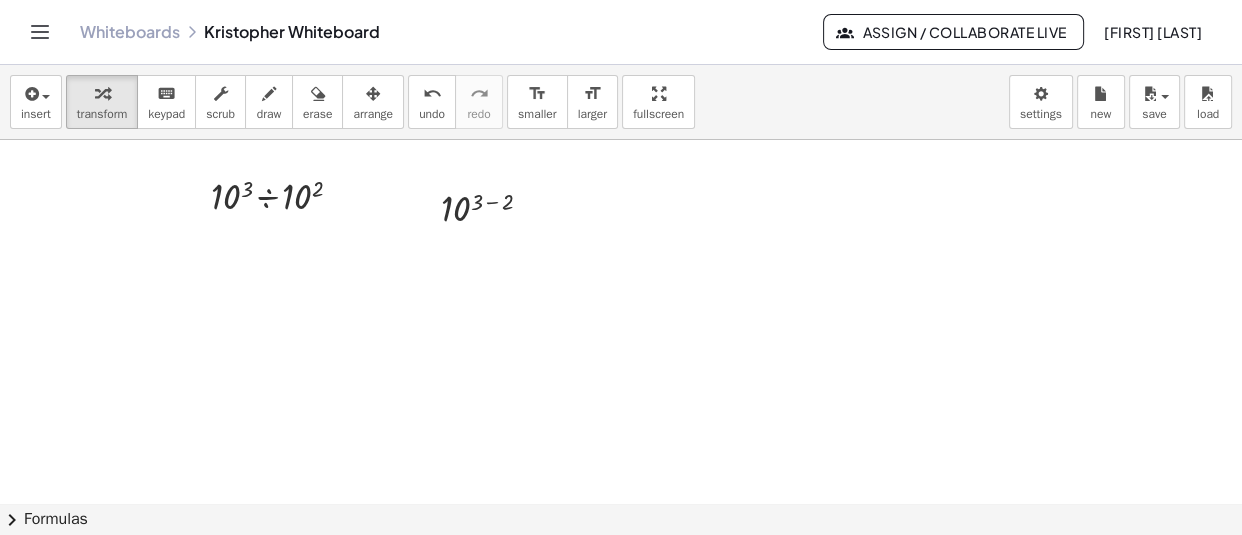 click at bounding box center [815, -17117] 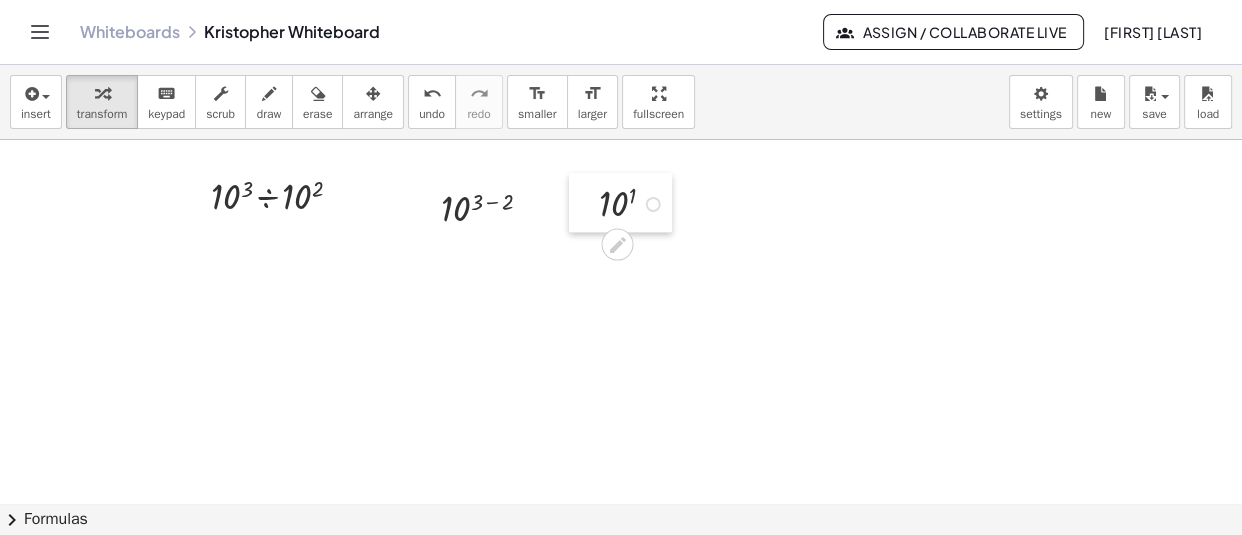 drag, startPoint x: 546, startPoint y: 393, endPoint x: 585, endPoint y: 202, distance: 194.94101 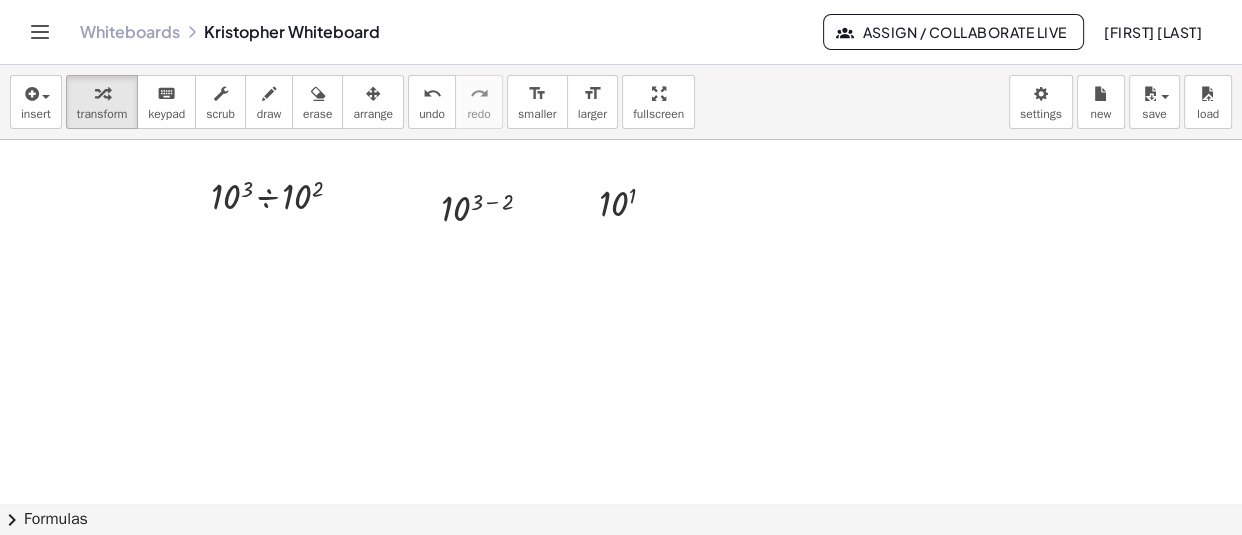 click at bounding box center (815, -17117) 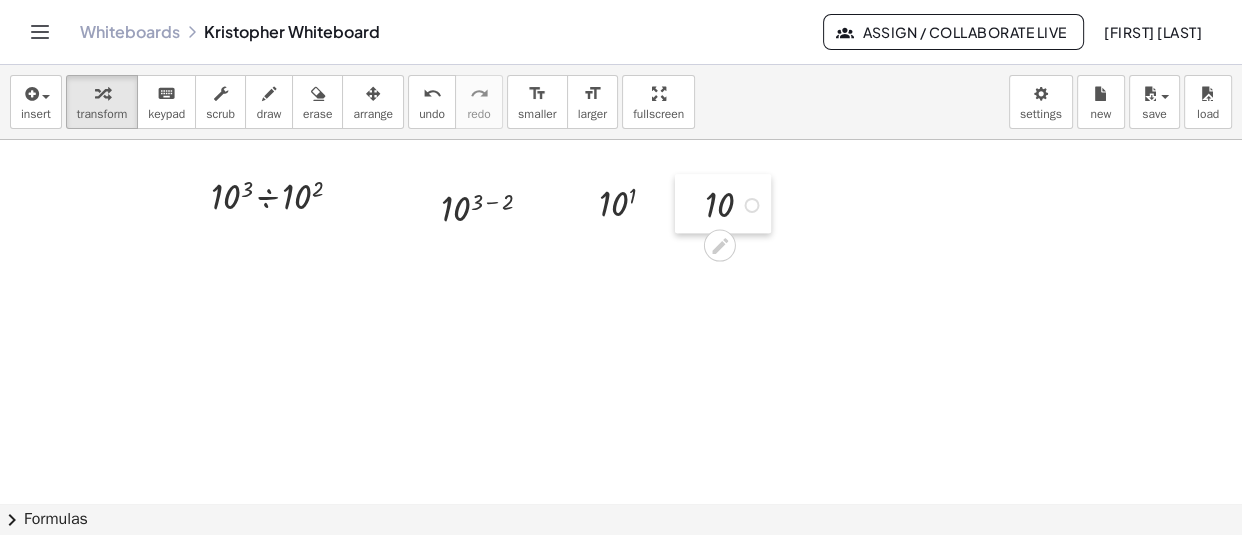 drag, startPoint x: 596, startPoint y: 402, endPoint x: 688, endPoint y: 205, distance: 217.42355 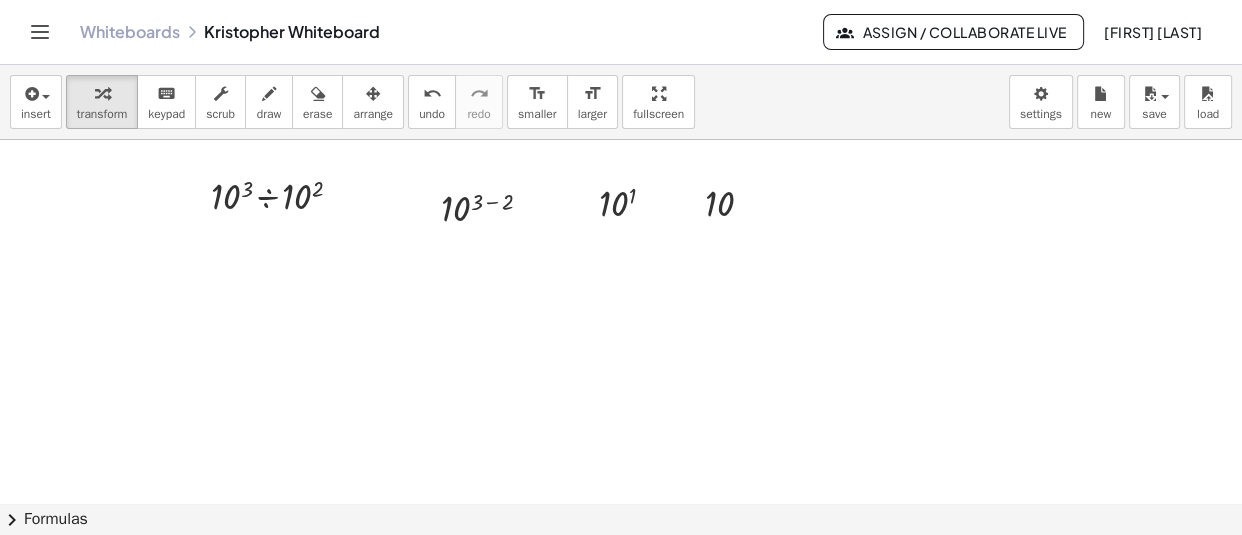 click at bounding box center (815, -17117) 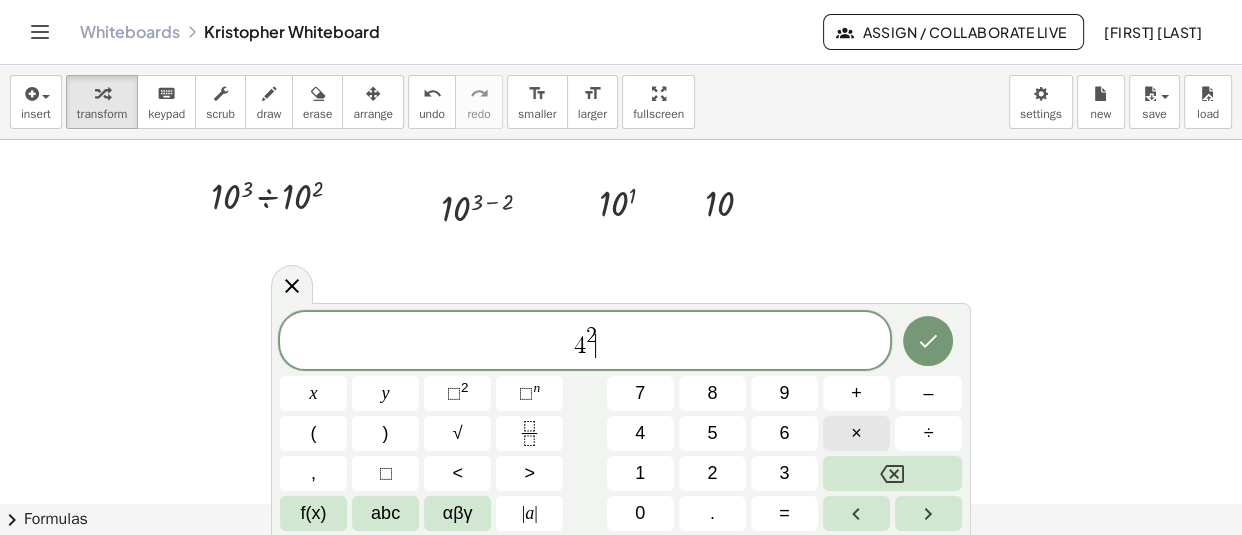 click on "×" at bounding box center (856, 433) 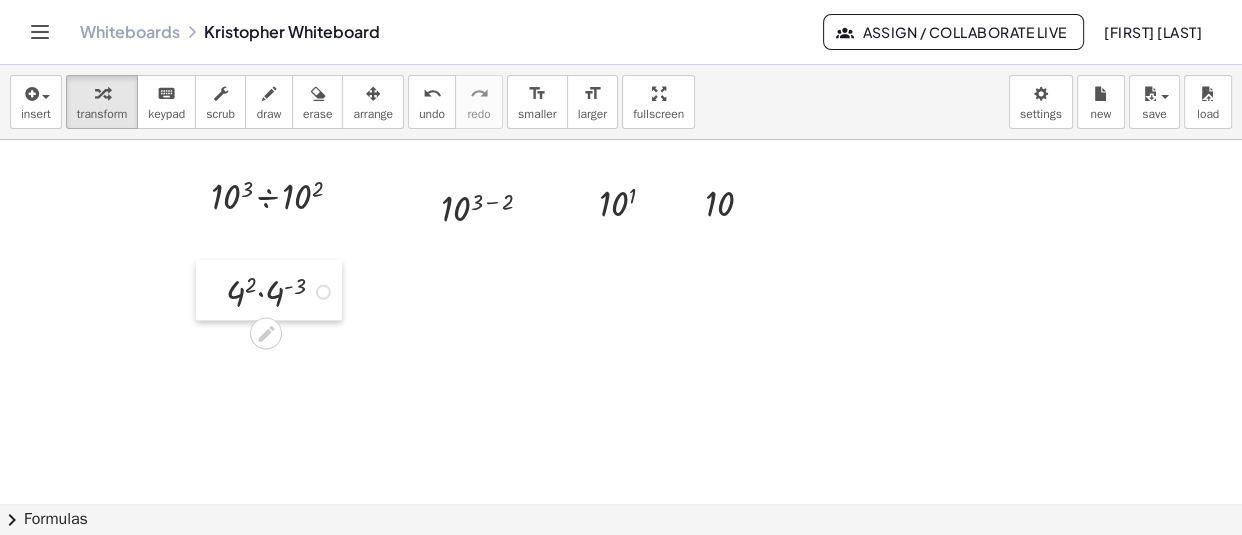drag, startPoint x: 406, startPoint y: 371, endPoint x: 206, endPoint y: 283, distance: 218.504 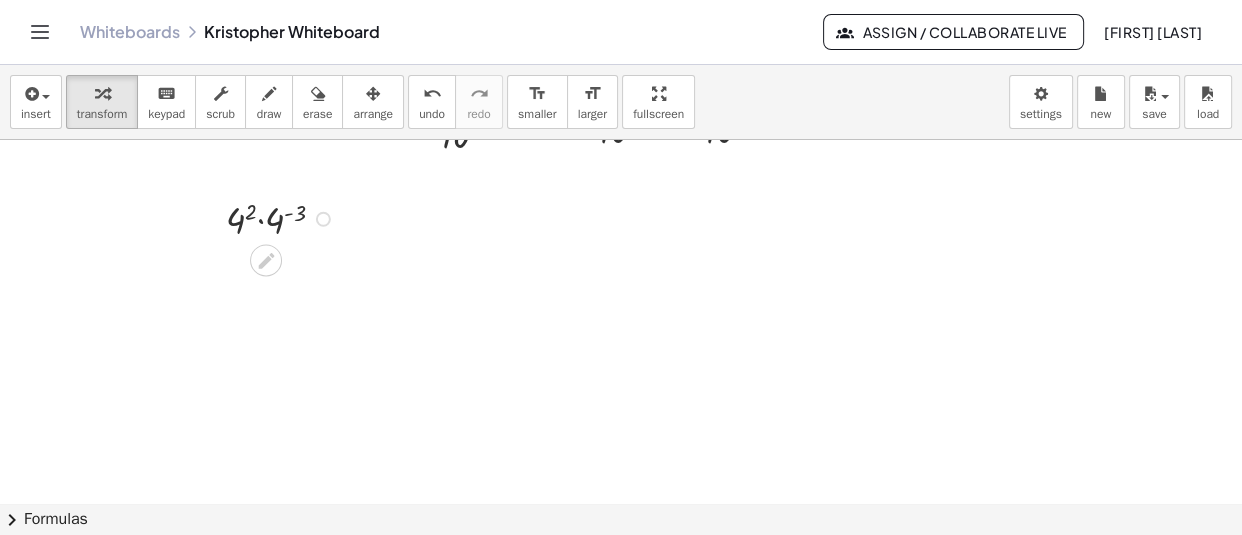 scroll, scrollTop: 35173, scrollLeft: 0, axis: vertical 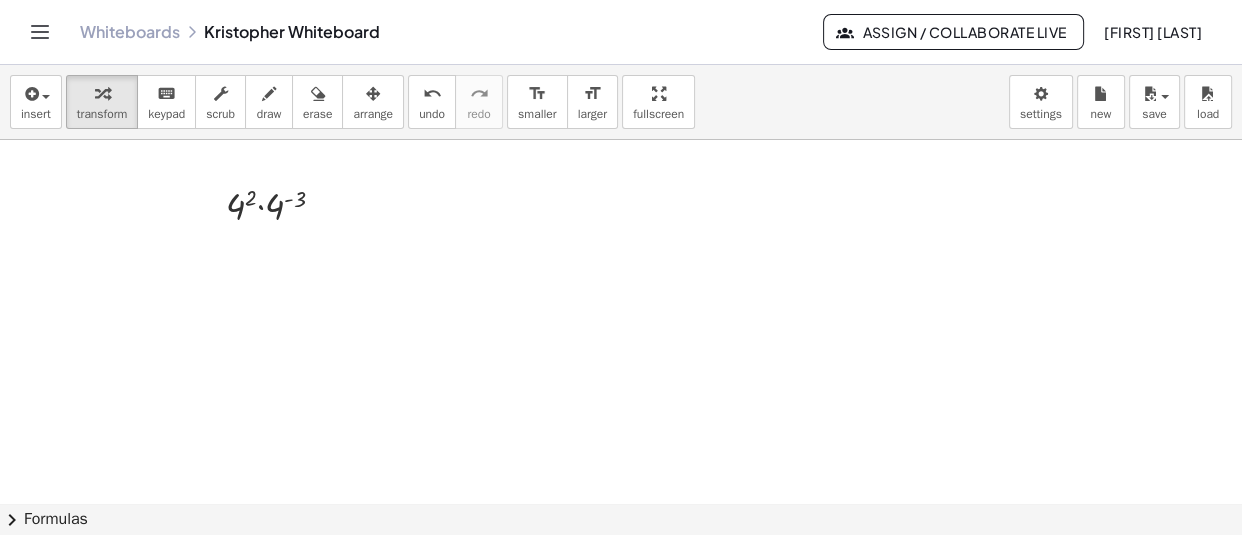 click at bounding box center [815, -17204] 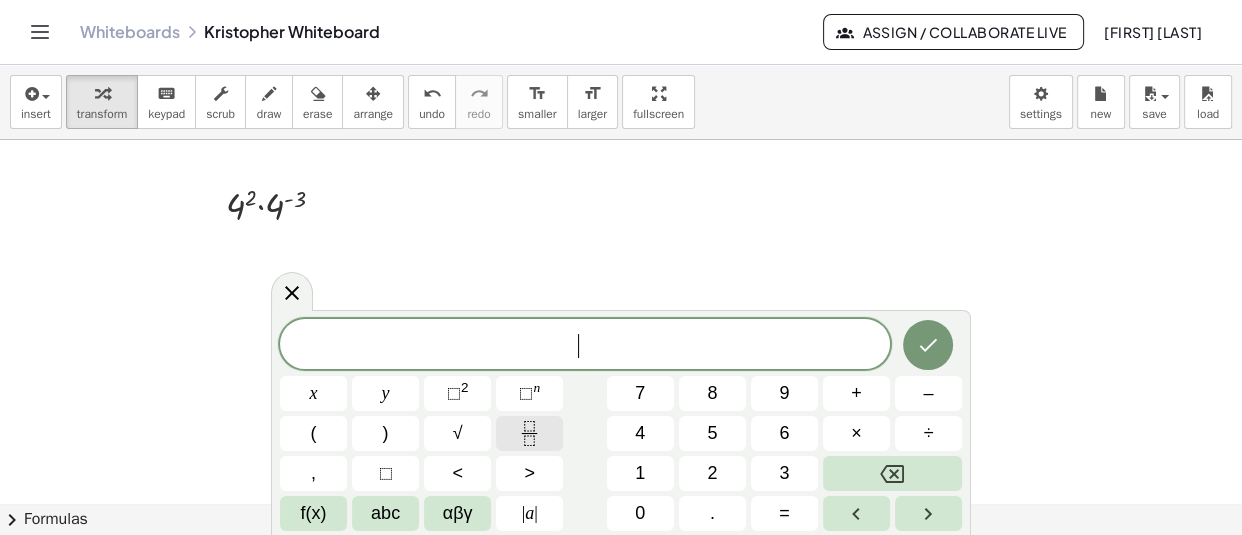 click at bounding box center [529, 433] 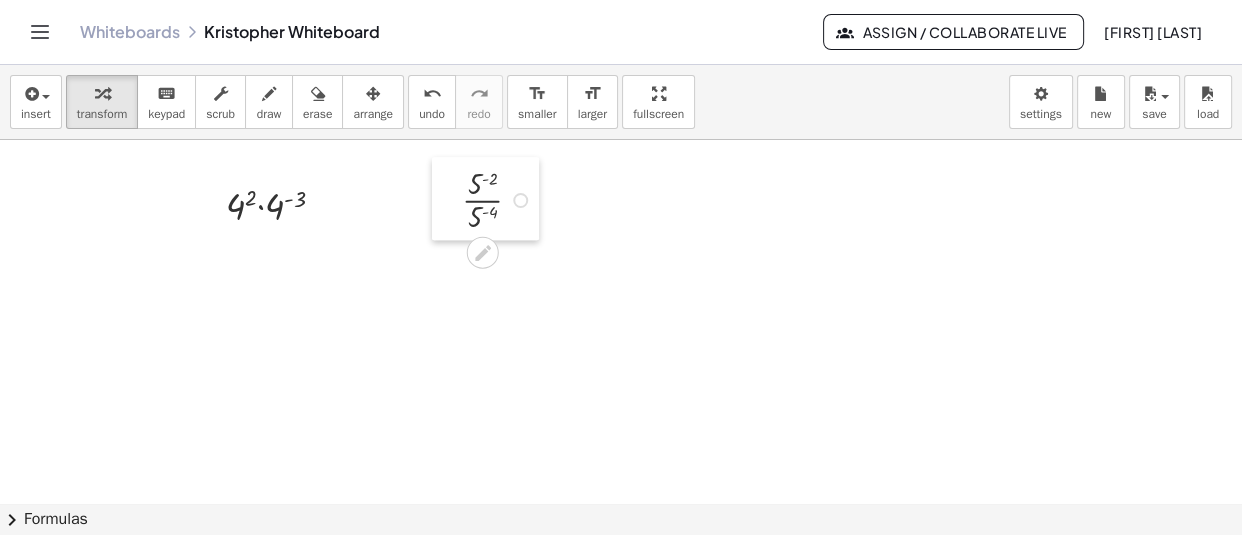 drag, startPoint x: 568, startPoint y: 324, endPoint x: 459, endPoint y: 205, distance: 161.37534 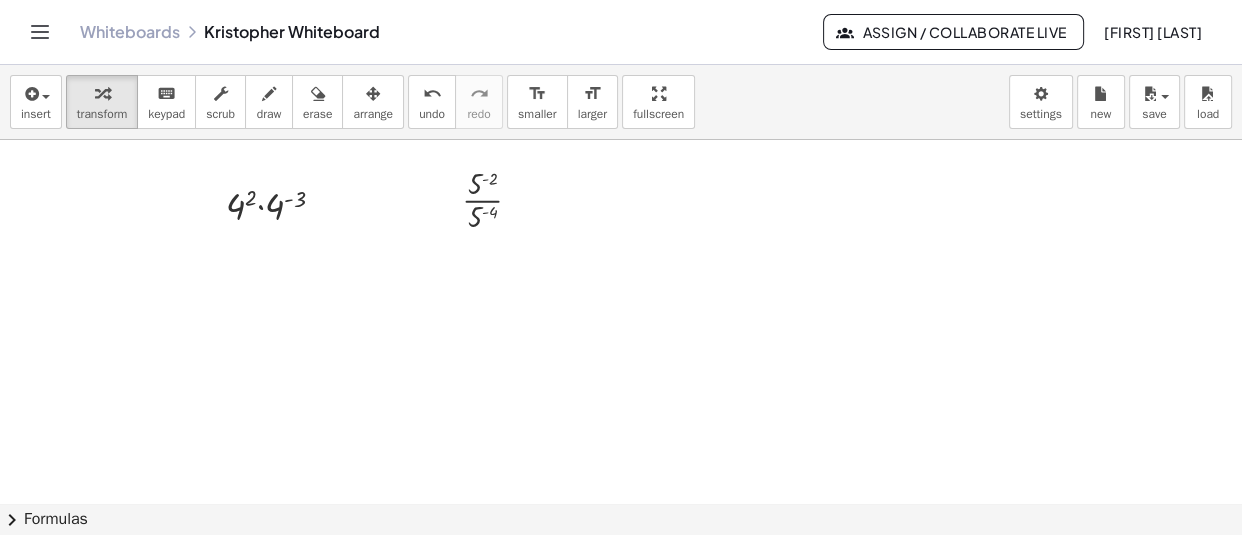 click at bounding box center [815, -17204] 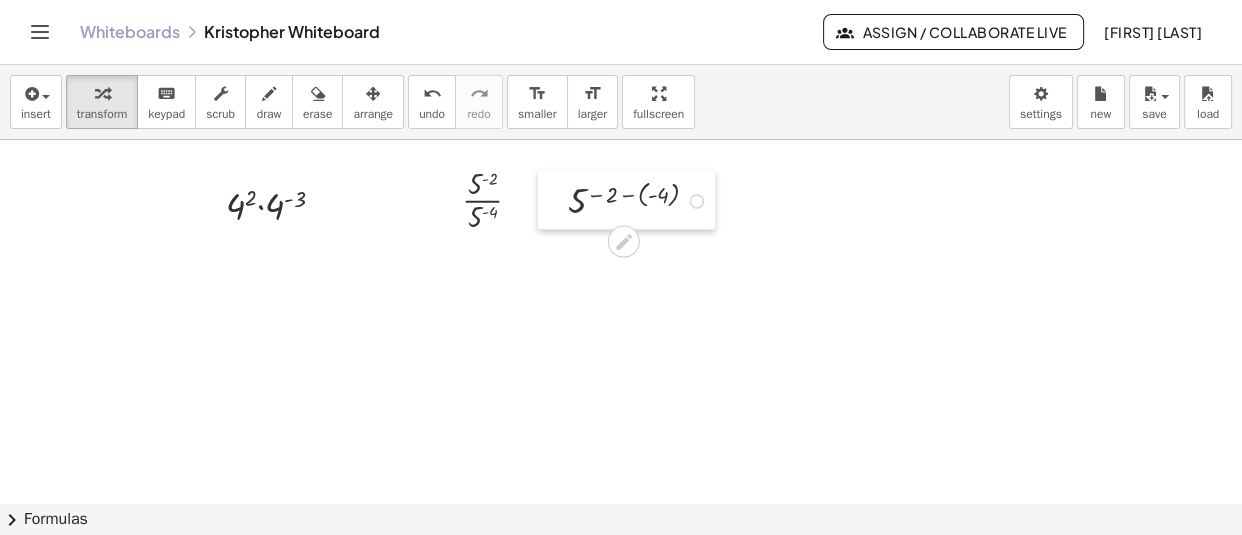 drag, startPoint x: 589, startPoint y: 455, endPoint x: 555, endPoint y: 208, distance: 249.3291 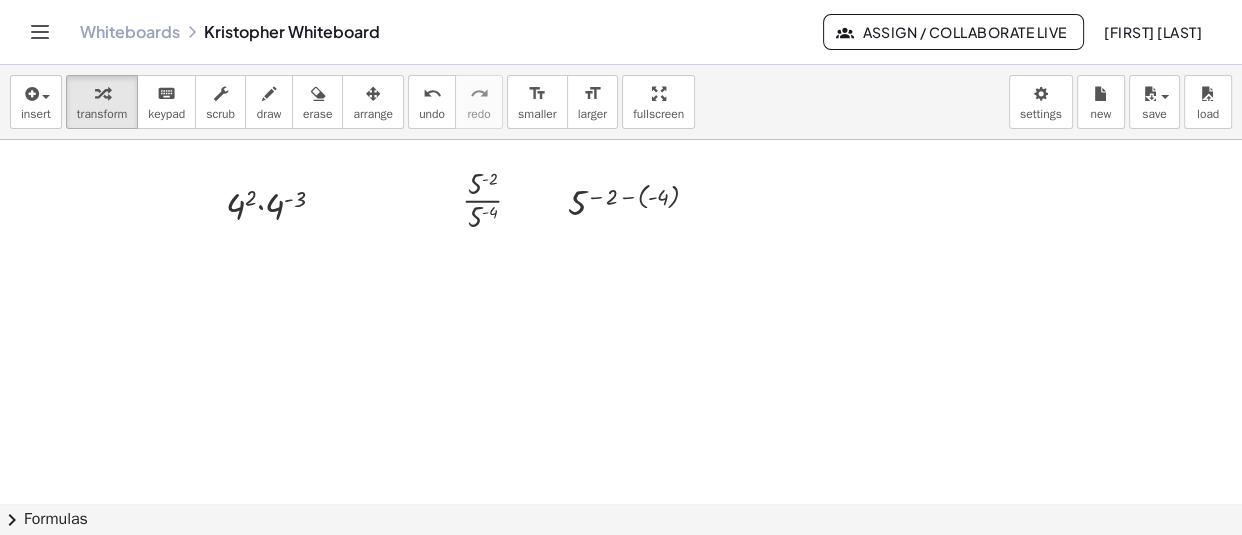 scroll, scrollTop: 35260, scrollLeft: 0, axis: vertical 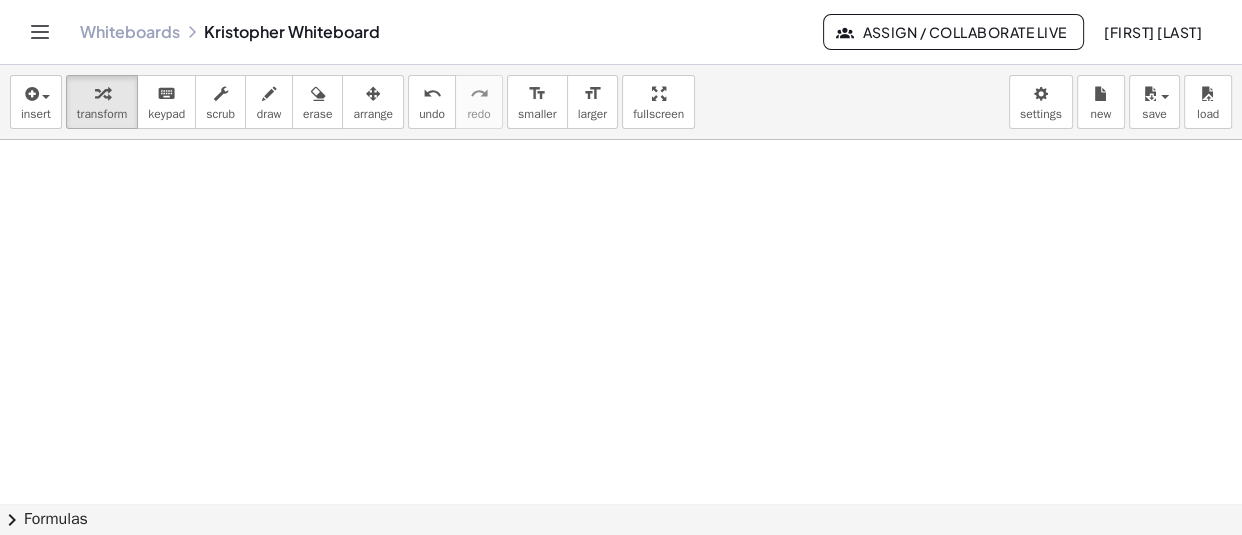 click at bounding box center [815, -17291] 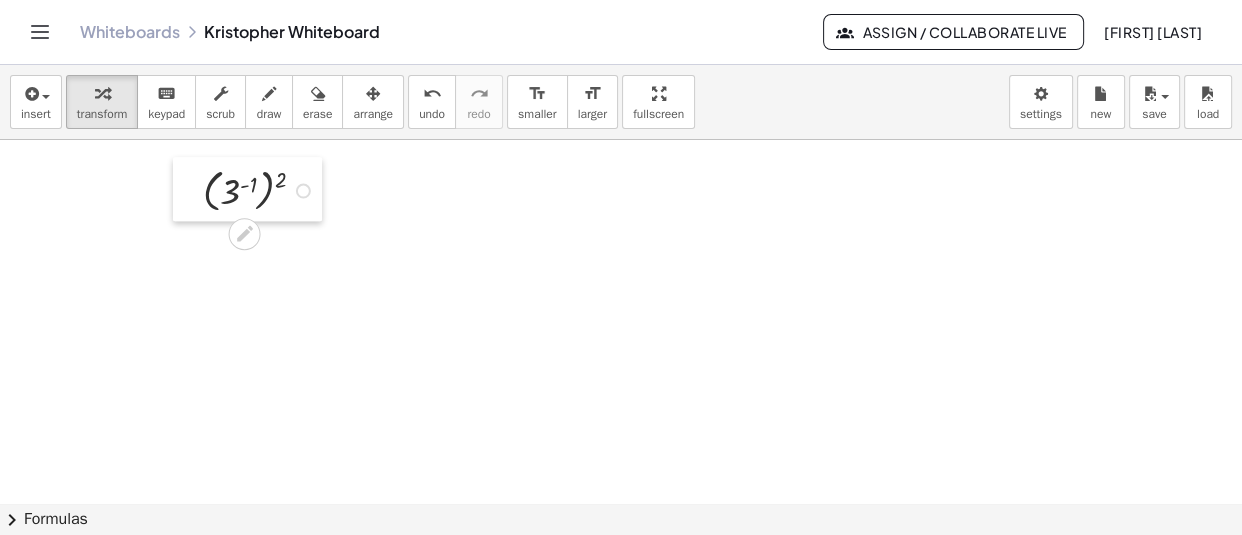 drag, startPoint x: 425, startPoint y: 320, endPoint x: 183, endPoint y: 180, distance: 279.57825 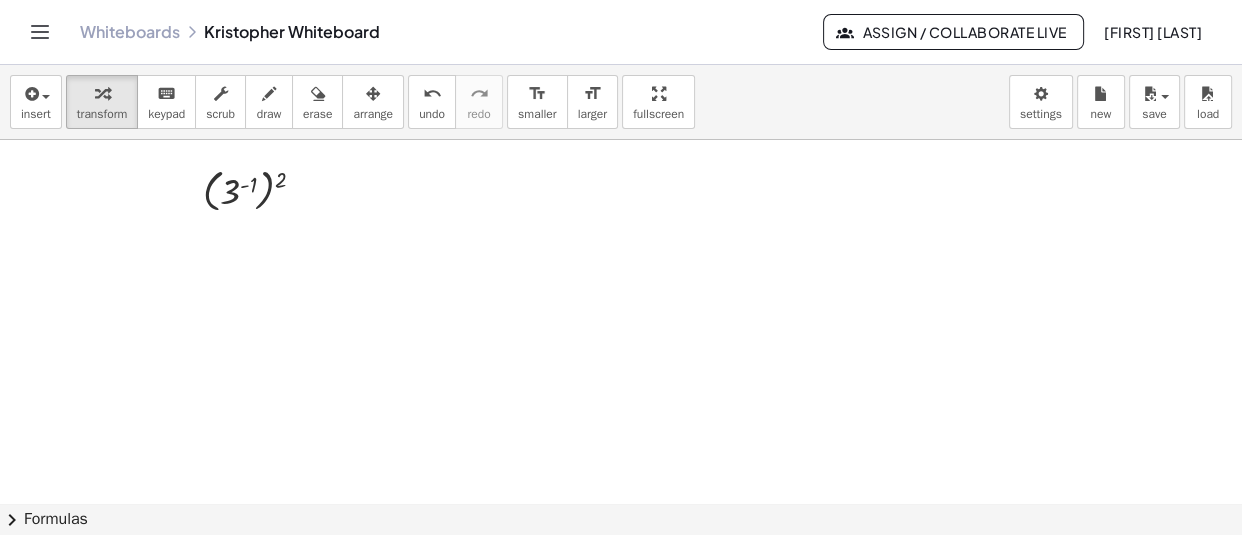 click at bounding box center (815, -17291) 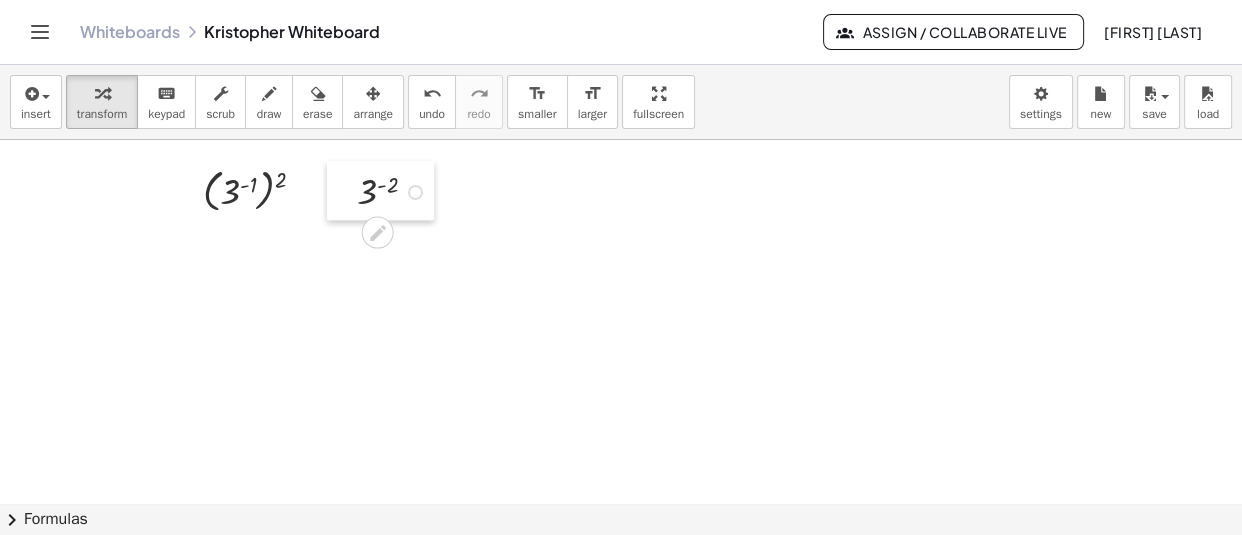 drag, startPoint x: 403, startPoint y: 415, endPoint x: 350, endPoint y: 204, distance: 217.5546 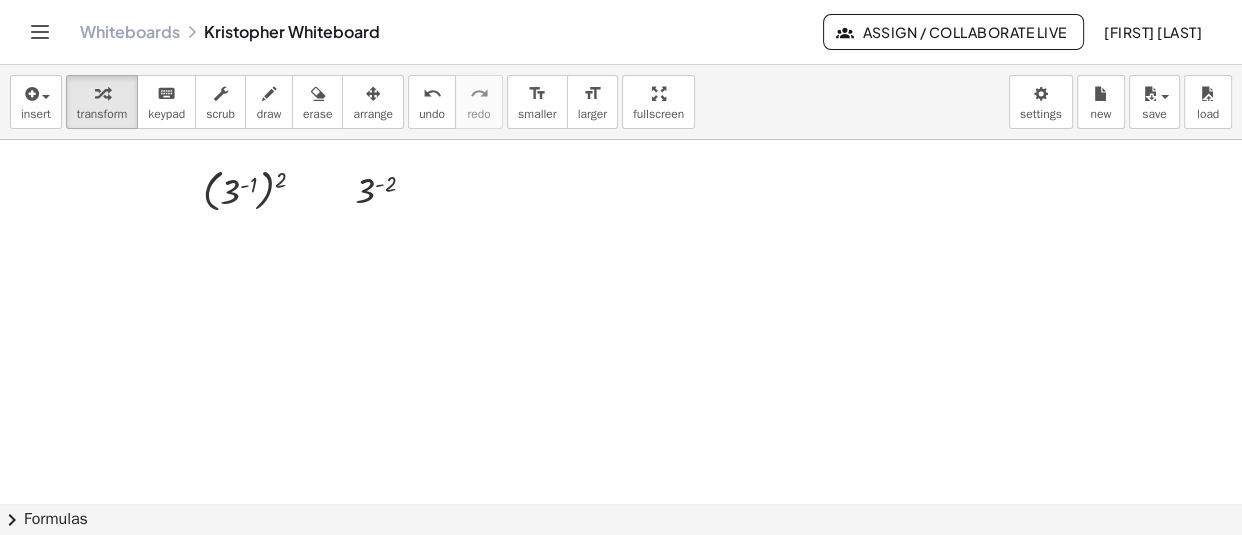 click at bounding box center (815, -17291) 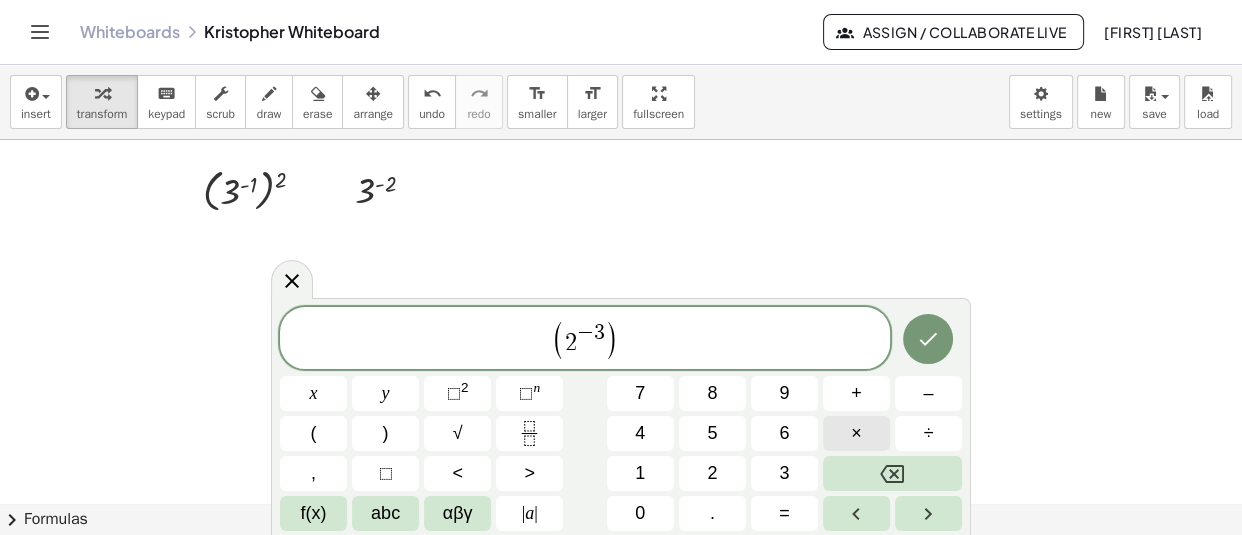 click on "×" at bounding box center [856, 433] 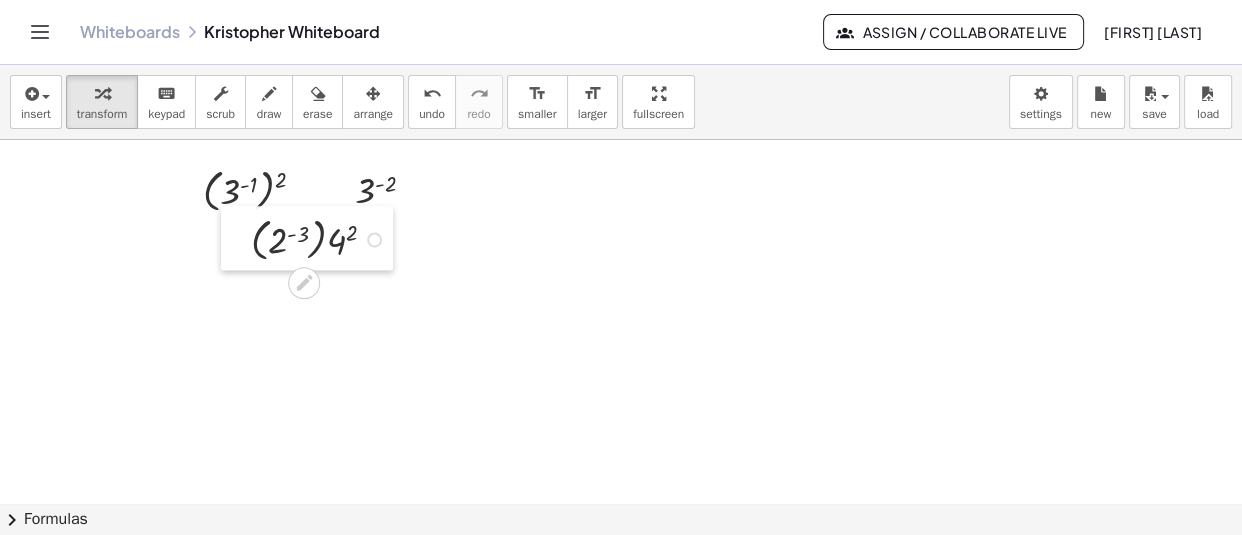 drag, startPoint x: 498, startPoint y: 416, endPoint x: 275, endPoint y: 413, distance: 223.02017 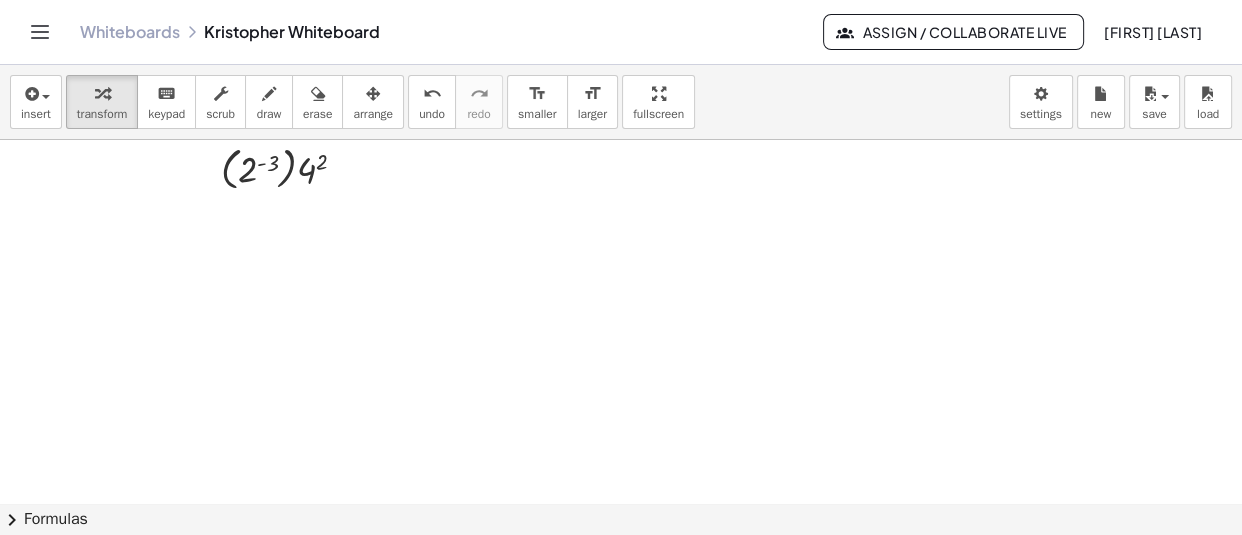 scroll, scrollTop: 35342, scrollLeft: 0, axis: vertical 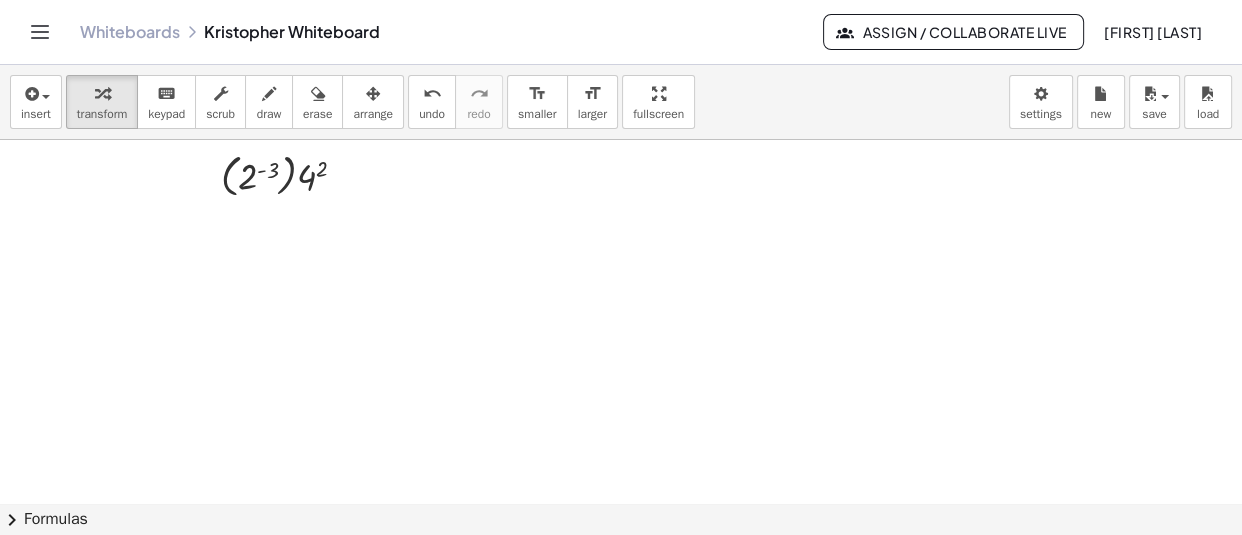 click at bounding box center (815, -17191) 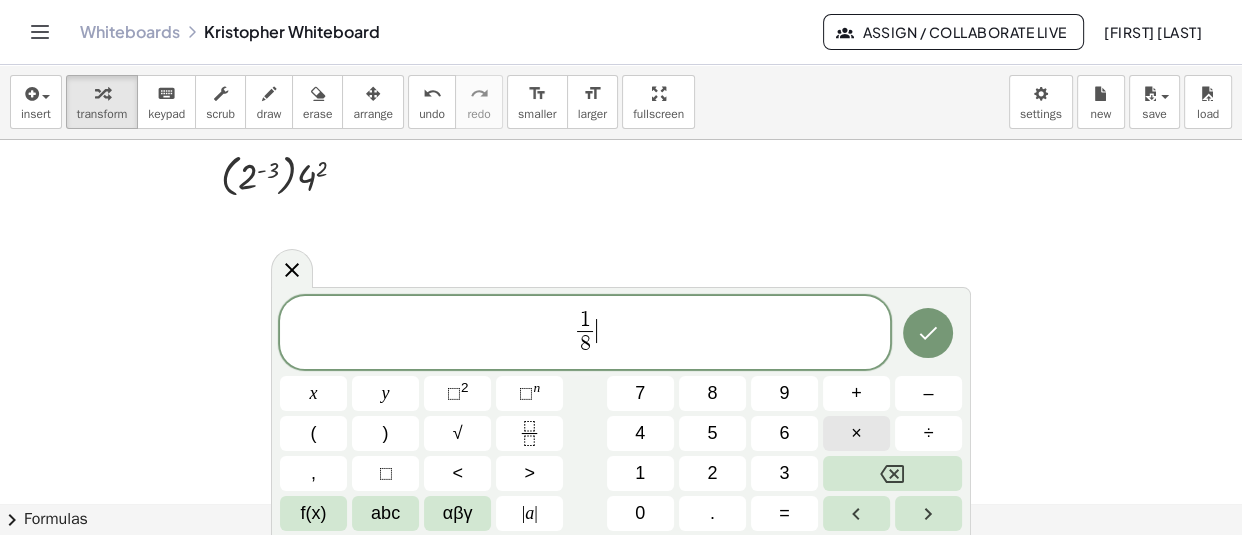 click on "×" at bounding box center (856, 433) 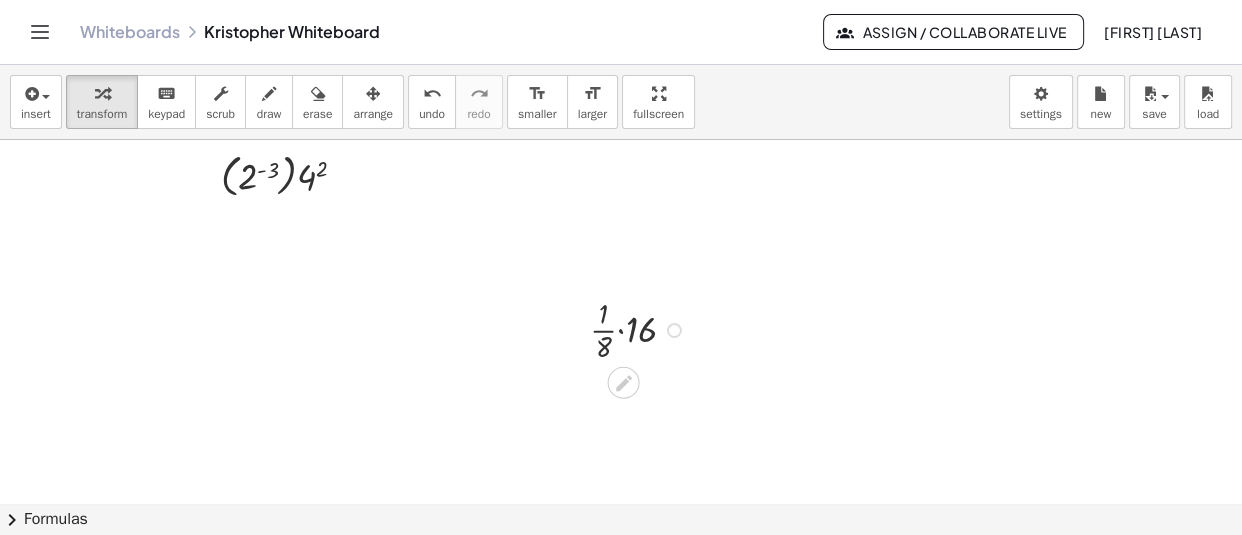 click at bounding box center [575, 328] 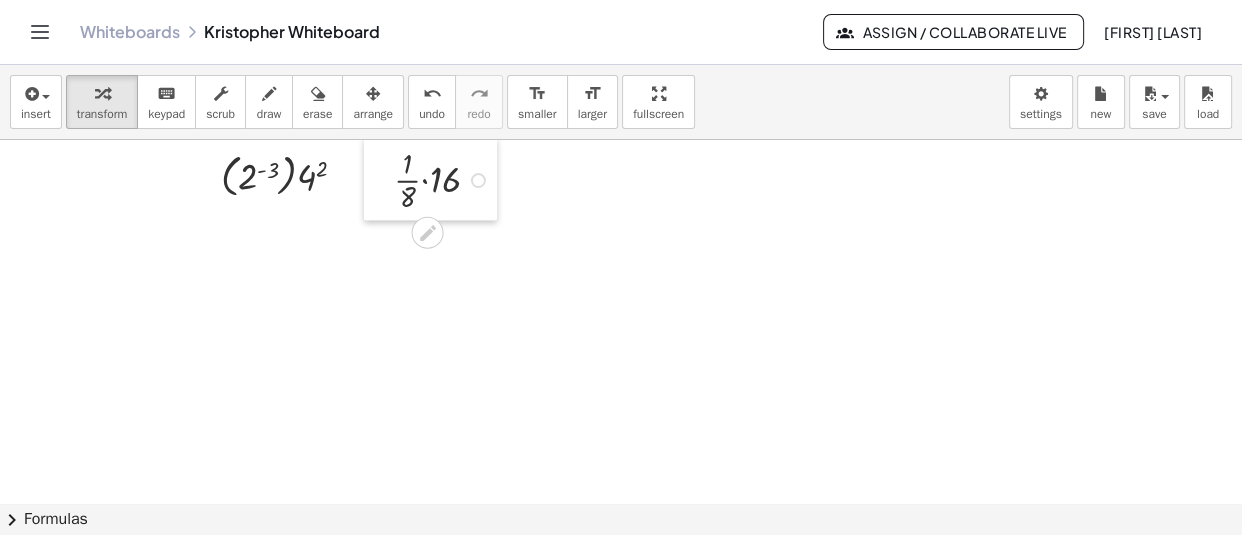 drag, startPoint x: 580, startPoint y: 325, endPoint x: 384, endPoint y: 175, distance: 246.81168 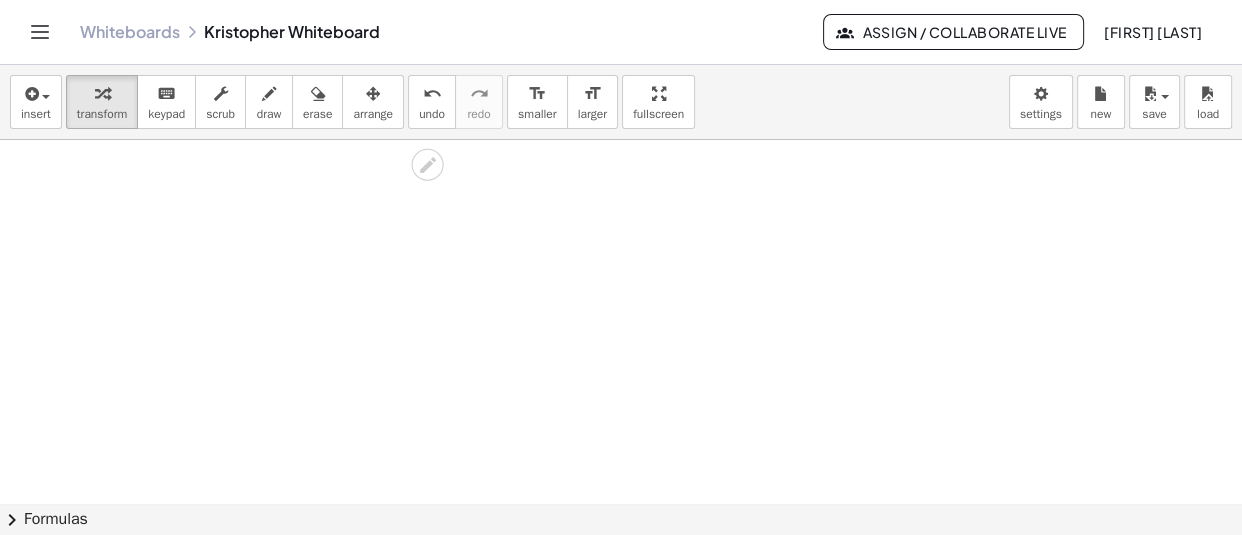 scroll, scrollTop: 35425, scrollLeft: 0, axis: vertical 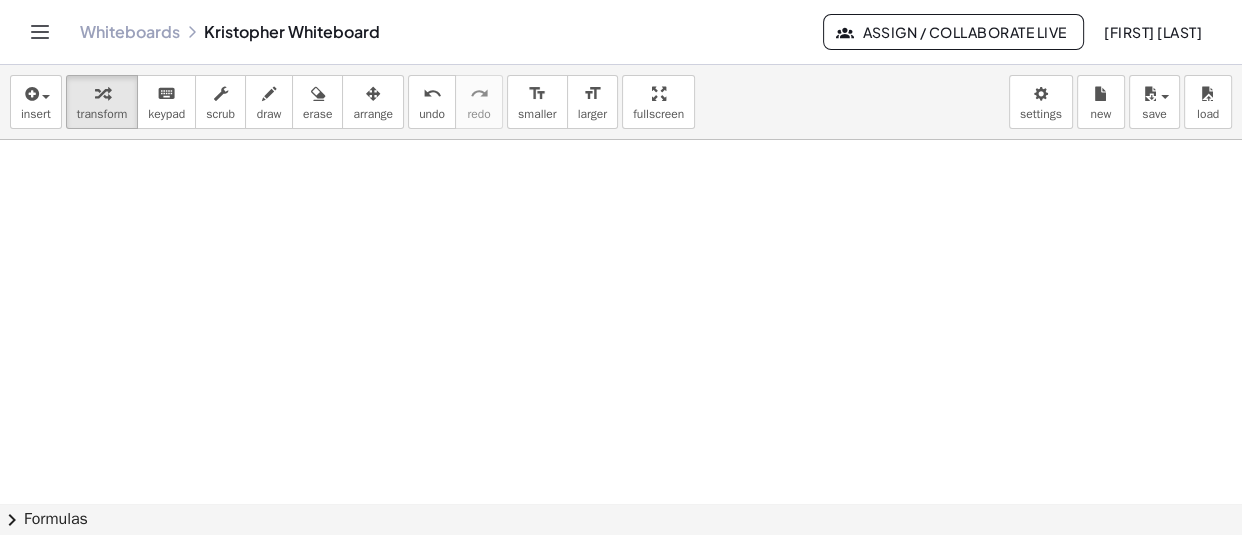 click at bounding box center (815, -17274) 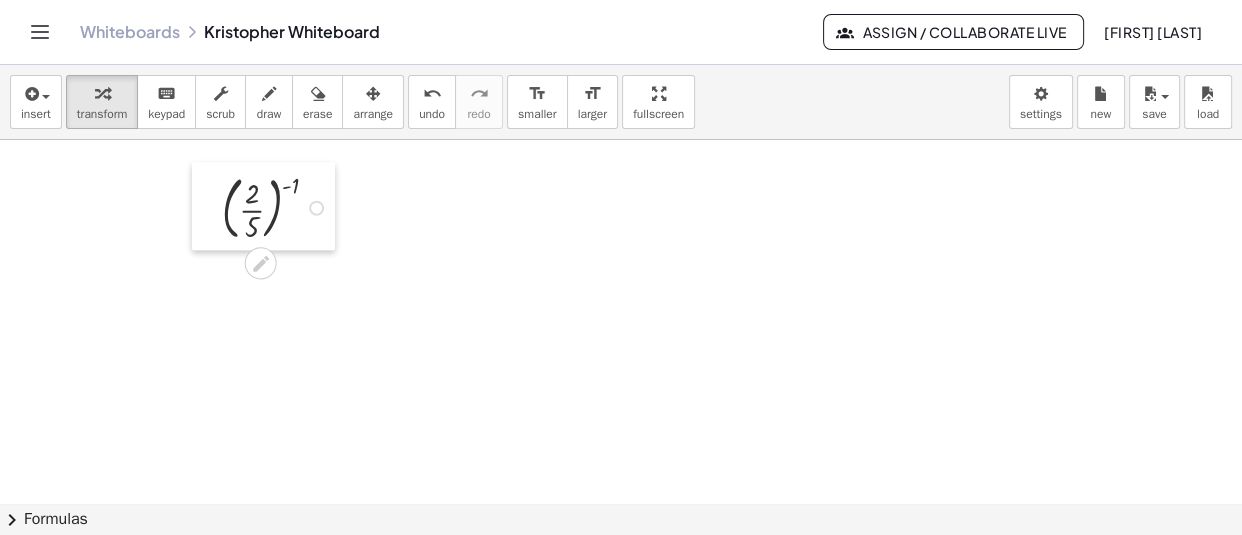 drag, startPoint x: 403, startPoint y: 404, endPoint x: 200, endPoint y: 228, distance: 268.67267 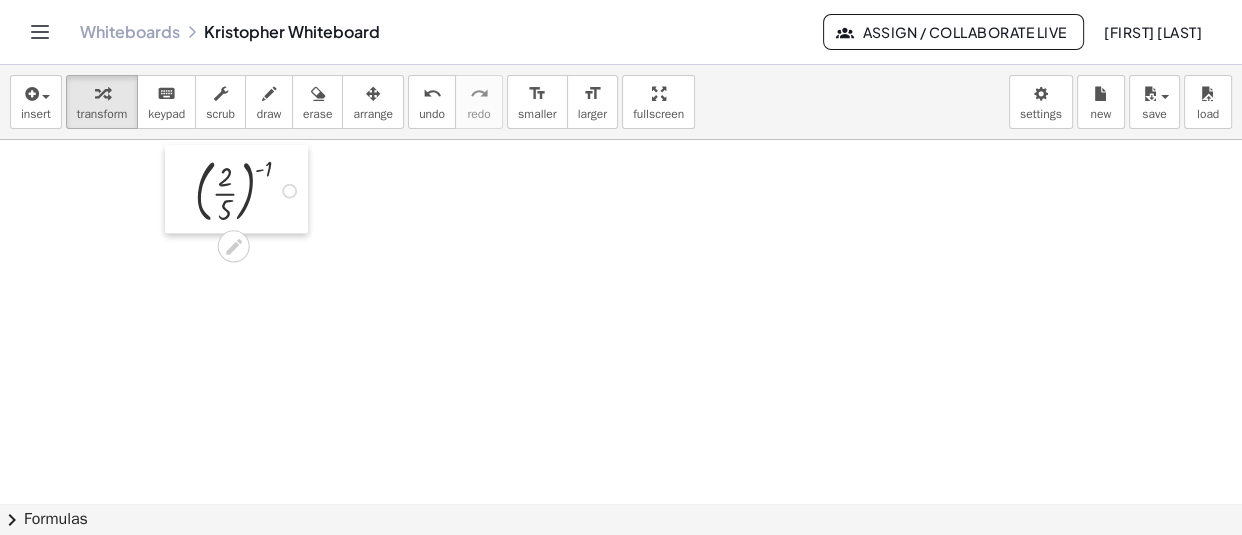 drag, startPoint x: 207, startPoint y: 225, endPoint x: 180, endPoint y: 208, distance: 31.906113 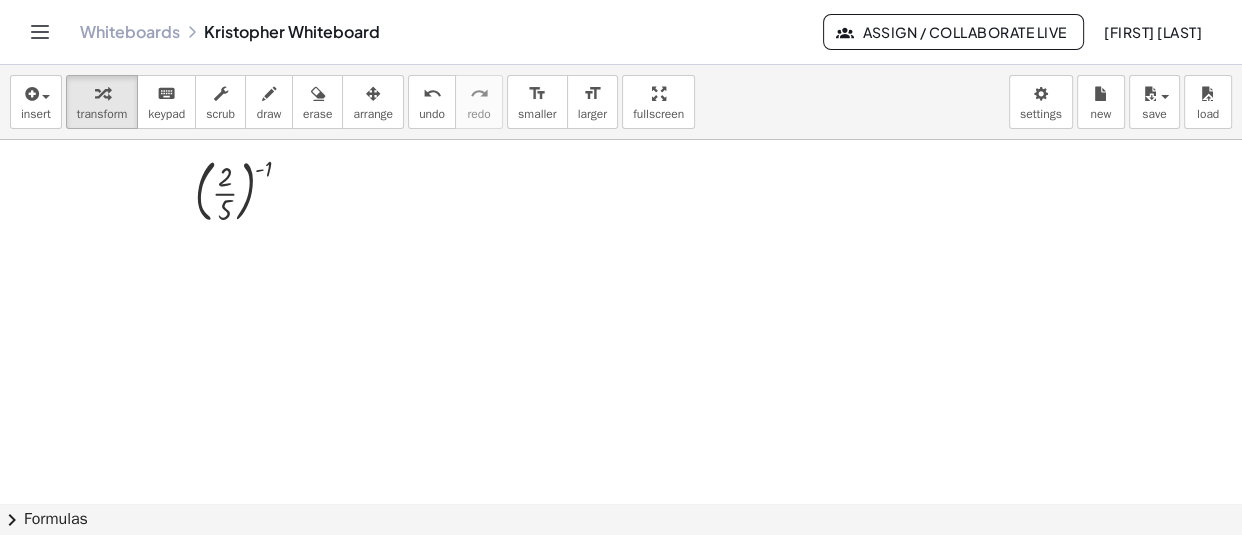 click at bounding box center [815, -17274] 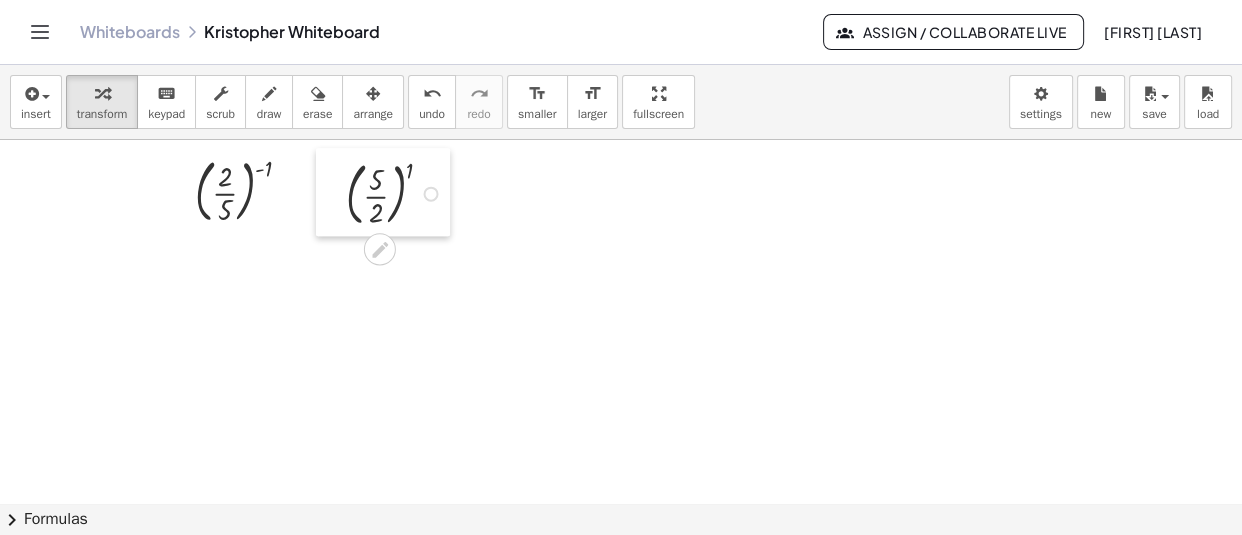 drag, startPoint x: 501, startPoint y: 288, endPoint x: 340, endPoint y: 196, distance: 185.43193 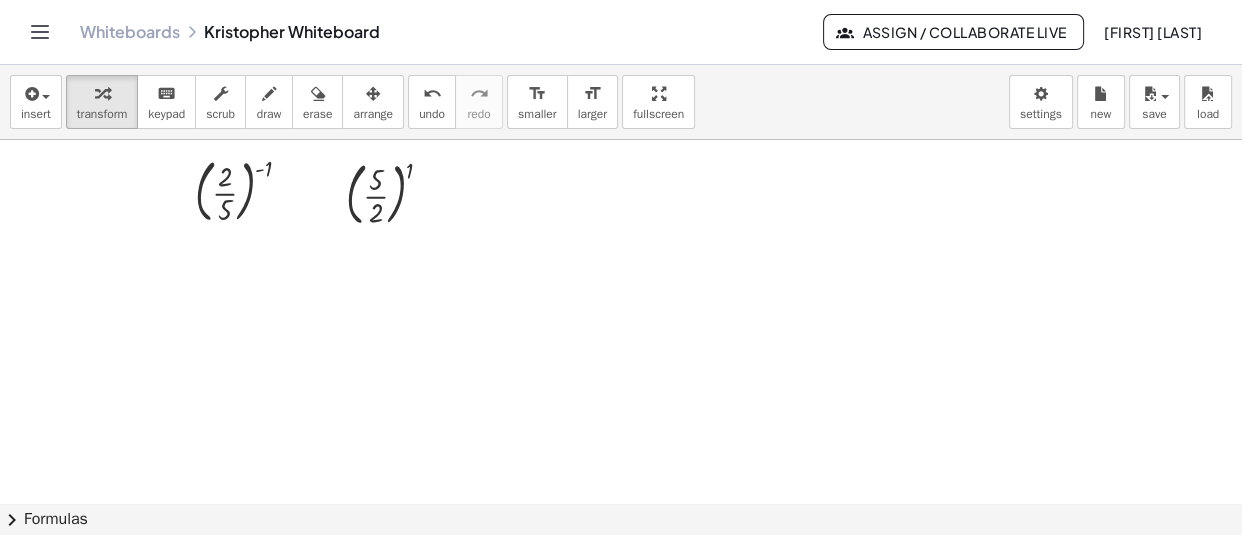 click at bounding box center (815, -17274) 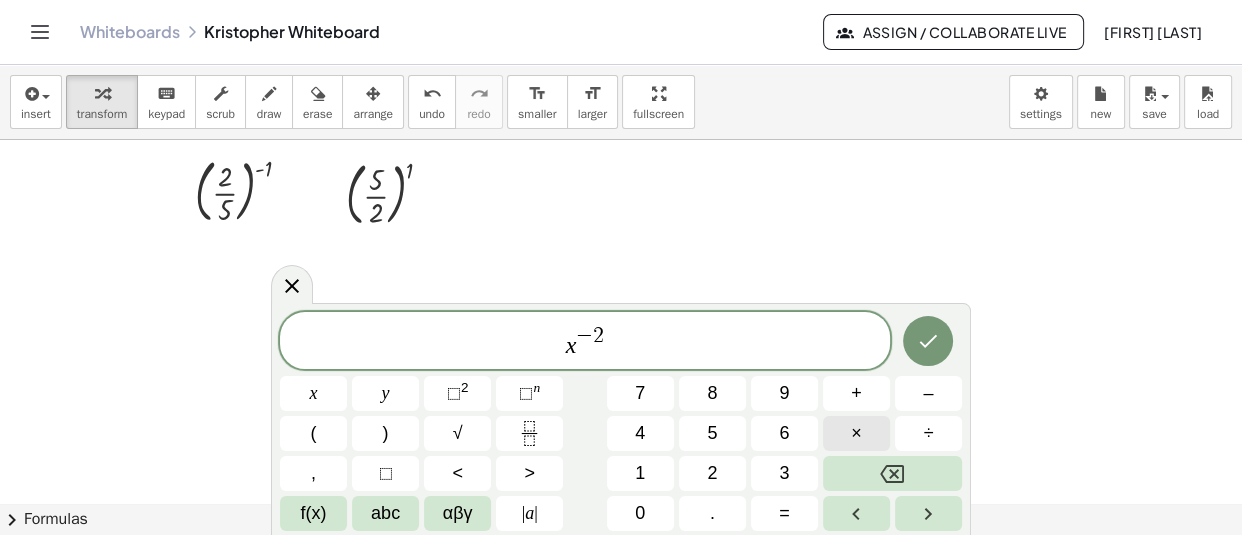 click on "×" at bounding box center (856, 433) 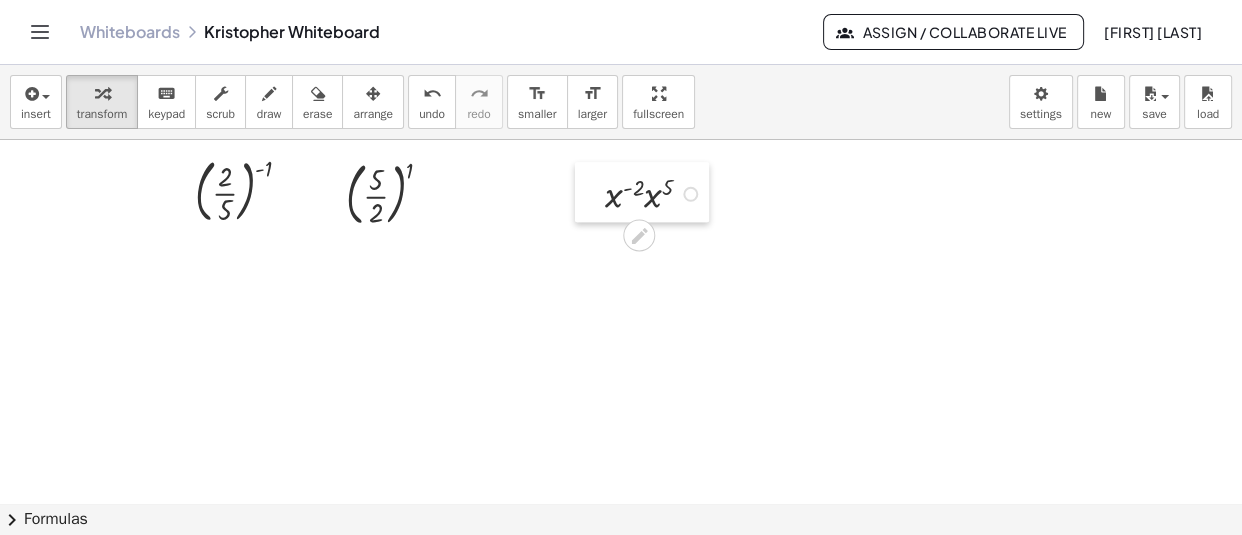 drag, startPoint x: 514, startPoint y: 399, endPoint x: 590, endPoint y: 210, distance: 203.70813 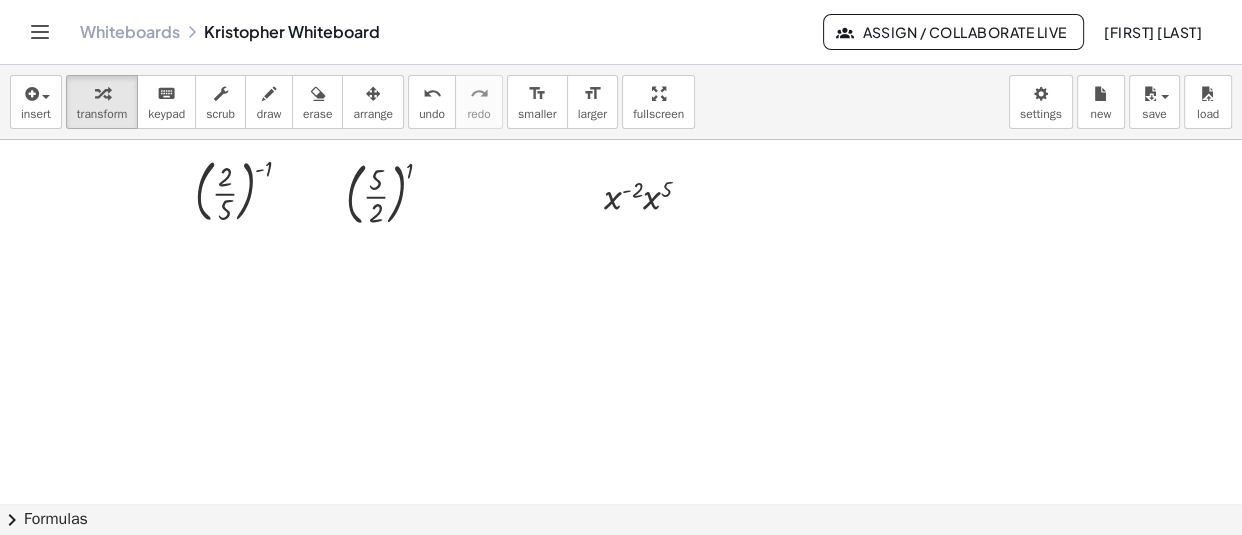 click at bounding box center [815, -17274] 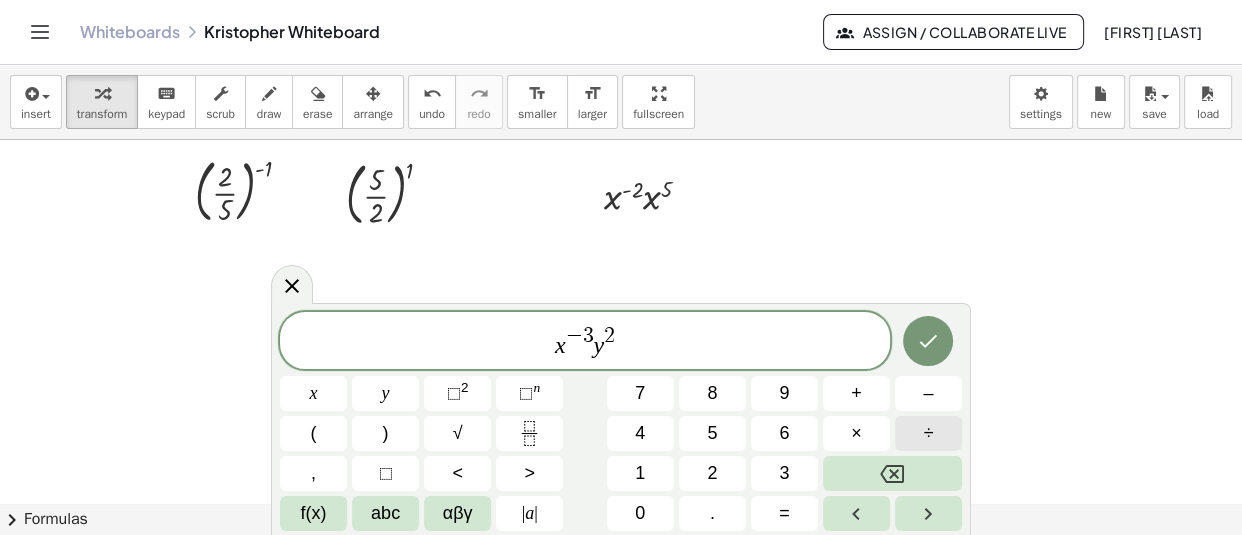 click on "÷" at bounding box center (928, 433) 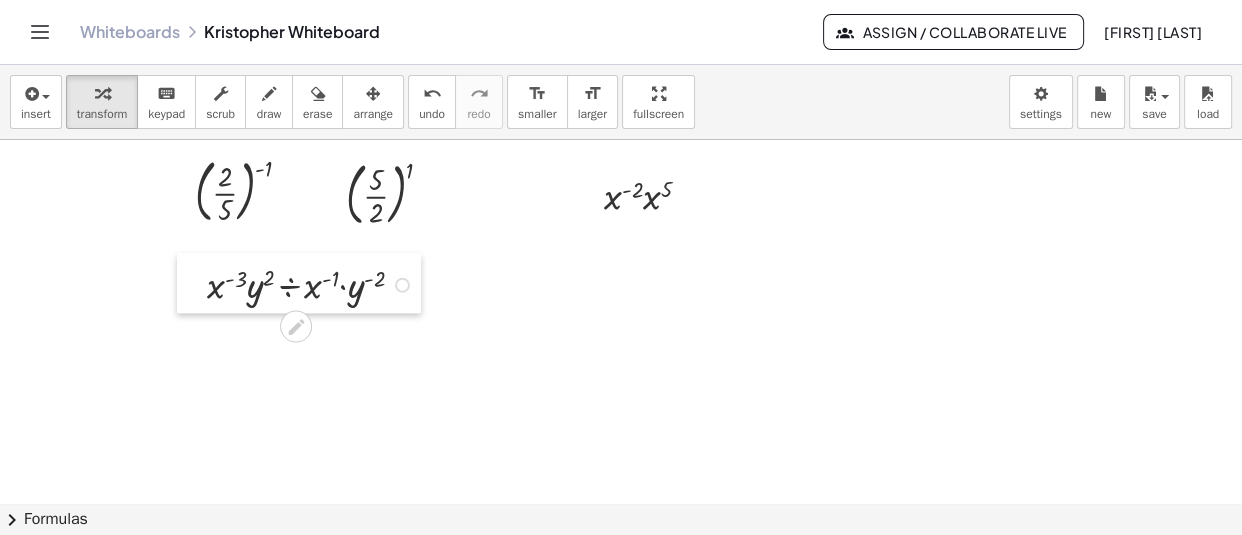 drag, startPoint x: 501, startPoint y: 430, endPoint x: 200, endPoint y: 290, distance: 331.96536 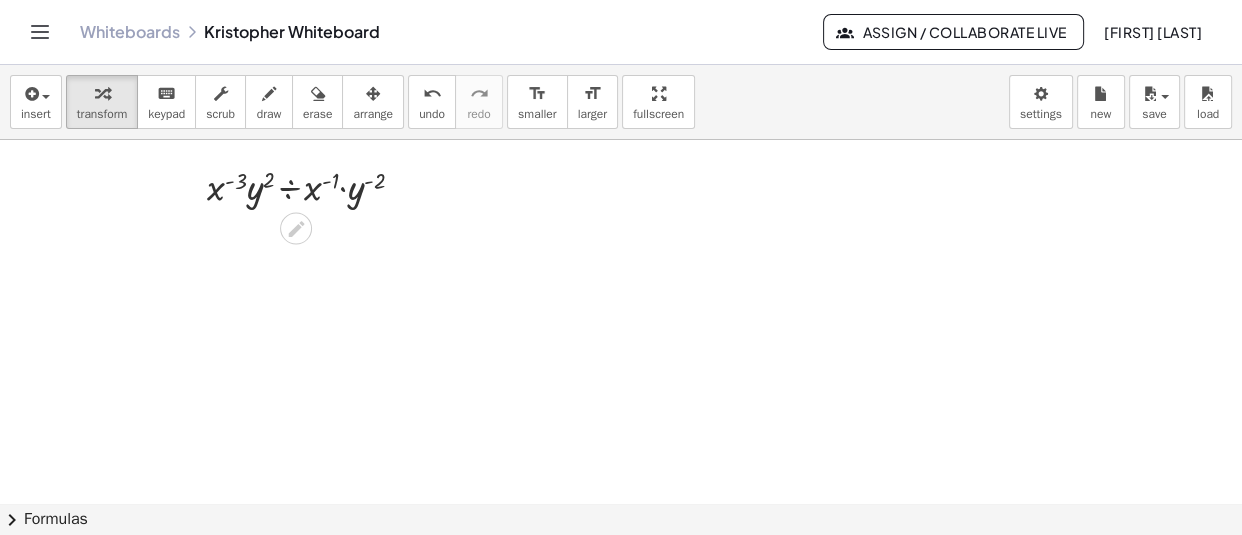 scroll, scrollTop: 35524, scrollLeft: 0, axis: vertical 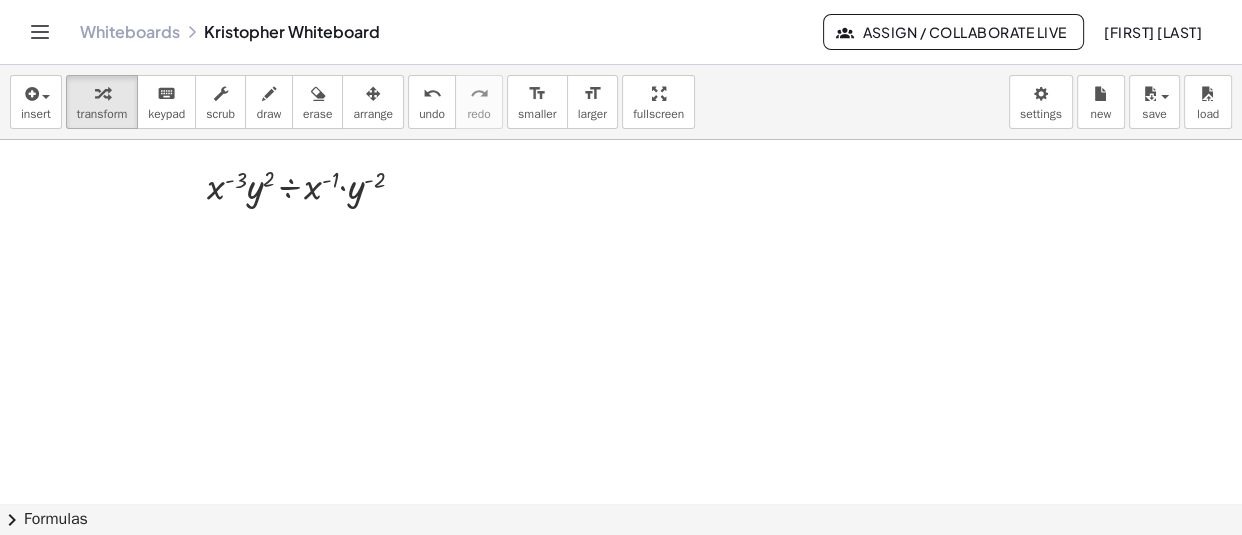 click at bounding box center [815, -17373] 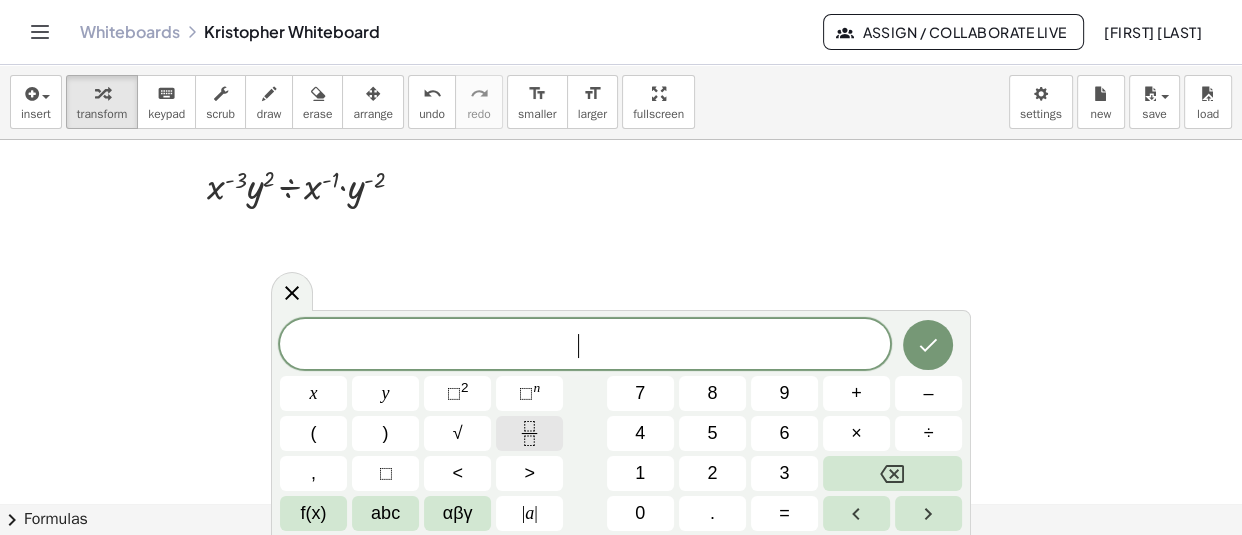 click at bounding box center [529, 433] 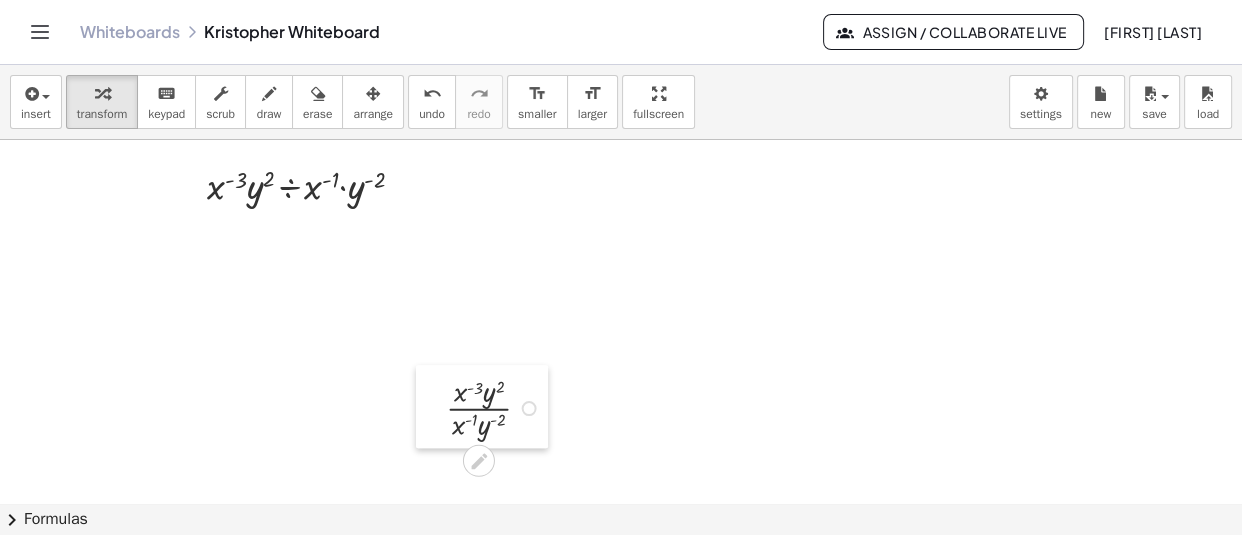 click at bounding box center [431, 406] 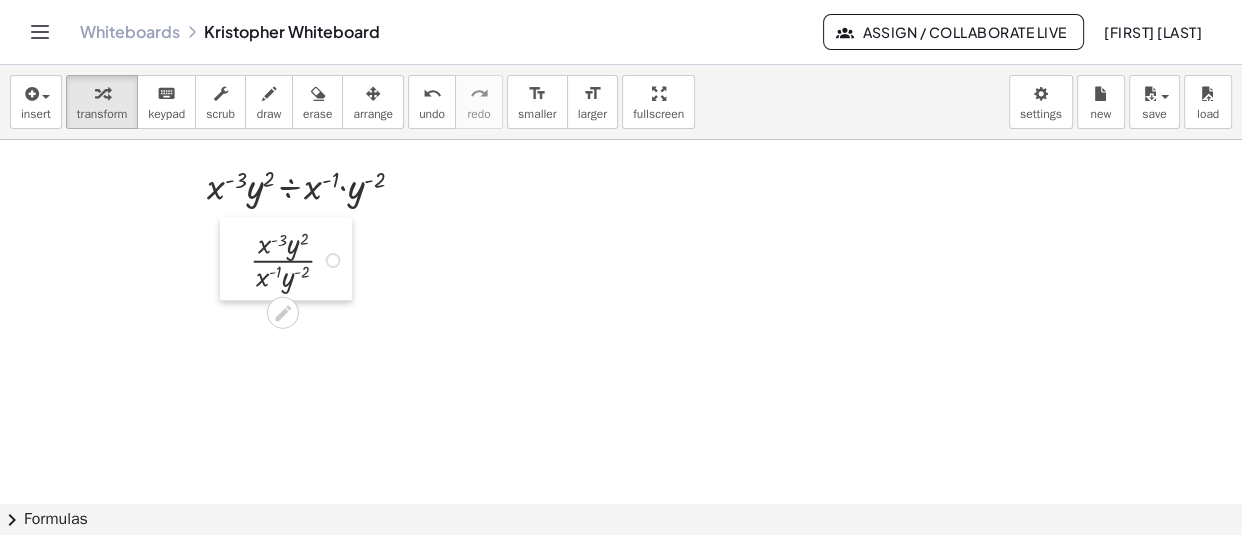 drag, startPoint x: 445, startPoint y: 405, endPoint x: 243, endPoint y: 259, distance: 249.23885 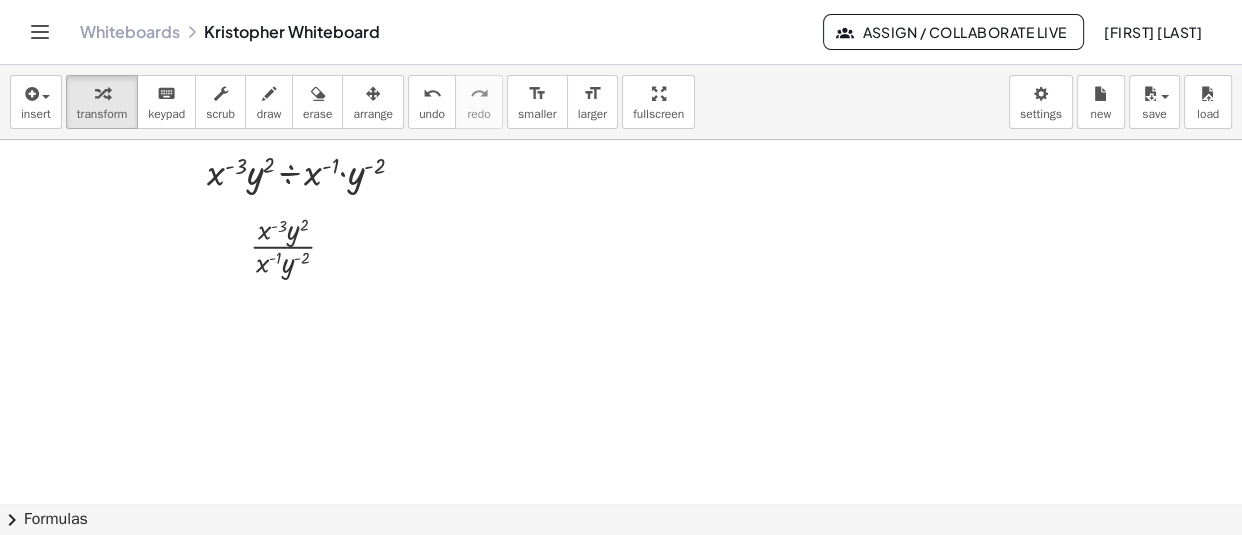scroll, scrollTop: 35532, scrollLeft: 0, axis: vertical 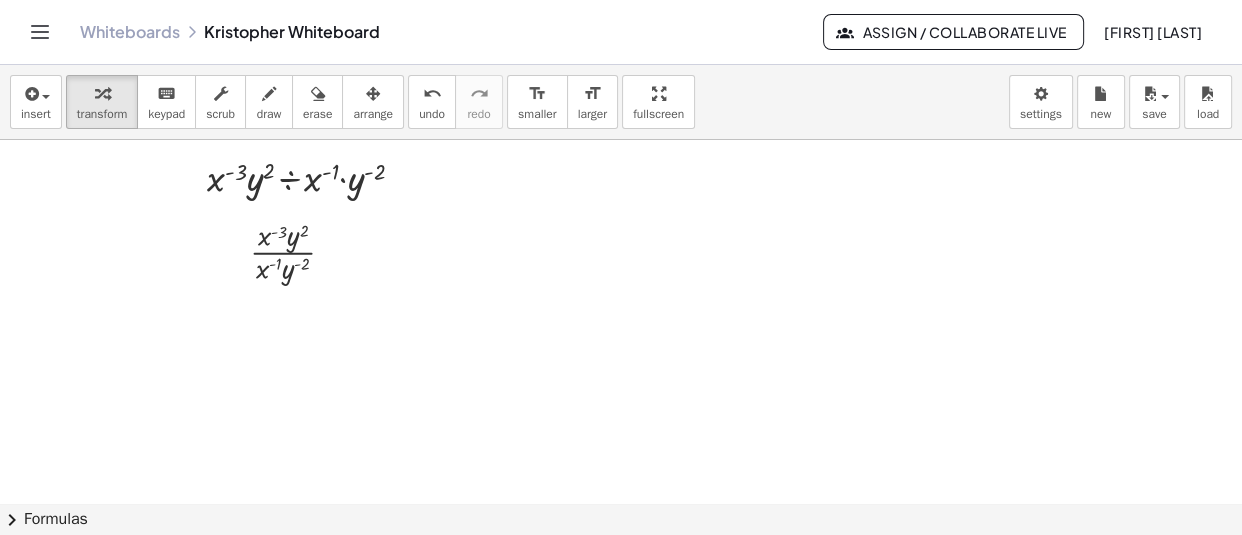 click at bounding box center (815, -17381) 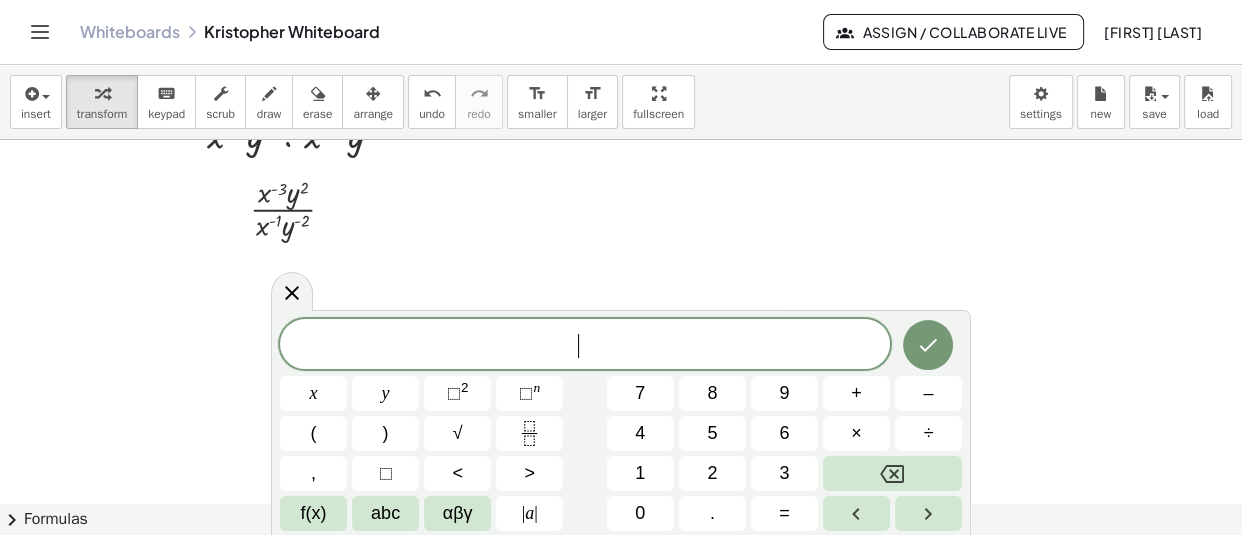 scroll, scrollTop: 35576, scrollLeft: 0, axis: vertical 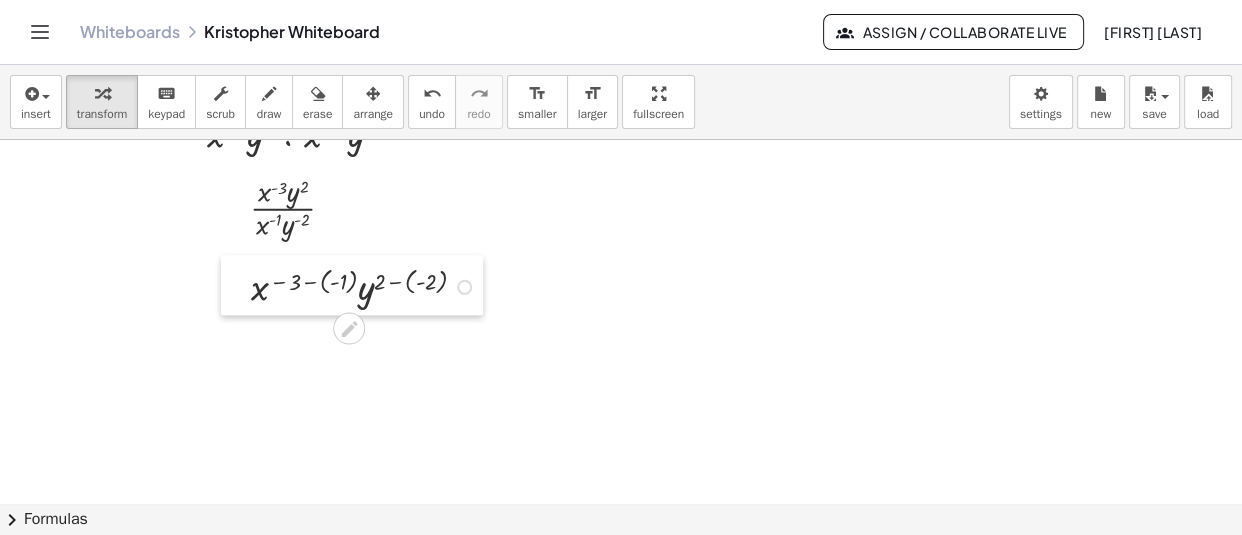 drag, startPoint x: 442, startPoint y: 420, endPoint x: 241, endPoint y: 292, distance: 238.29604 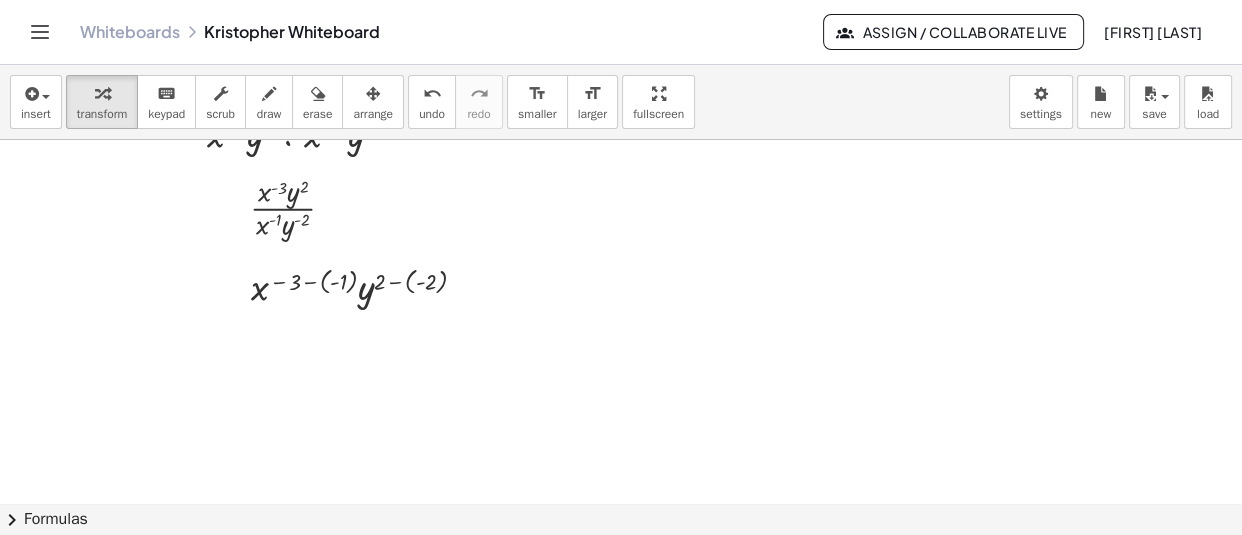 scroll, scrollTop: 35670, scrollLeft: 0, axis: vertical 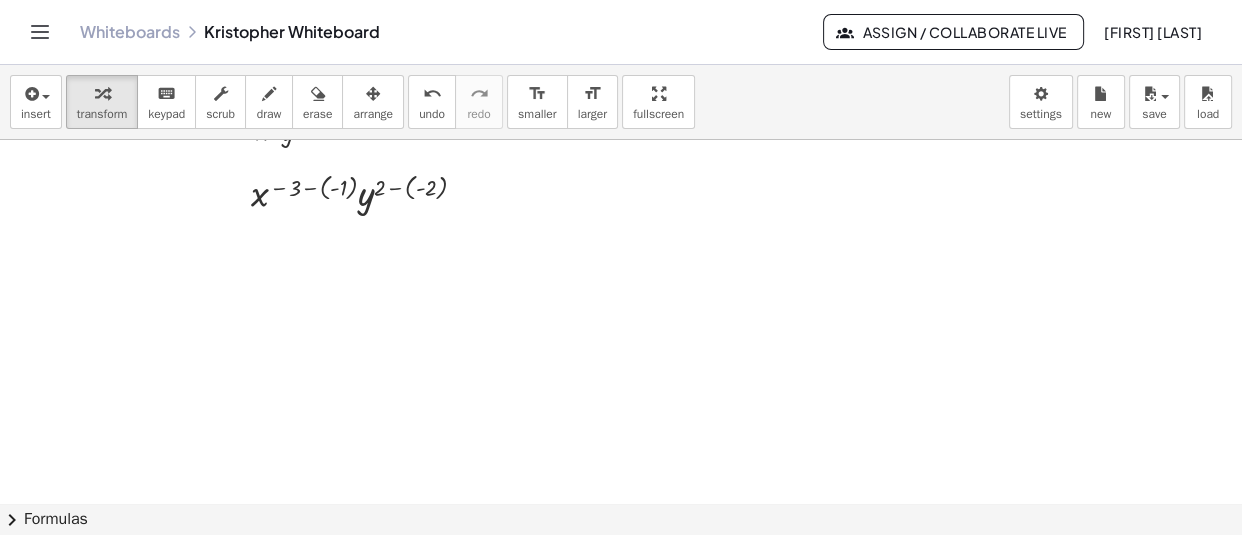 click at bounding box center (815, -17337) 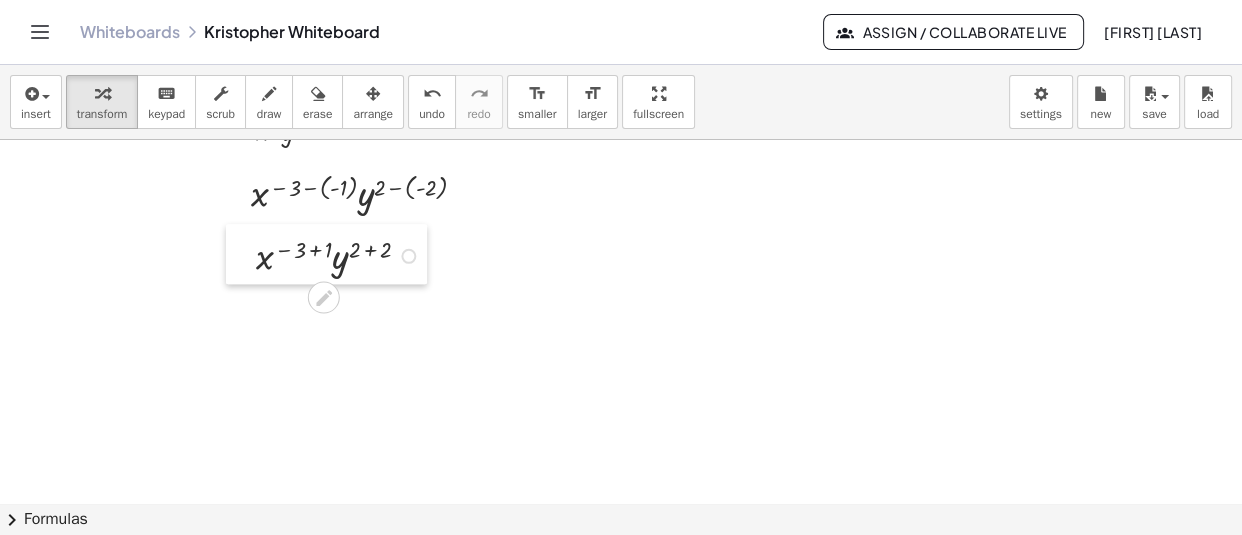 drag, startPoint x: 468, startPoint y: 391, endPoint x: 242, endPoint y: 253, distance: 264.80182 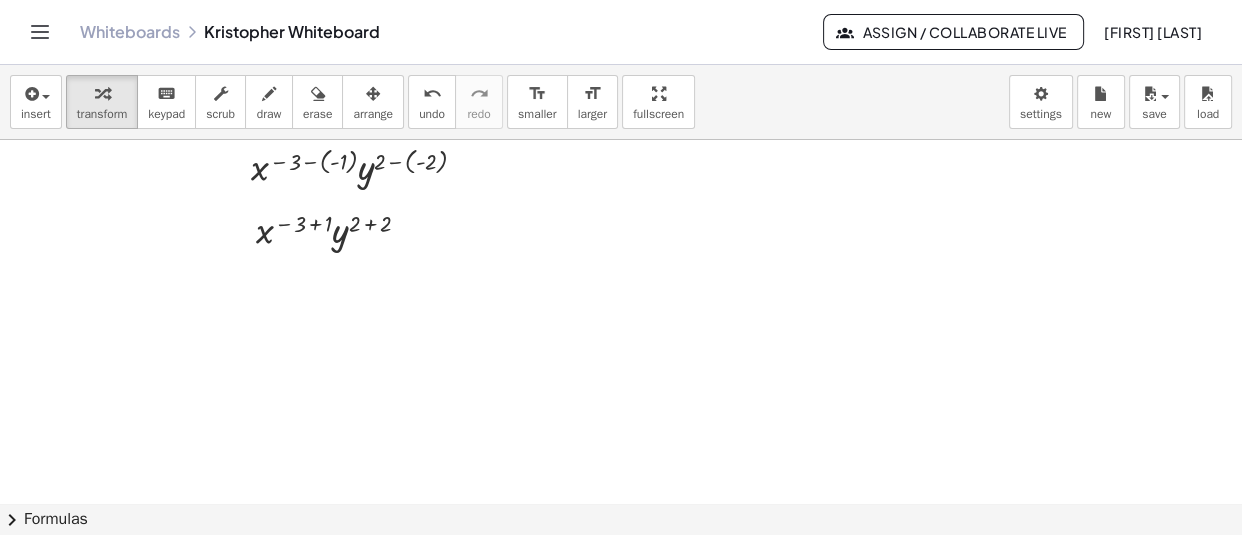 scroll, scrollTop: 35697, scrollLeft: 0, axis: vertical 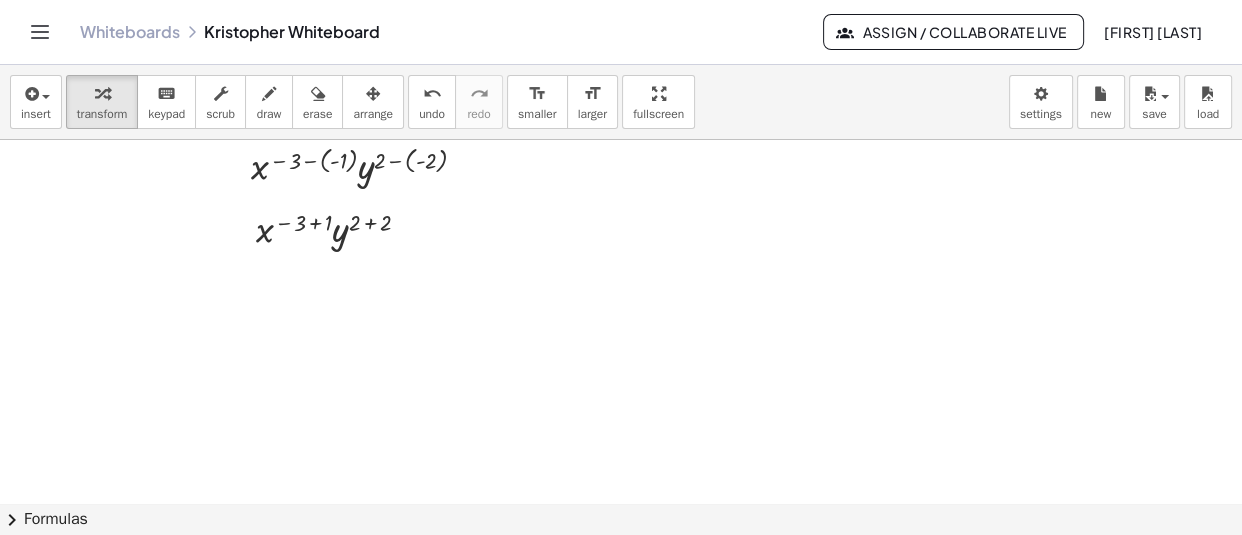 click at bounding box center (815, -17364) 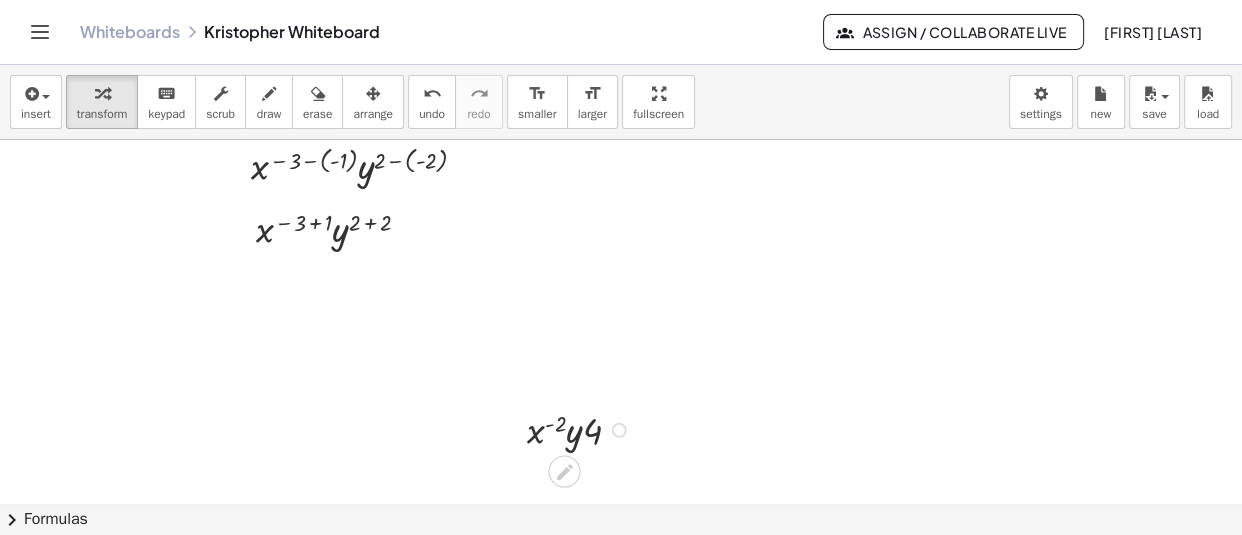click at bounding box center (619, 429) 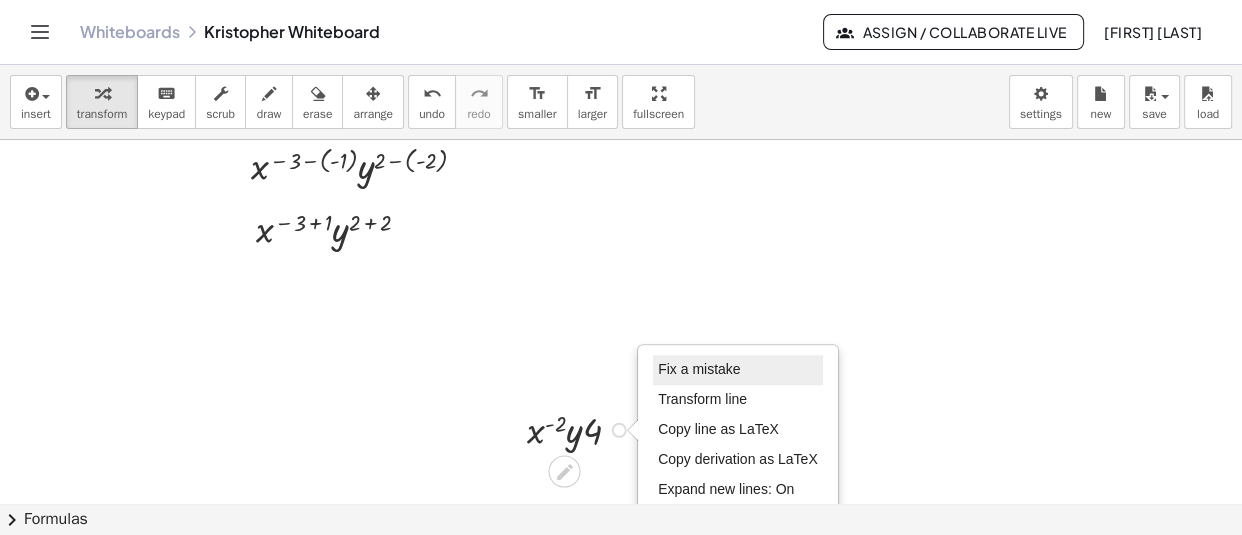 click on "Fix a mistake" at bounding box center (738, 370) 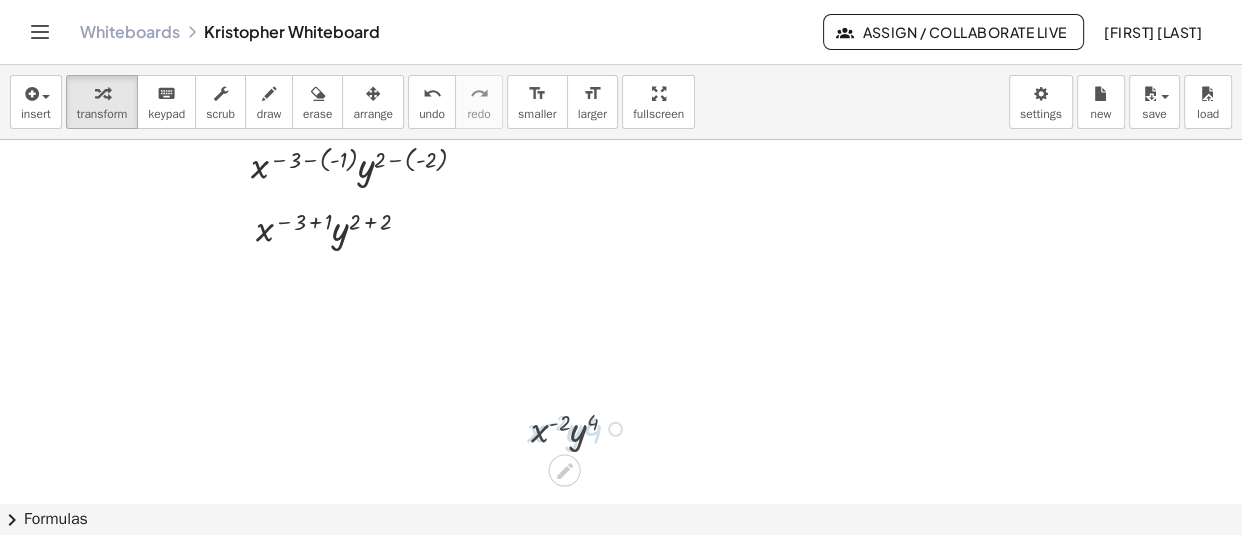 scroll, scrollTop: 35697, scrollLeft: 0, axis: vertical 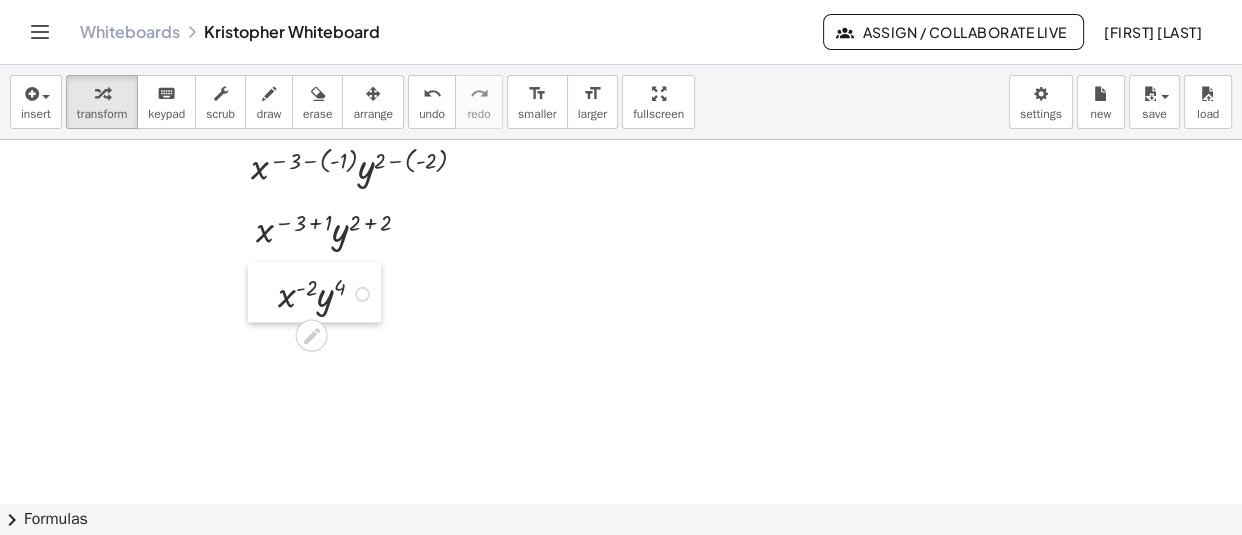 drag, startPoint x: 525, startPoint y: 429, endPoint x: 268, endPoint y: 293, distance: 290.76624 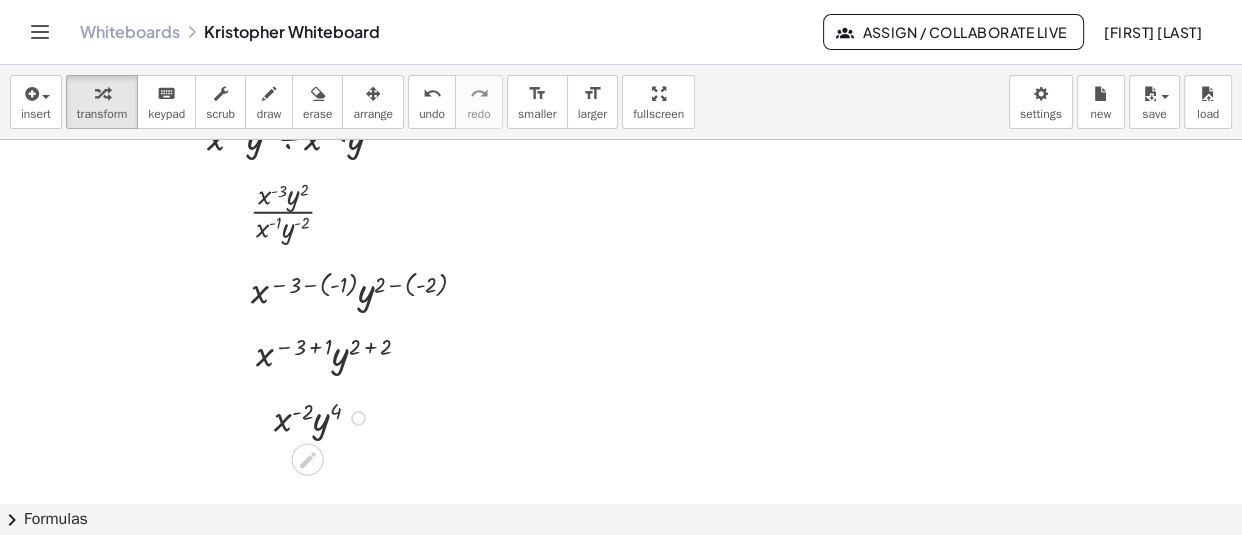 scroll, scrollTop: 35568, scrollLeft: 0, axis: vertical 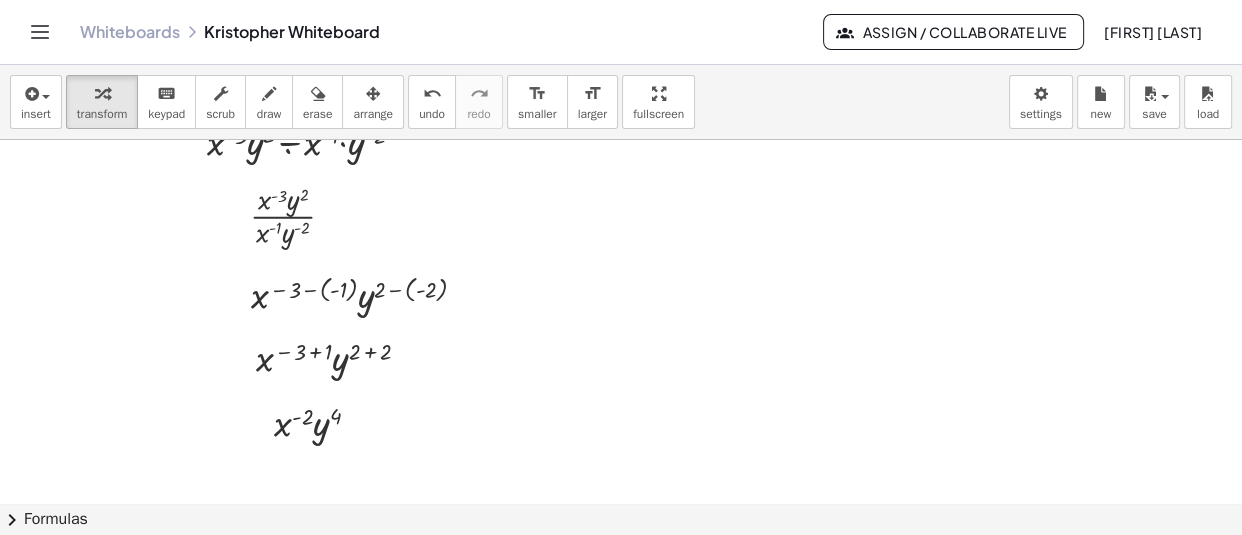 click at bounding box center (815, -17235) 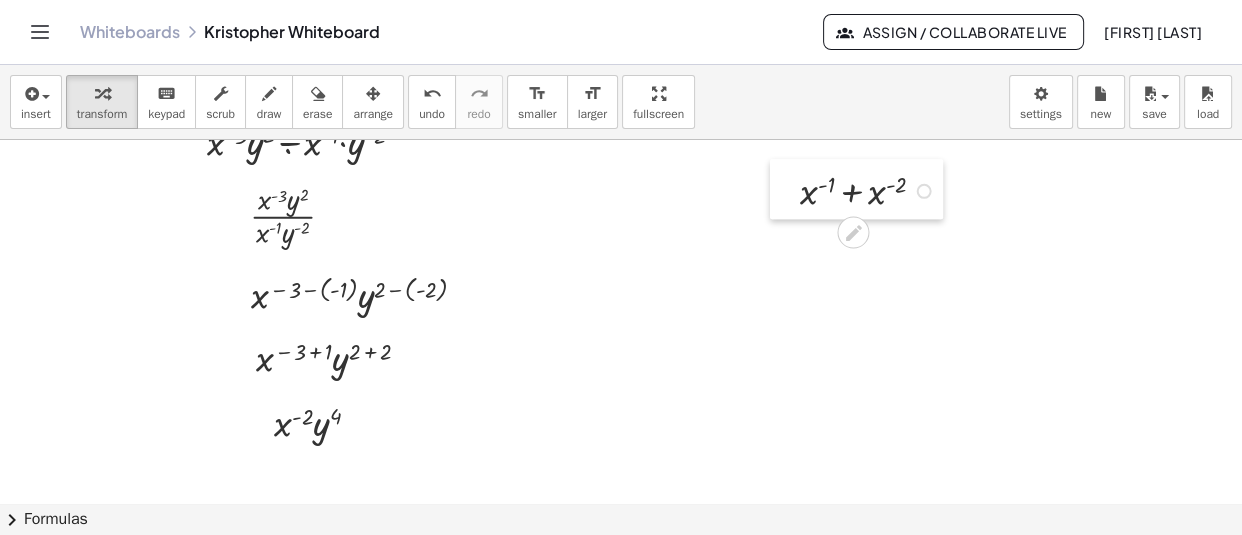 drag, startPoint x: 852, startPoint y: 457, endPoint x: 797, endPoint y: 194, distance: 268.68942 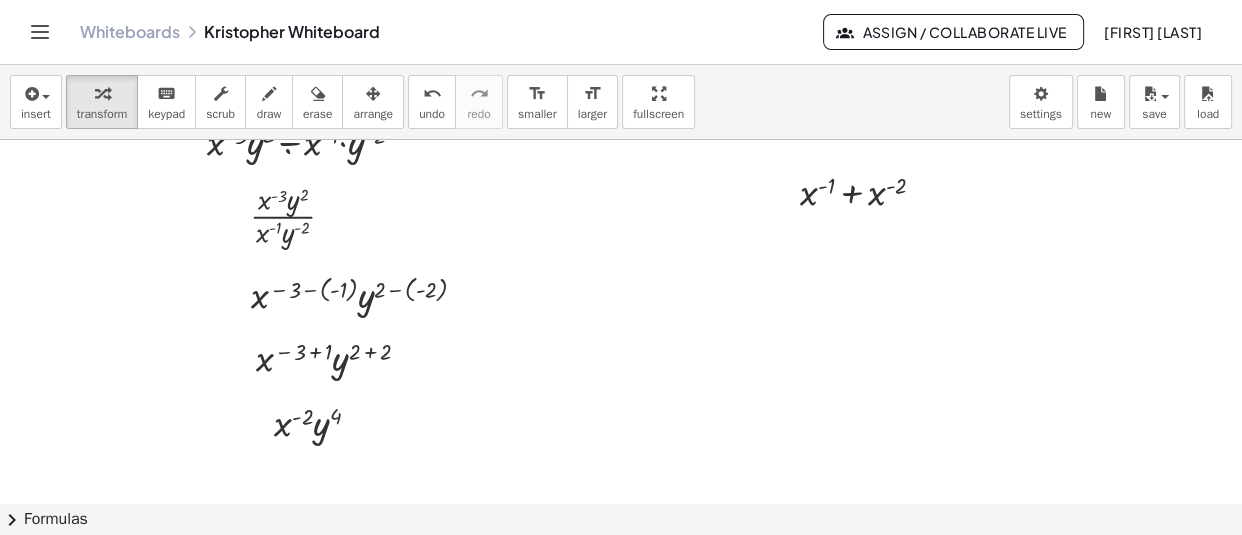 click at bounding box center (815, -17235) 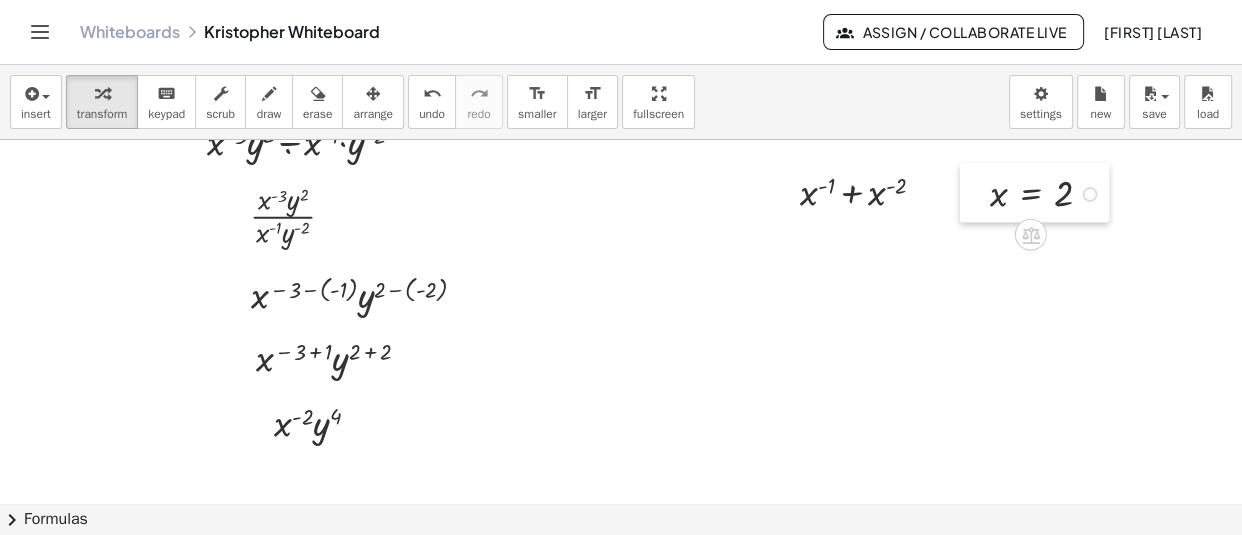 drag, startPoint x: 939, startPoint y: 294, endPoint x: 985, endPoint y: 209, distance: 96.64885 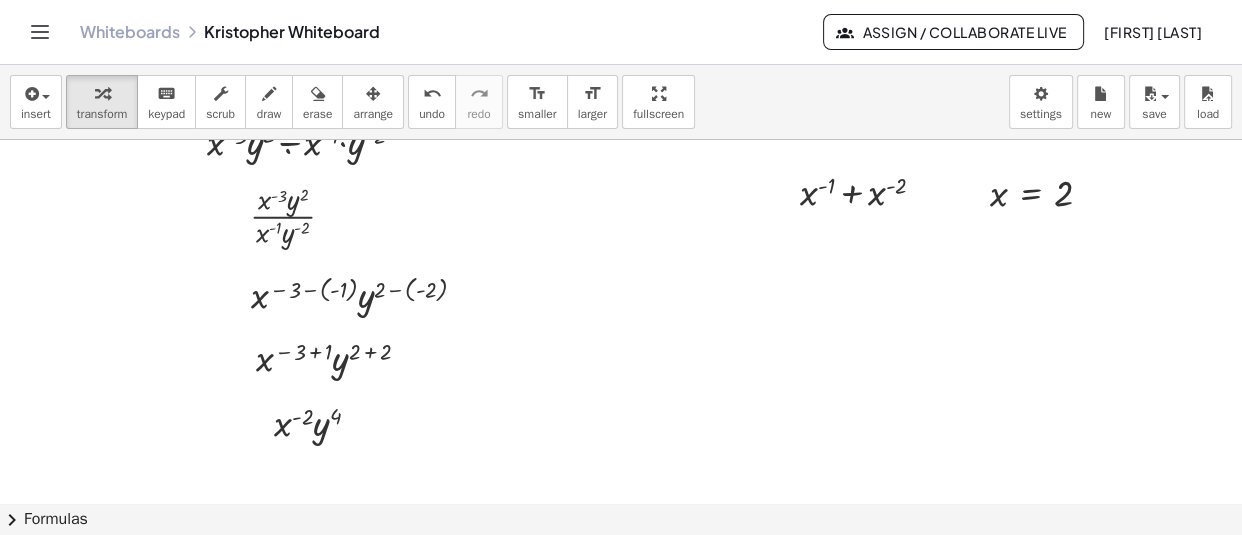 click at bounding box center [815, -17235] 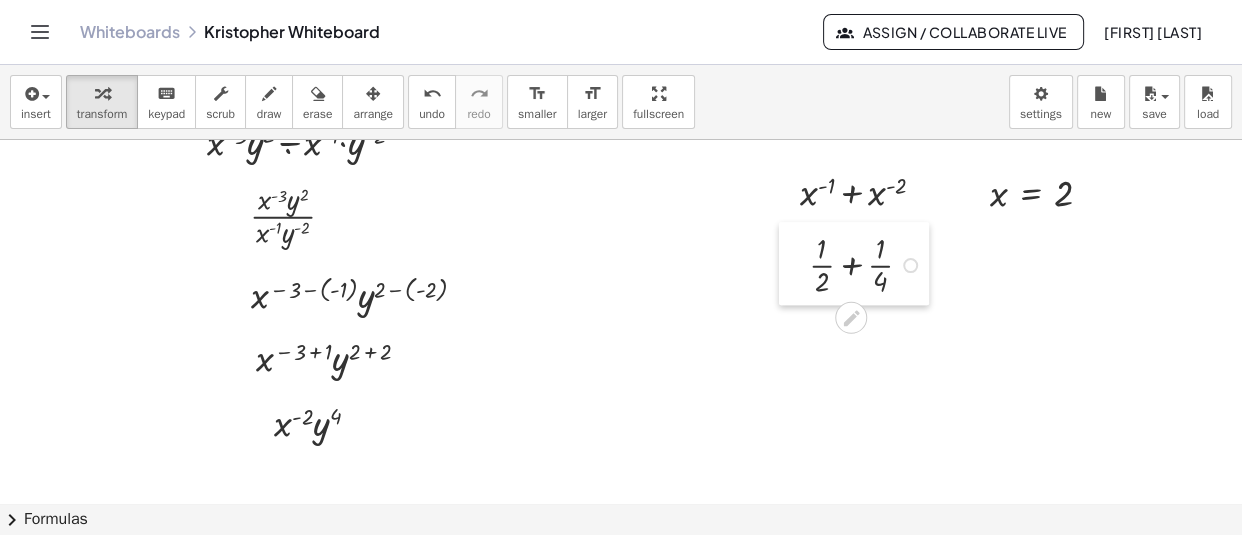 drag, startPoint x: 830, startPoint y: 383, endPoint x: 795, endPoint y: 274, distance: 114.48144 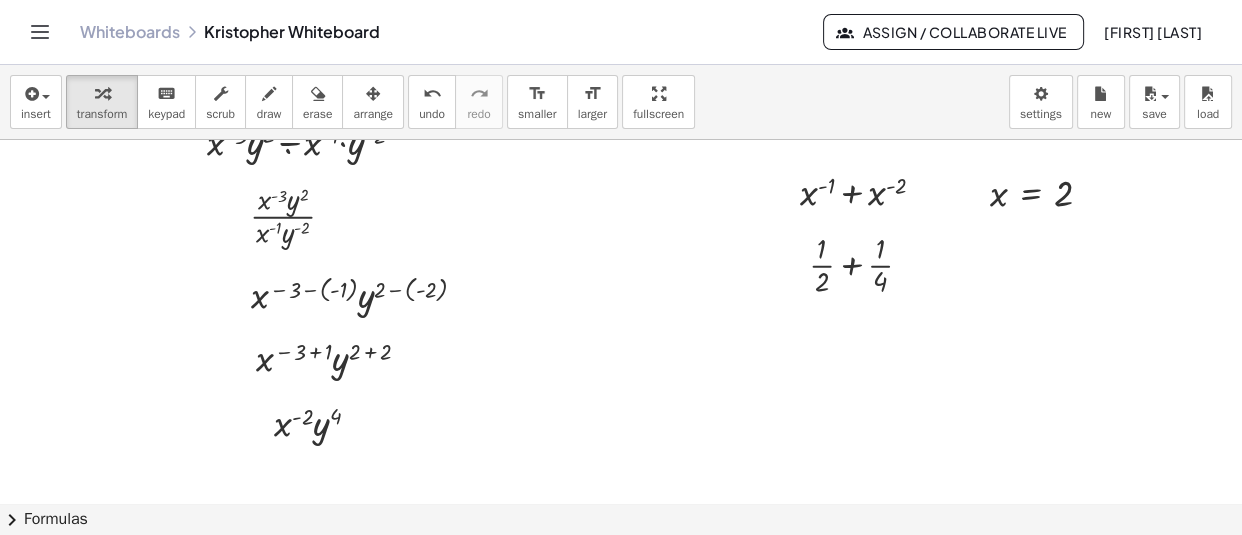click at bounding box center (815, -17235) 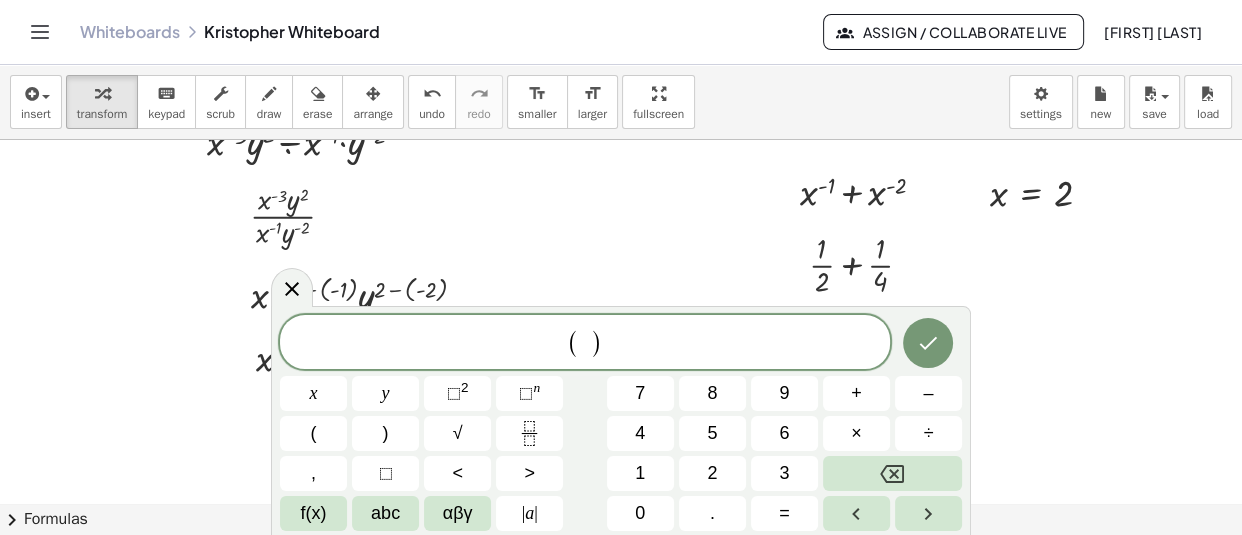 click 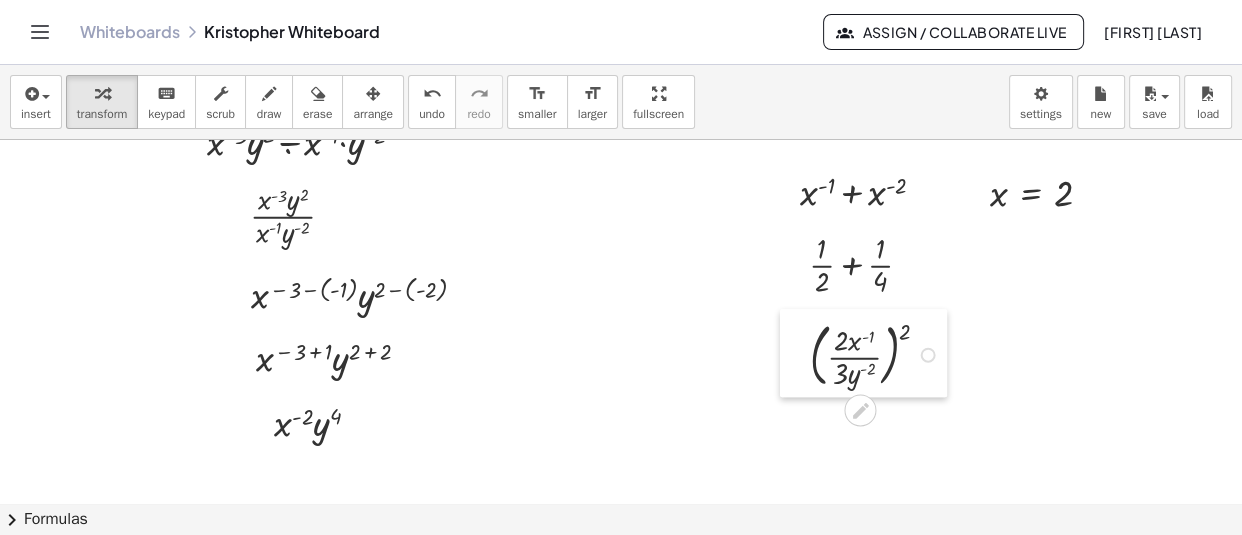 drag, startPoint x: 690, startPoint y: 429, endPoint x: 797, endPoint y: 355, distance: 130.09612 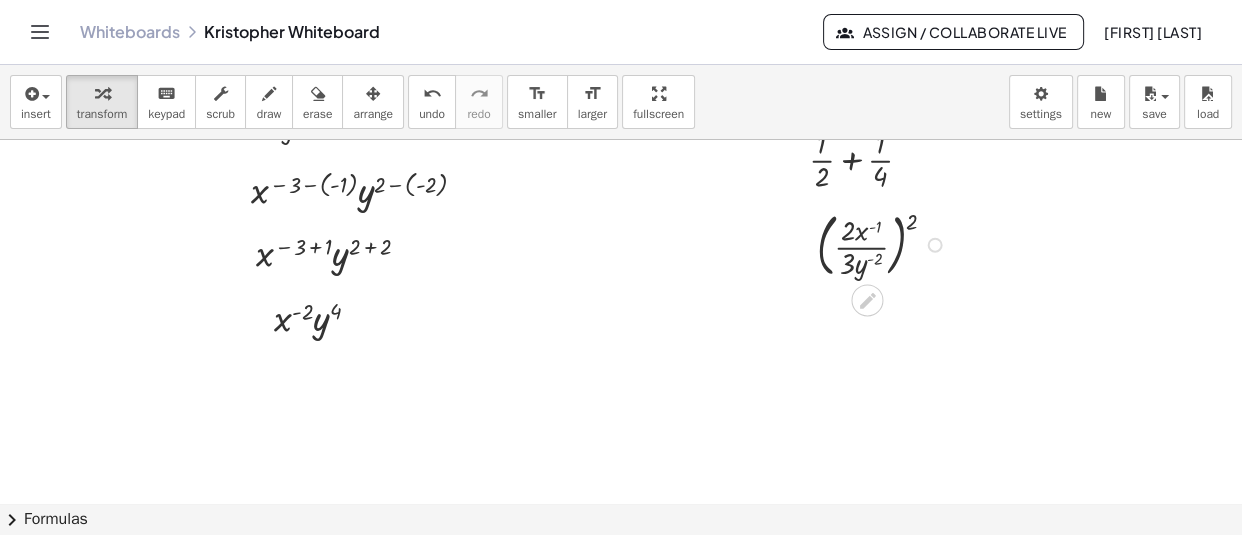 scroll, scrollTop: 35730, scrollLeft: 0, axis: vertical 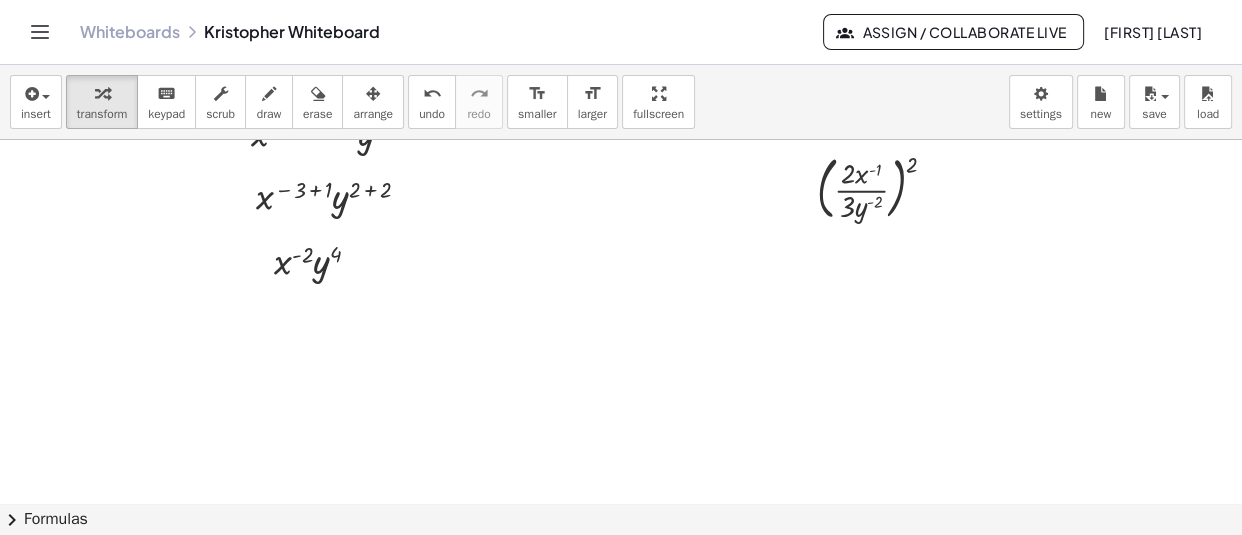 click at bounding box center [815, -17397] 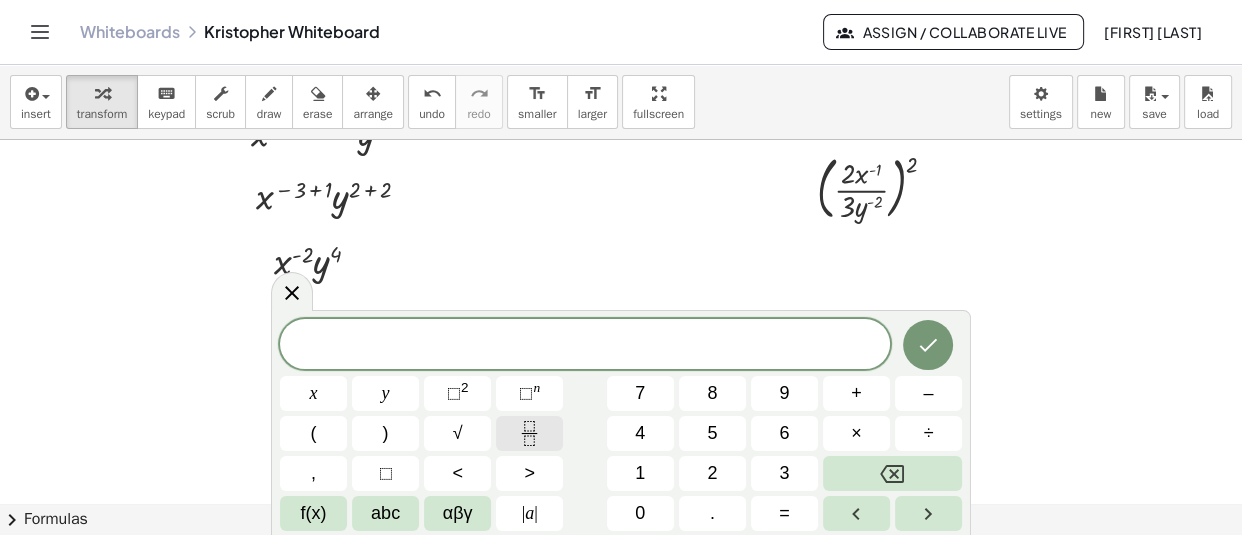 click 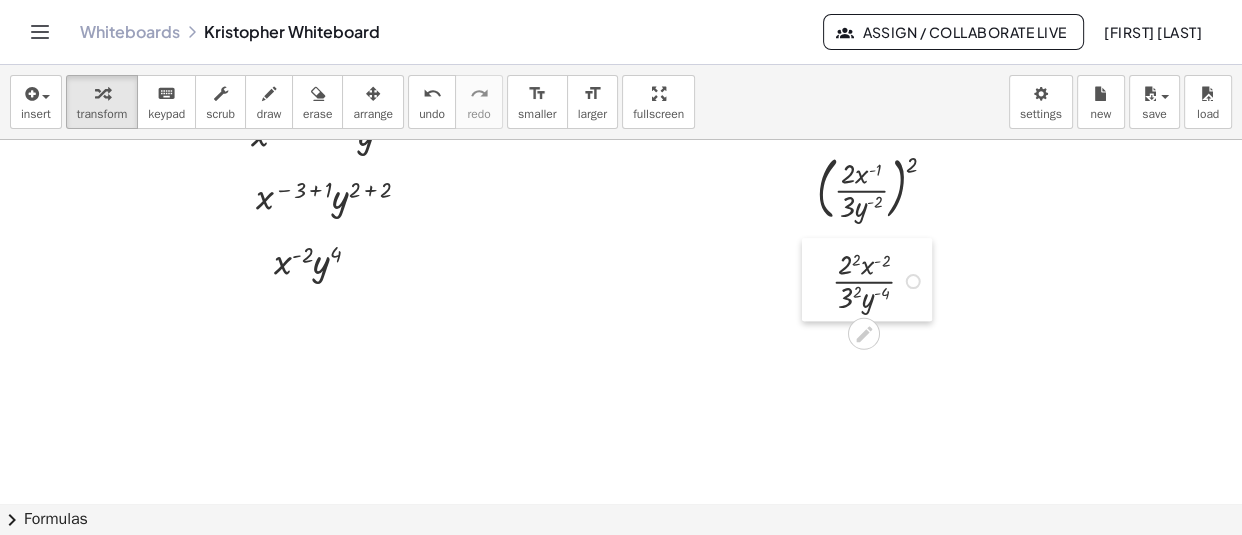 drag, startPoint x: 858, startPoint y: 379, endPoint x: 818, endPoint y: 281, distance: 105.848946 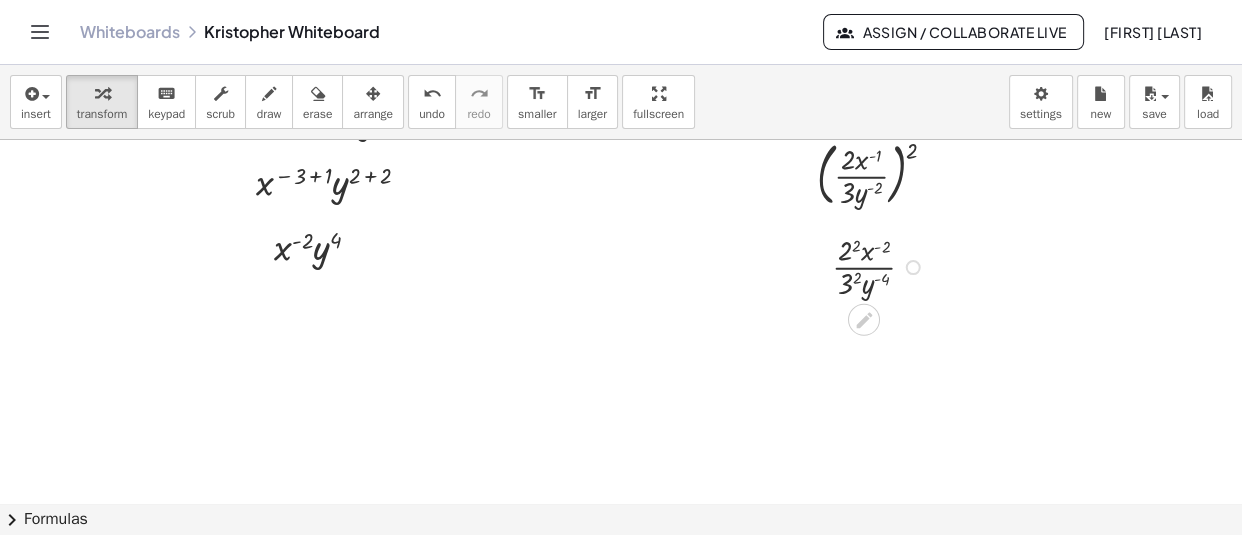 scroll, scrollTop: 35745, scrollLeft: 0, axis: vertical 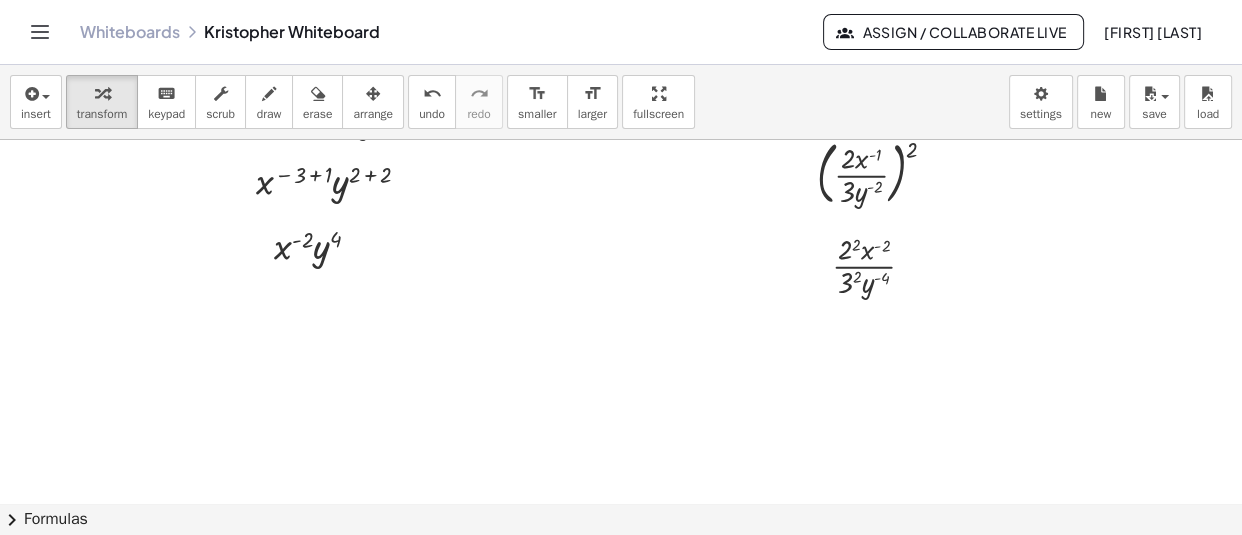 click at bounding box center (815, -17412) 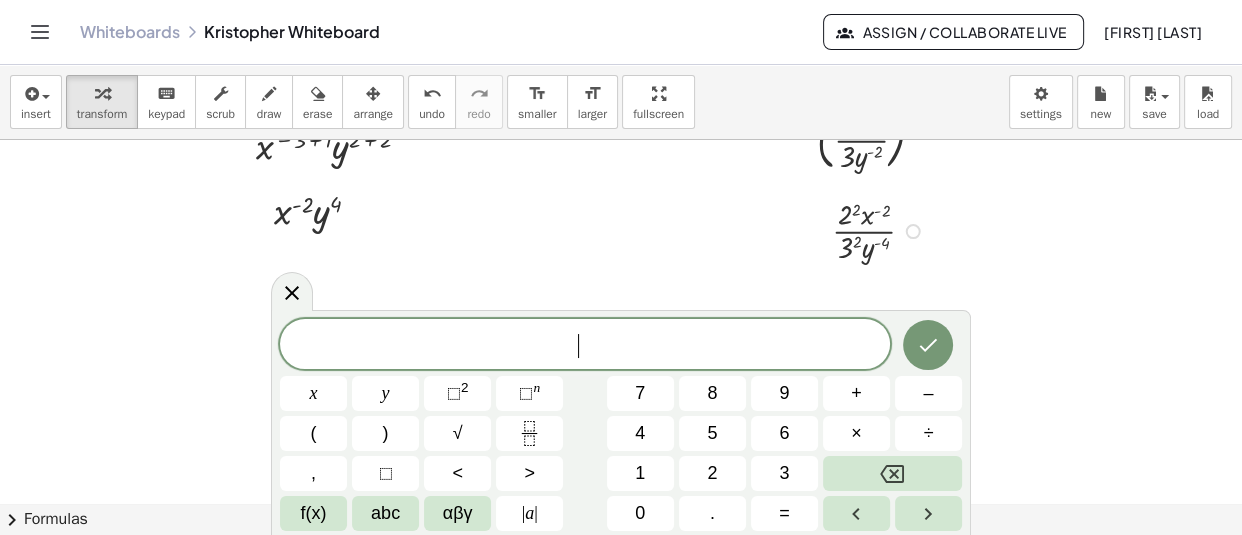 scroll, scrollTop: 35782, scrollLeft: 0, axis: vertical 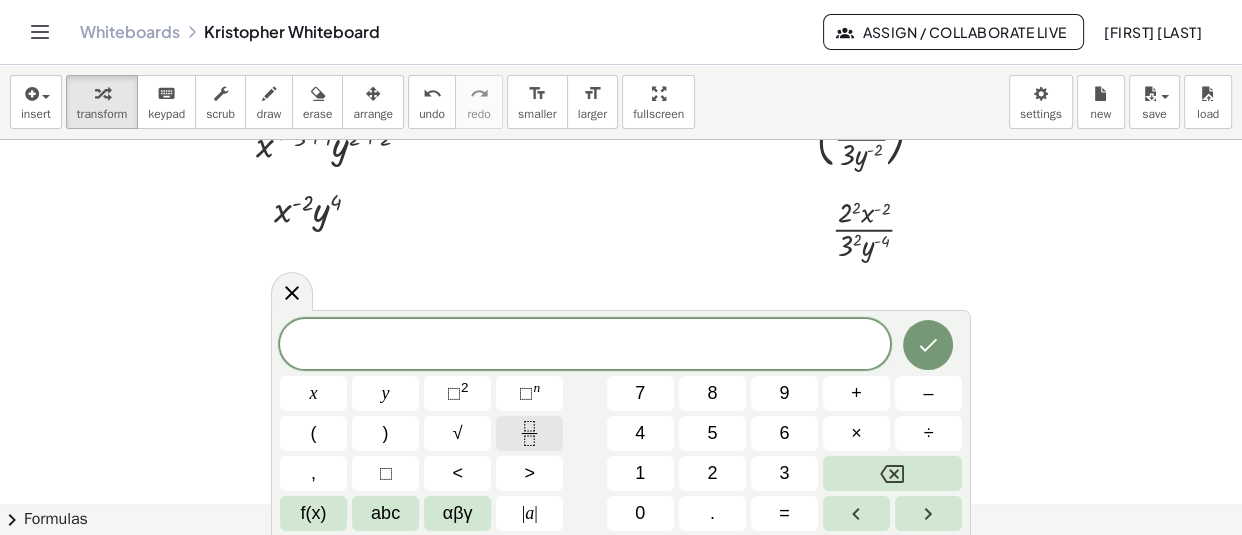 click 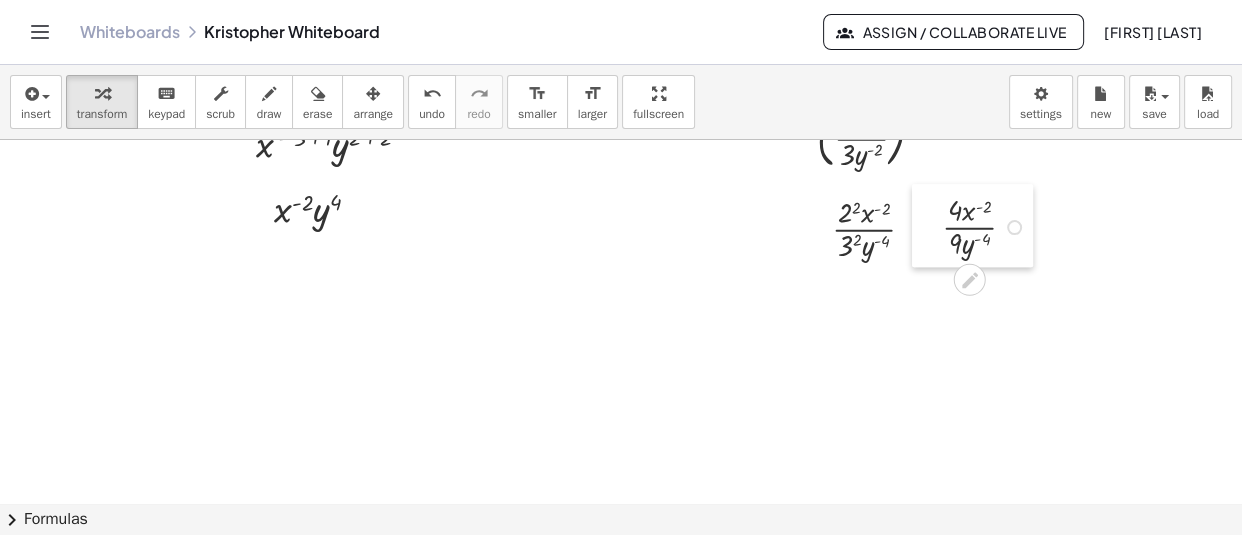 drag, startPoint x: 887, startPoint y: 413, endPoint x: 930, endPoint y: 238, distance: 180.20544 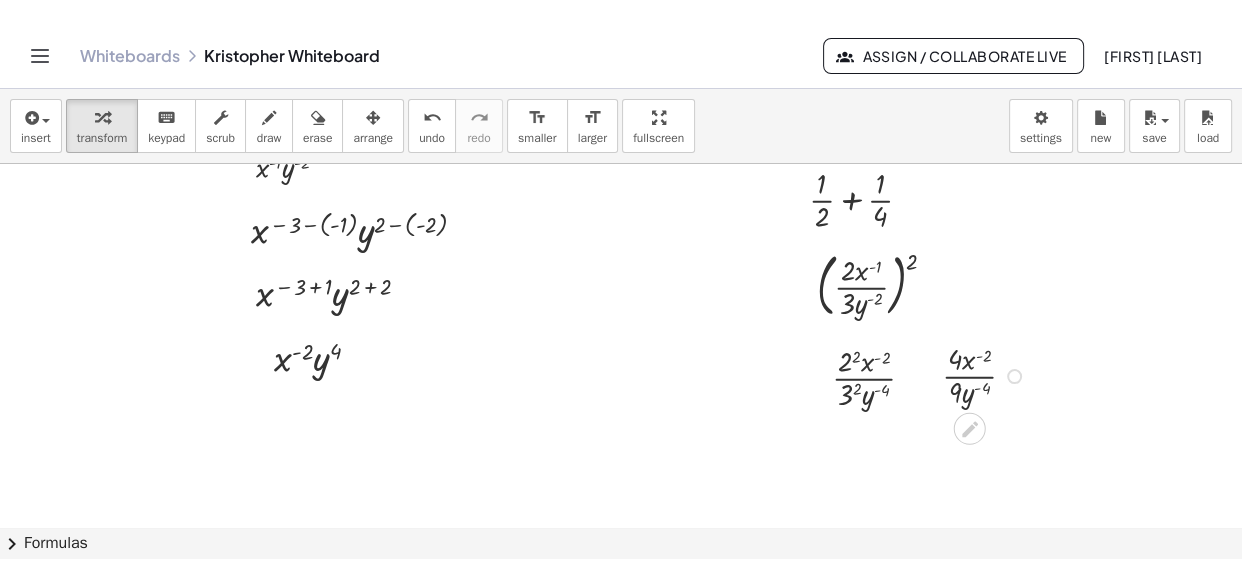 scroll, scrollTop: 35656, scrollLeft: 0, axis: vertical 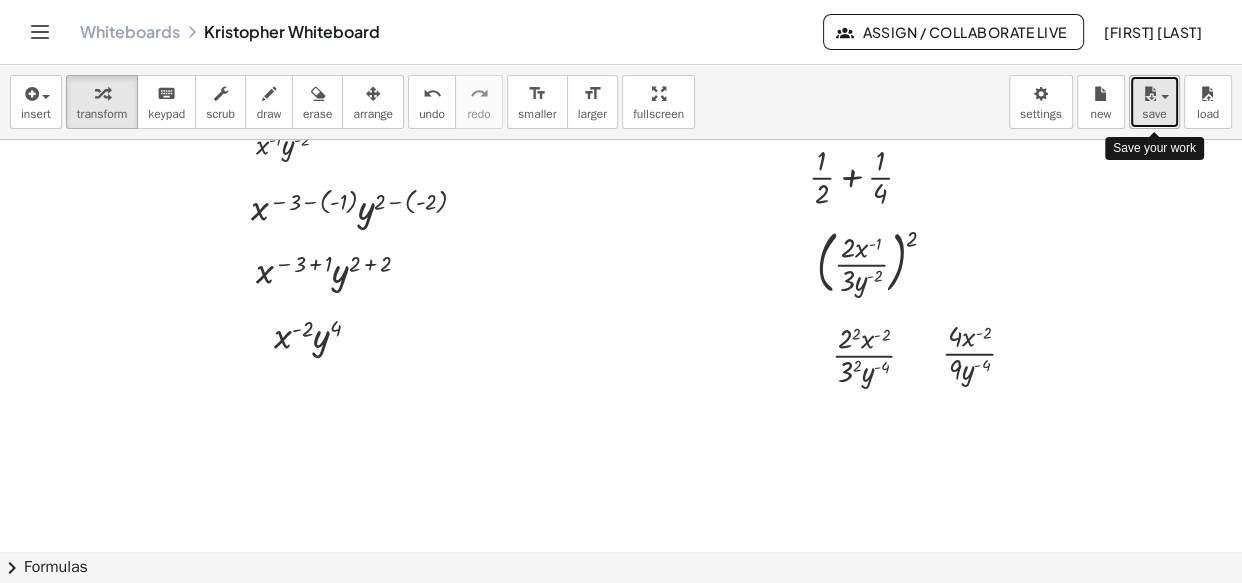 click on "save" at bounding box center [1154, 114] 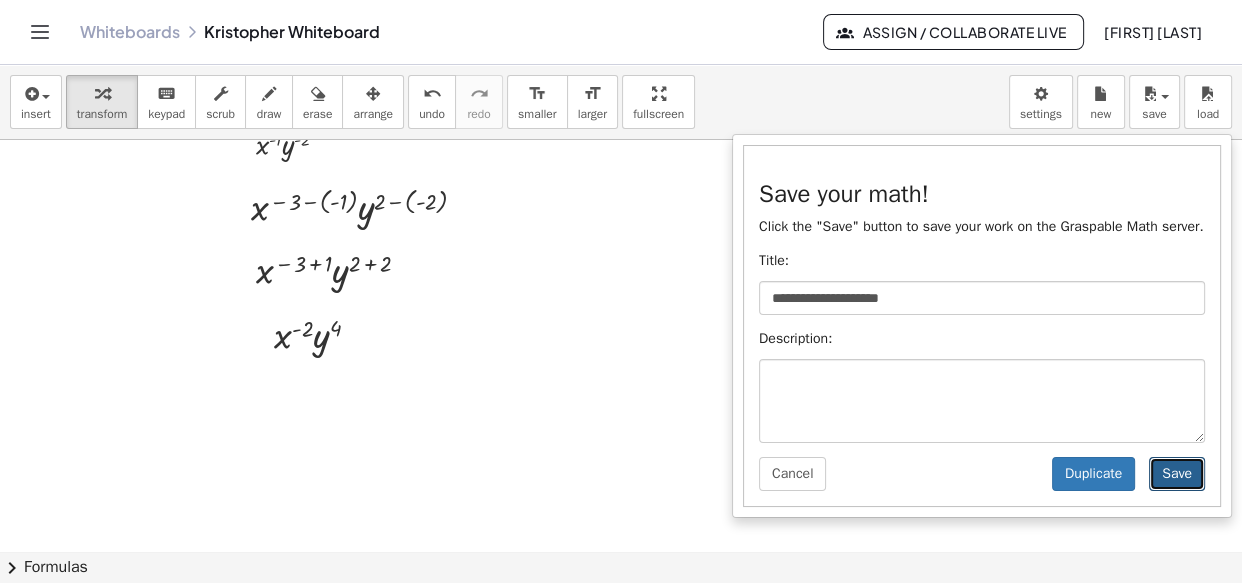 click on "Save" at bounding box center [1177, 474] 